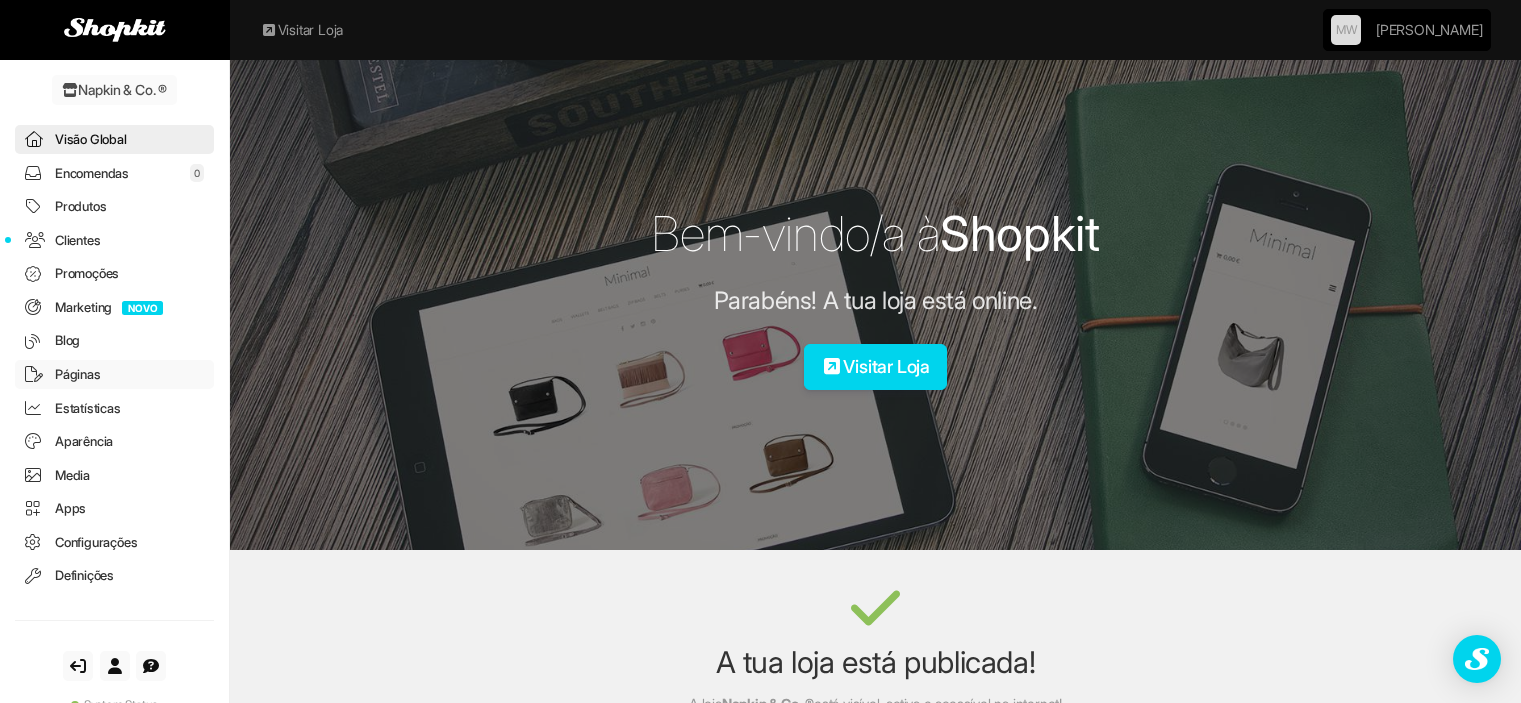 scroll, scrollTop: 0, scrollLeft: 0, axis: both 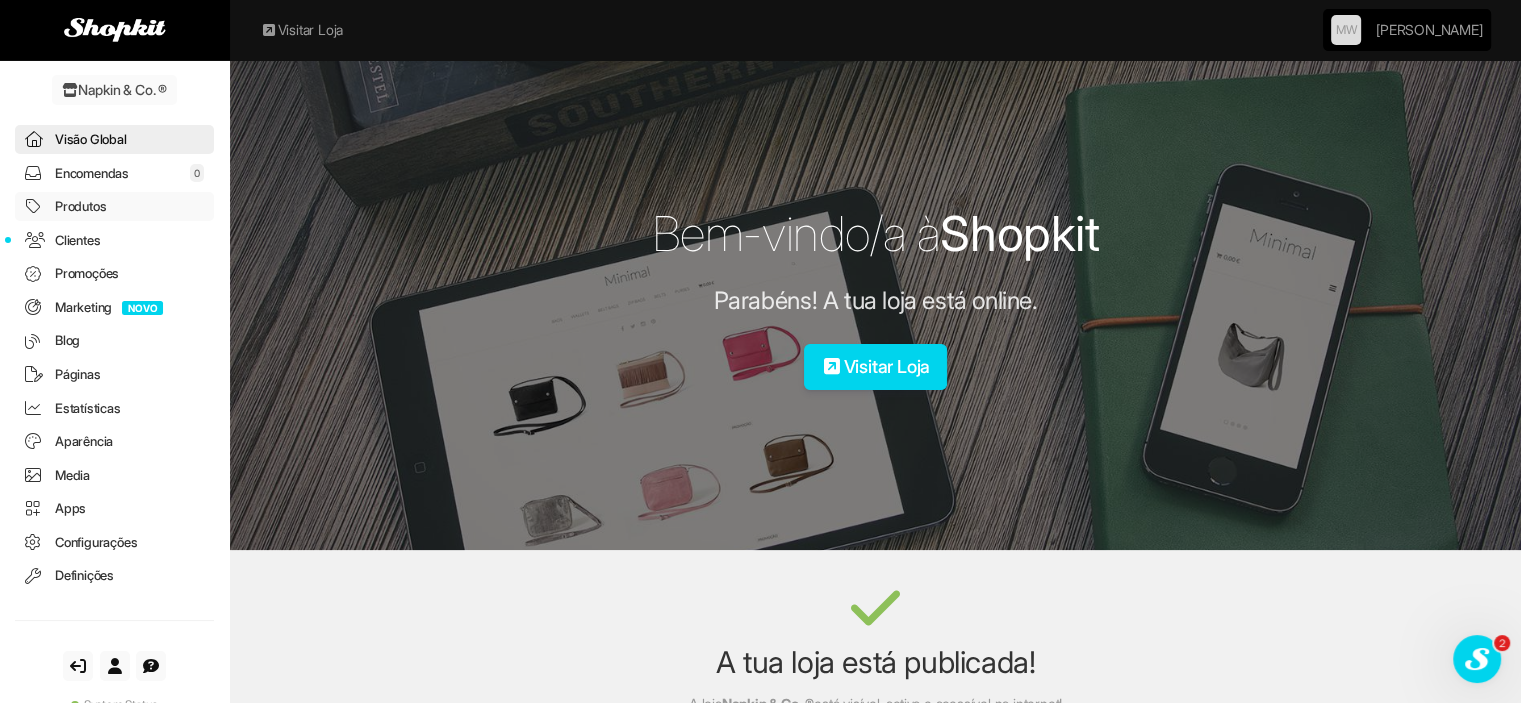 click on "Produtos" at bounding box center (114, 206) 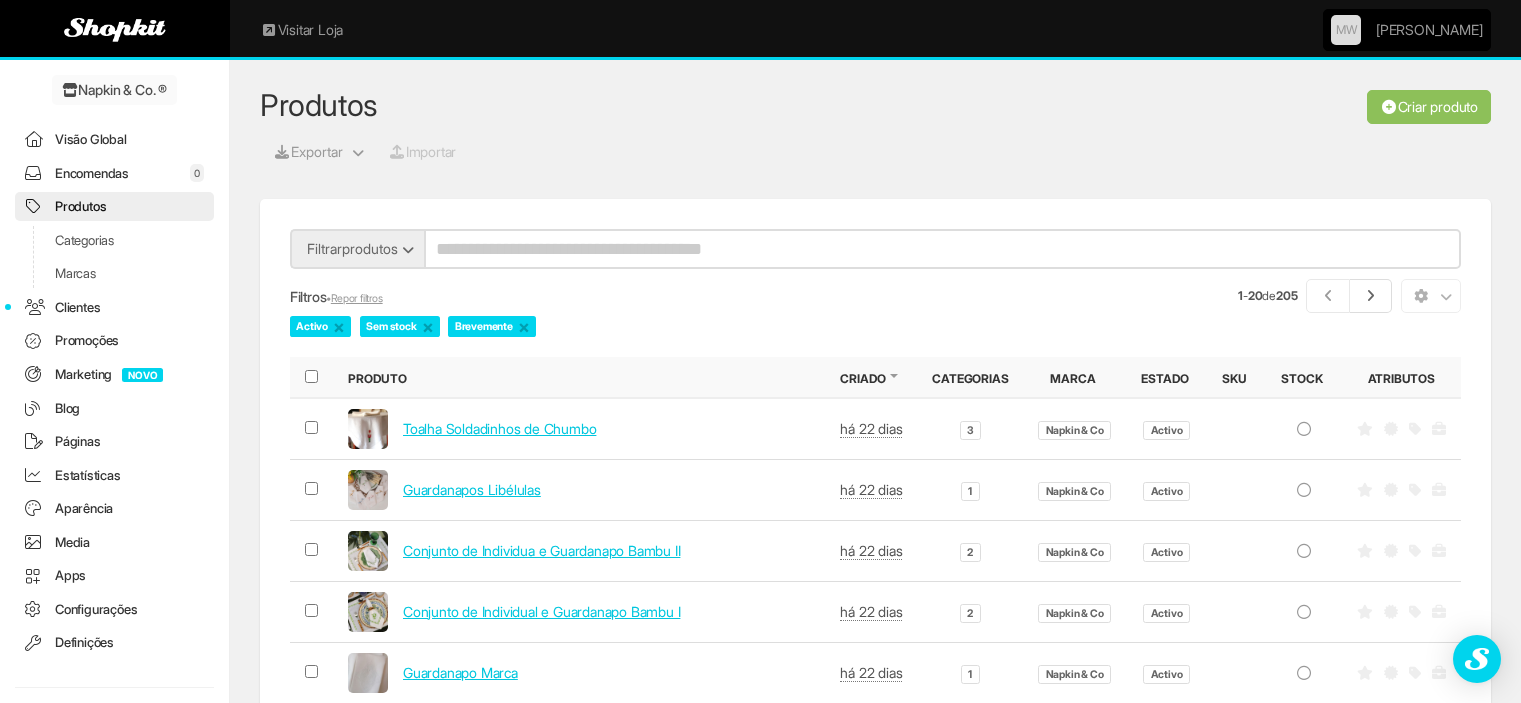 scroll, scrollTop: 0, scrollLeft: 0, axis: both 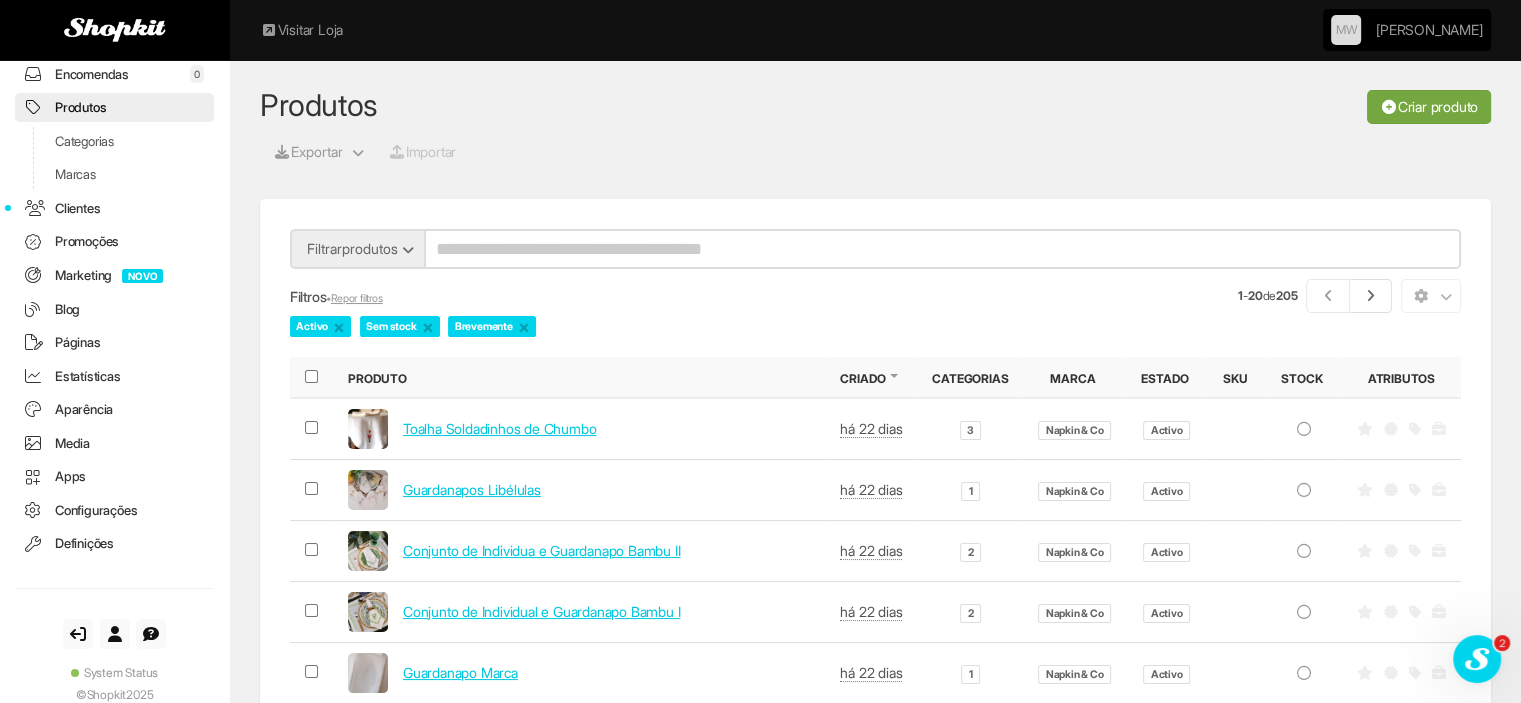 click on "Criar produto" at bounding box center (1429, 107) 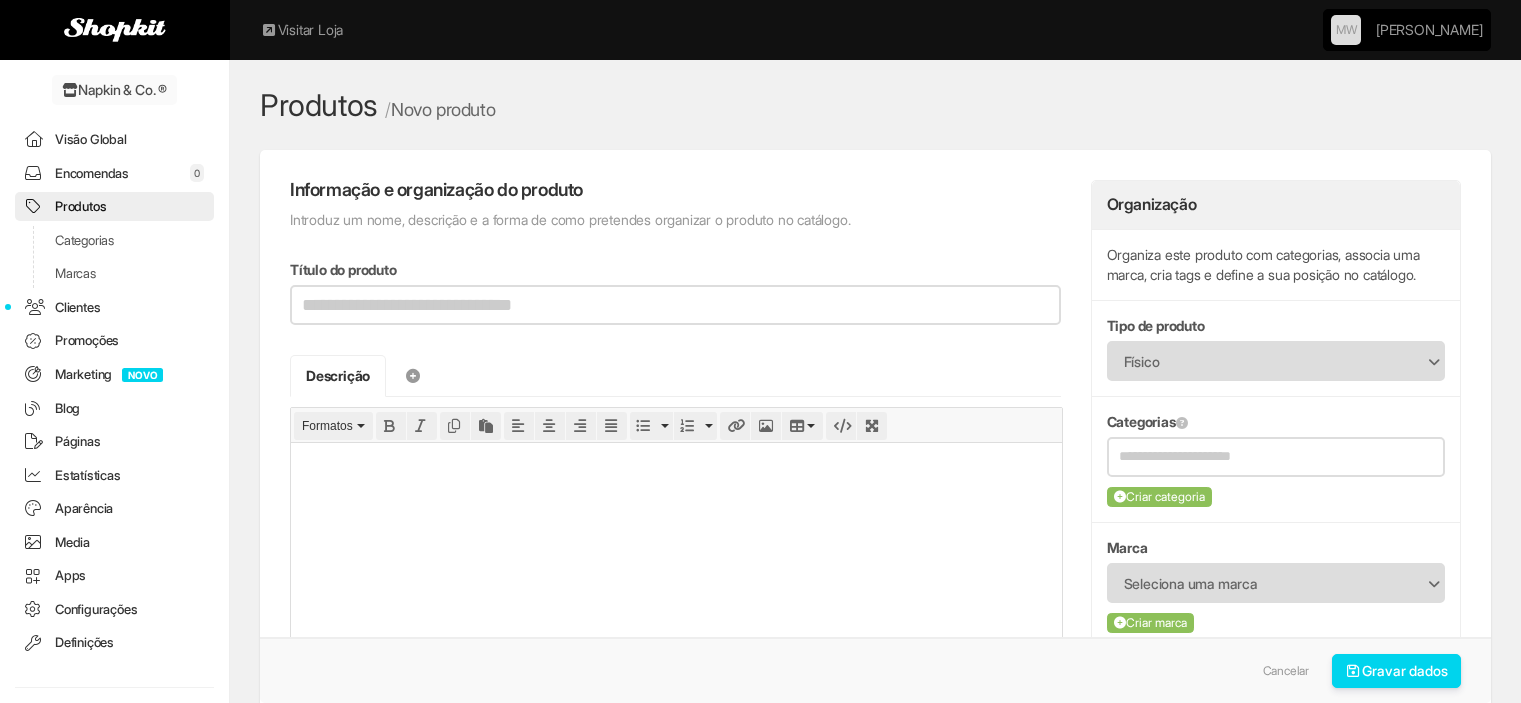 scroll, scrollTop: 0, scrollLeft: 0, axis: both 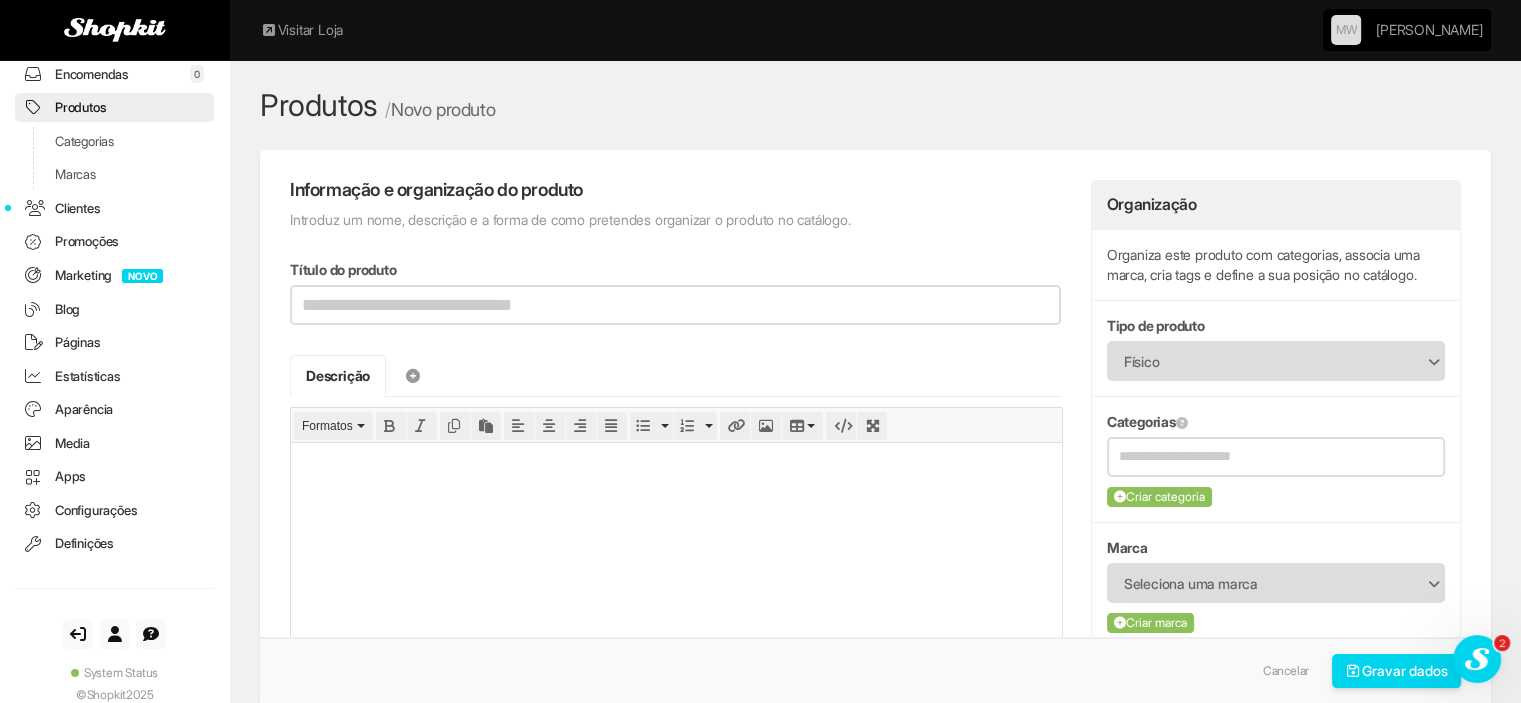click at bounding box center [676, 464] 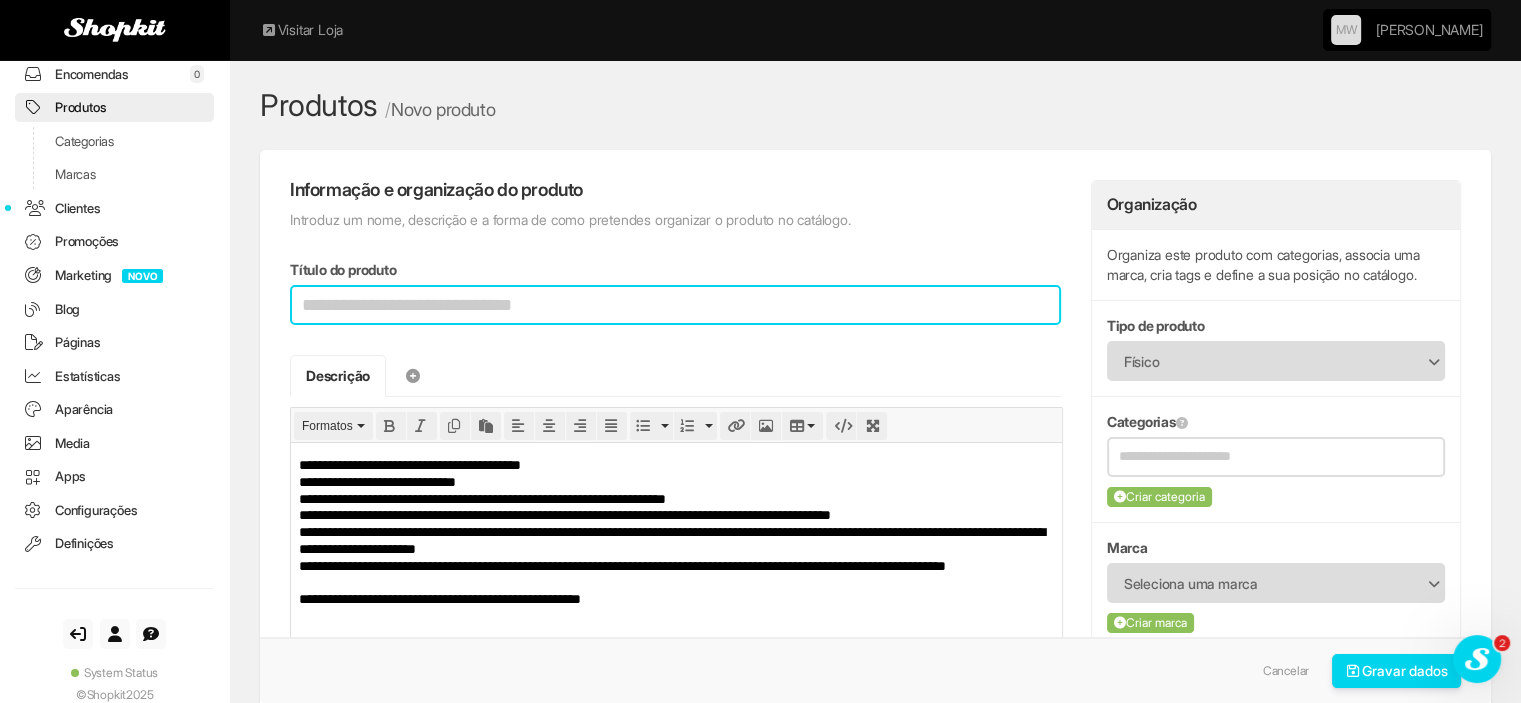 click on "Título do produto" at bounding box center (675, 305) 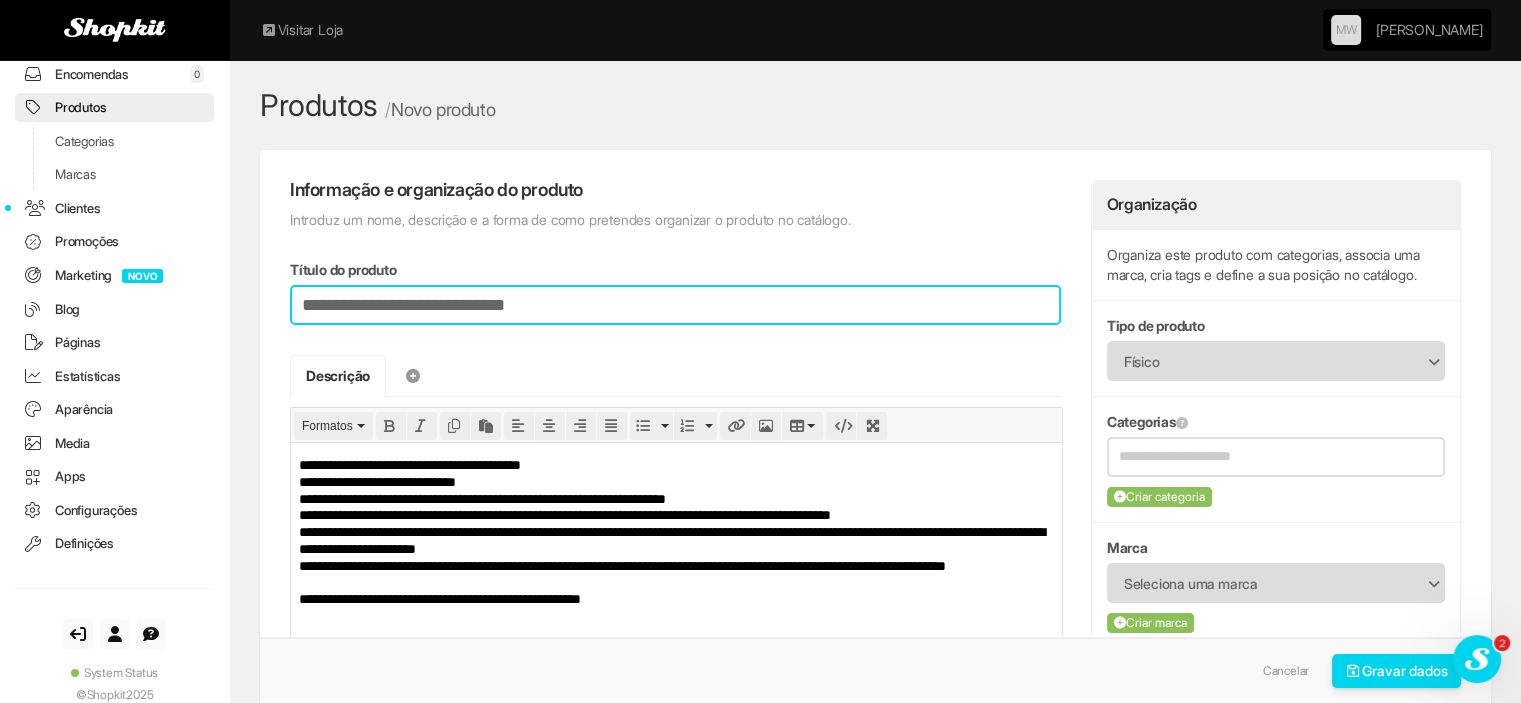 type on "**********" 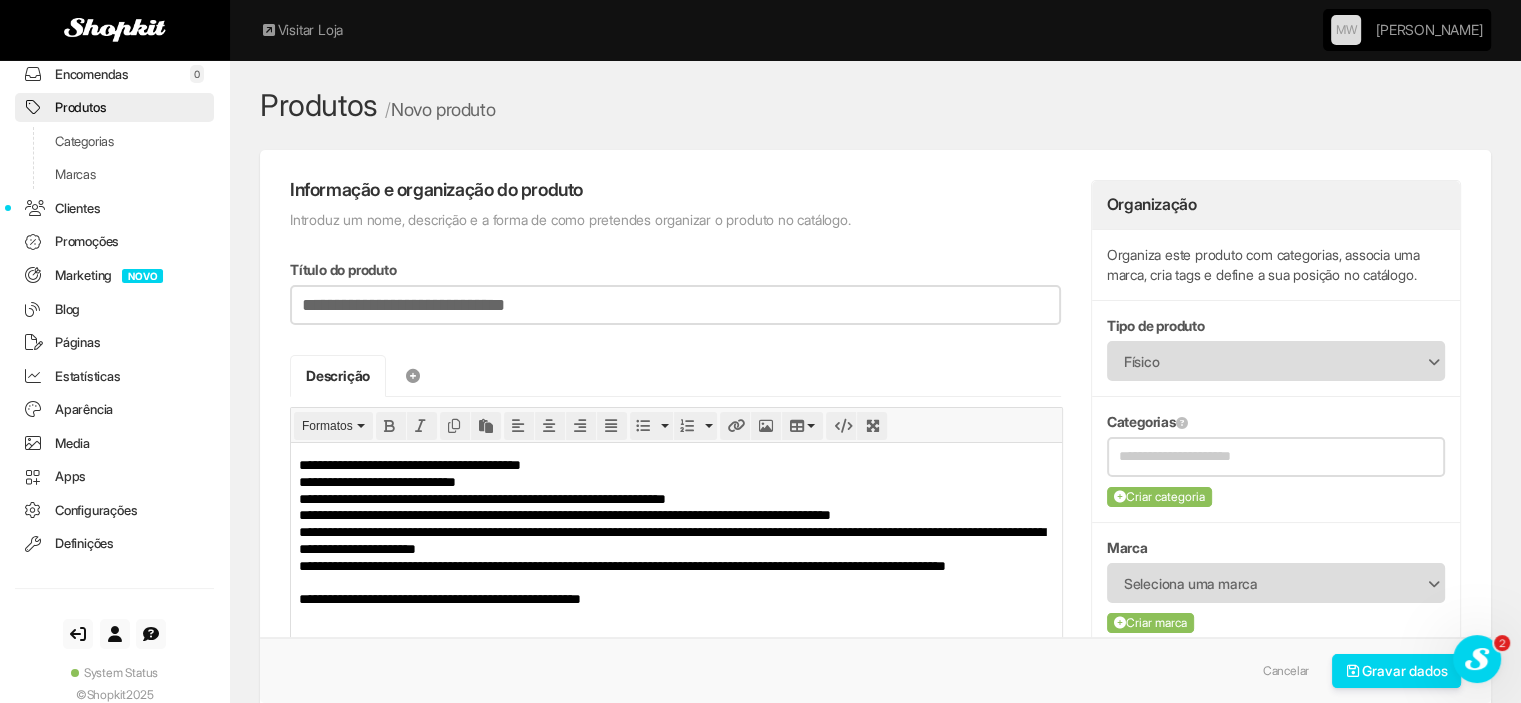 type on "**********" 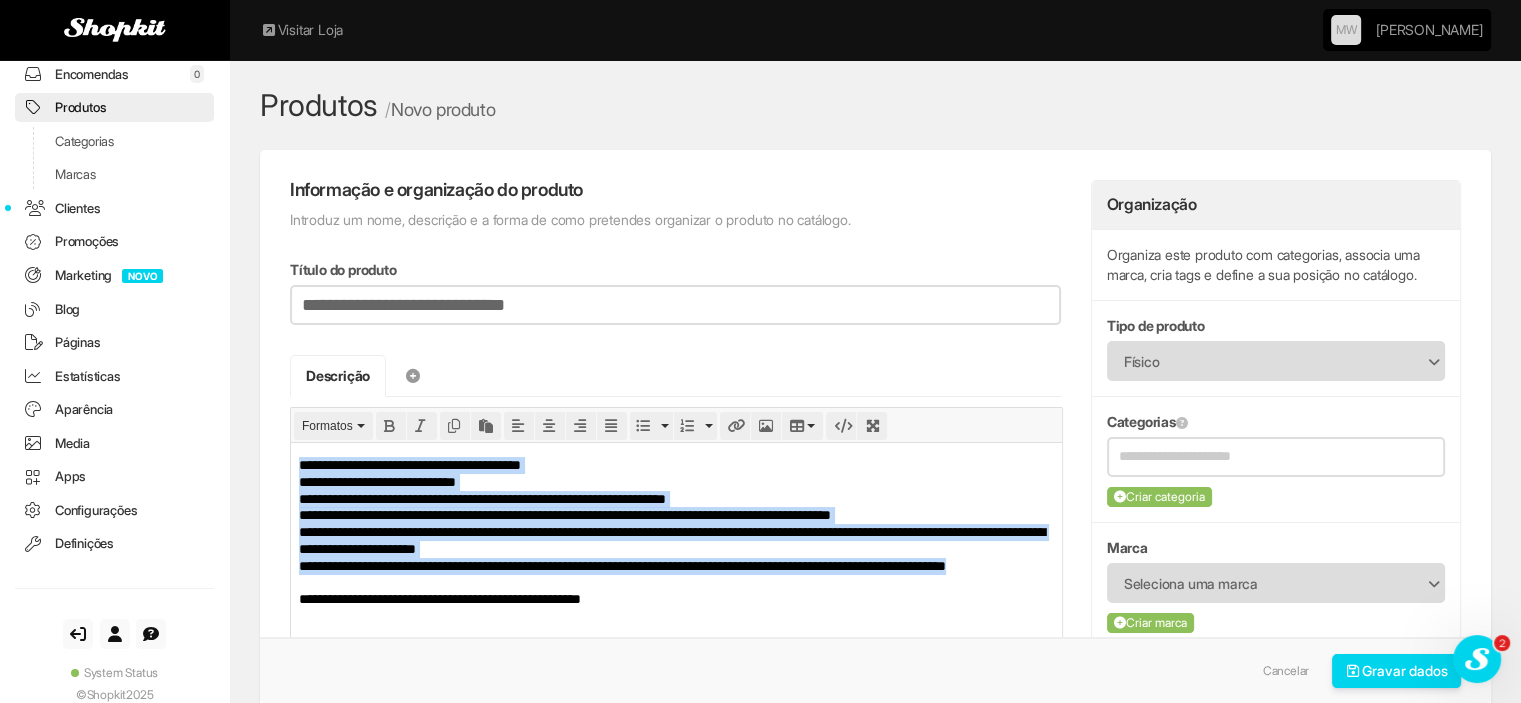 drag, startPoint x: 301, startPoint y: 460, endPoint x: 542, endPoint y: 586, distance: 271.95035 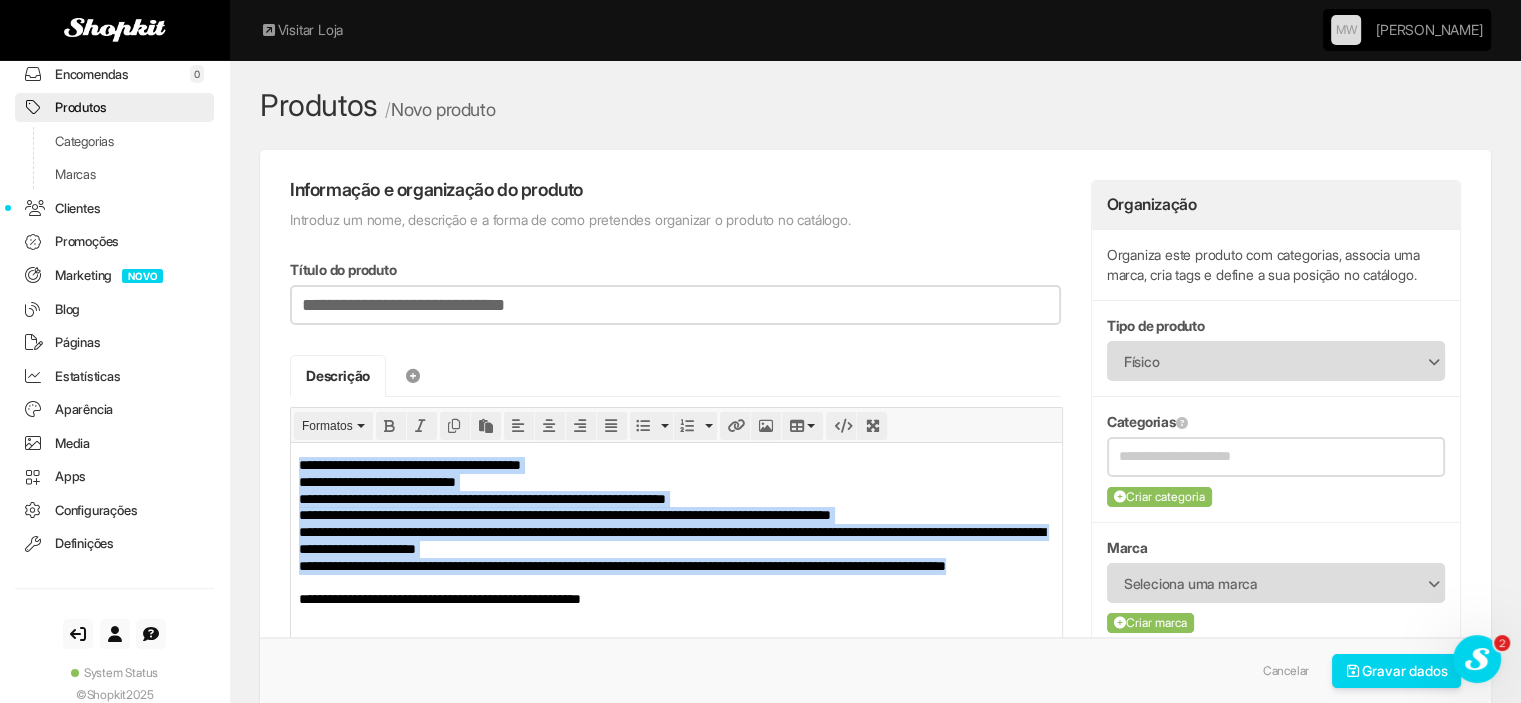 click on "**********" at bounding box center [676, 540] 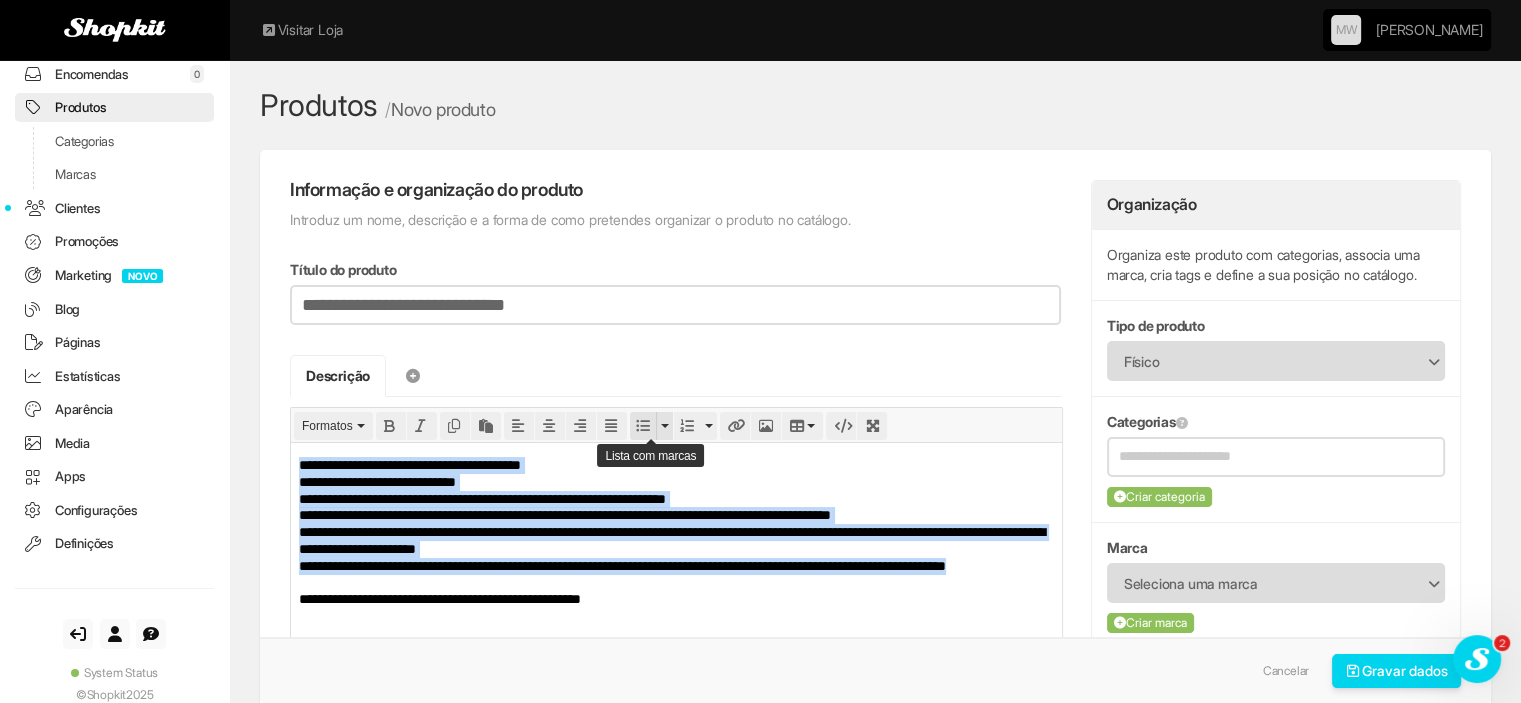click at bounding box center (643, 426) 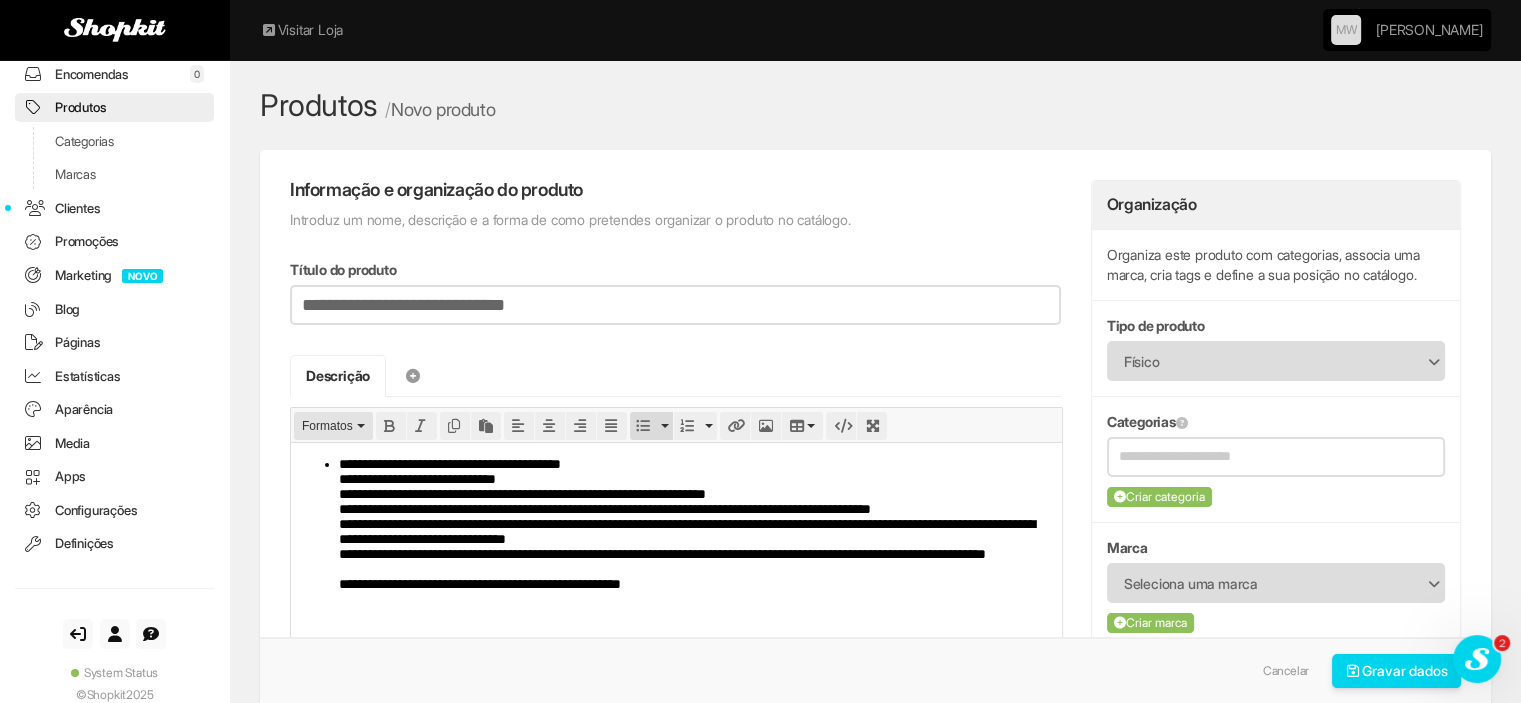 click on "Formatos" at bounding box center [327, 426] 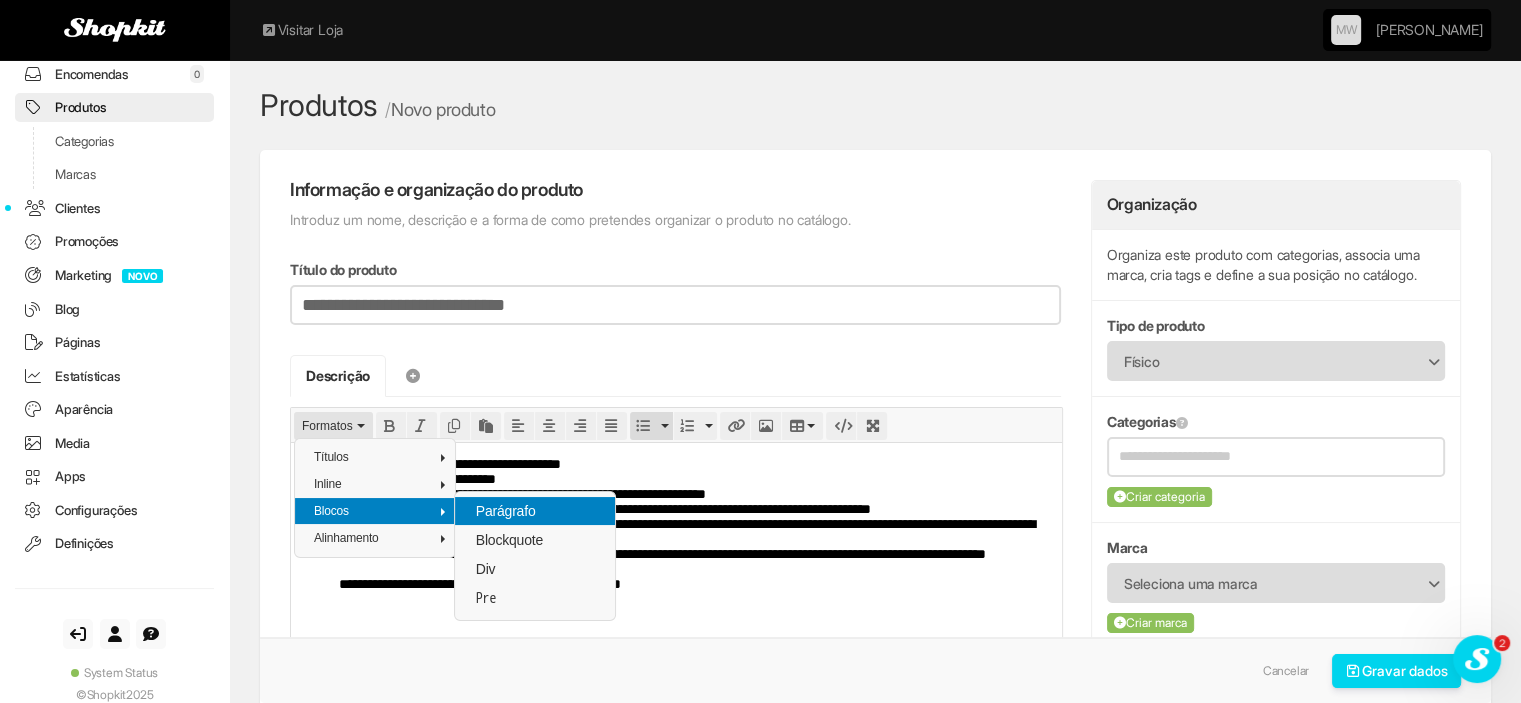 click on "Parágrafo" at bounding box center (506, 511) 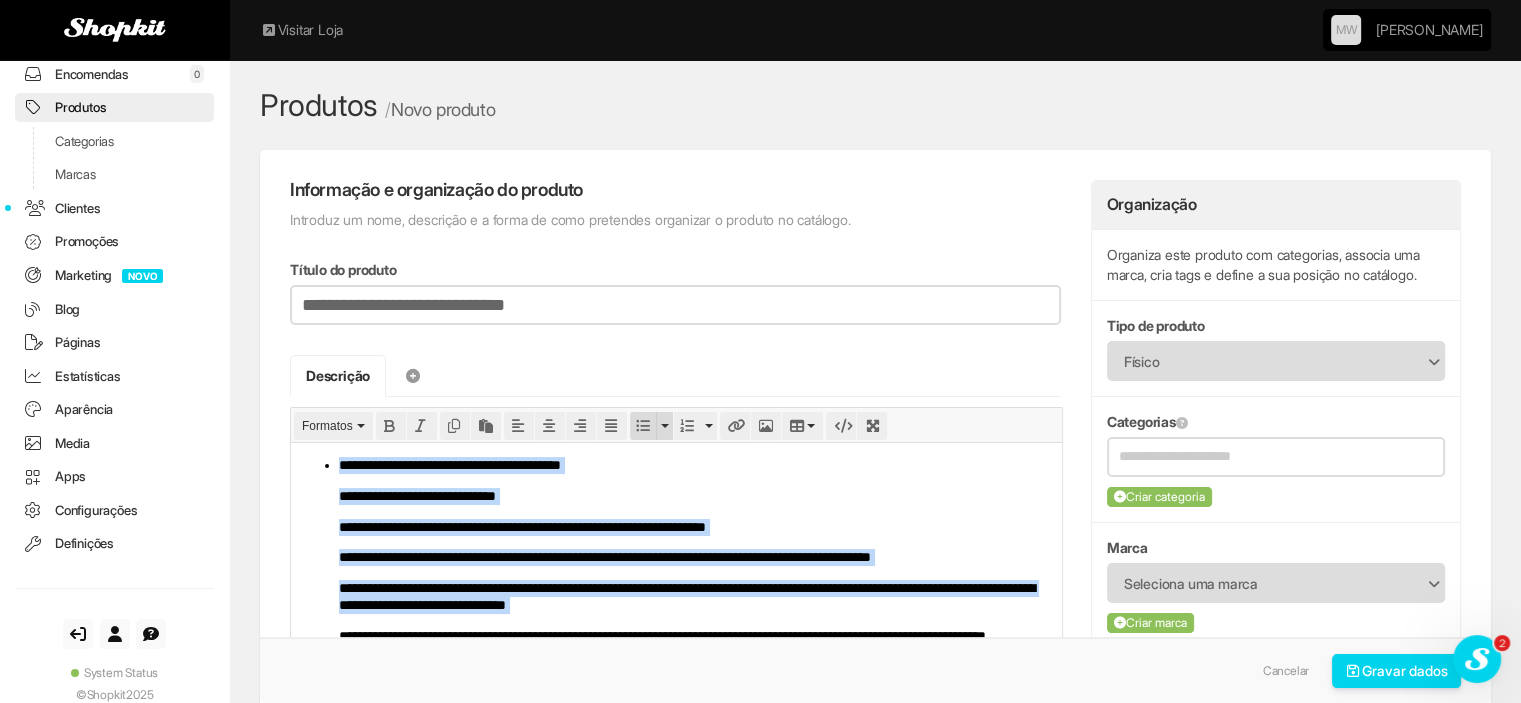 click at bounding box center (643, 426) 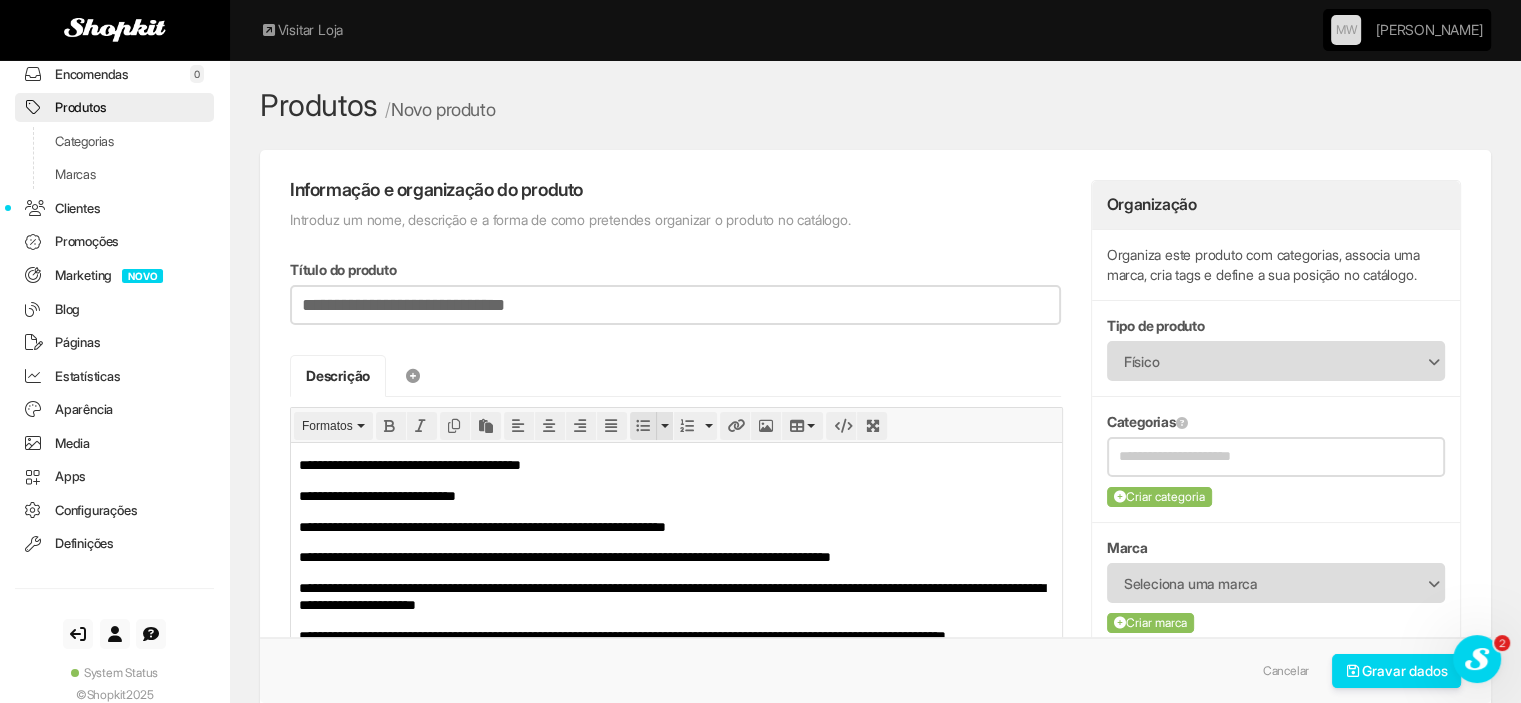 click at bounding box center [643, 426] 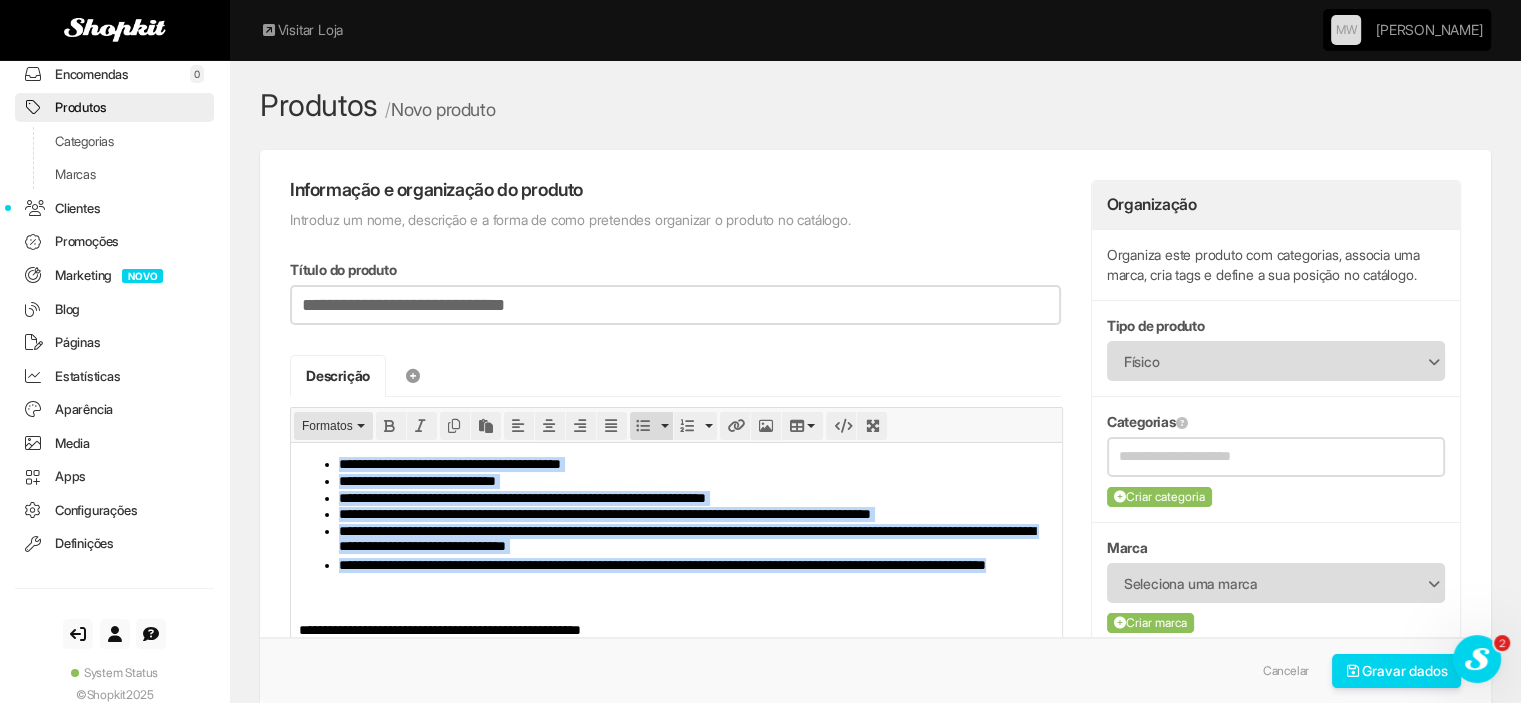 click on "Formatos" at bounding box center (327, 426) 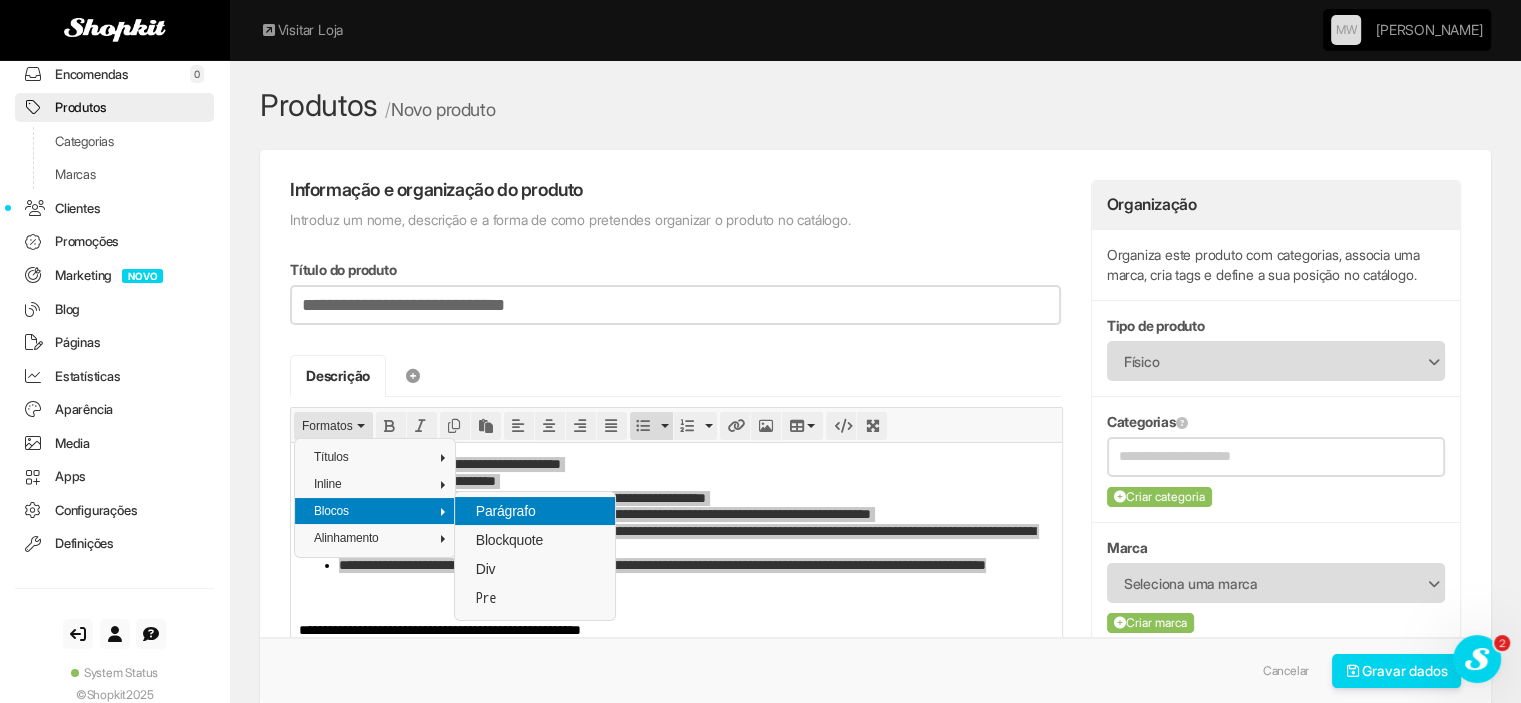 click on "Parágrafo" at bounding box center (506, 511) 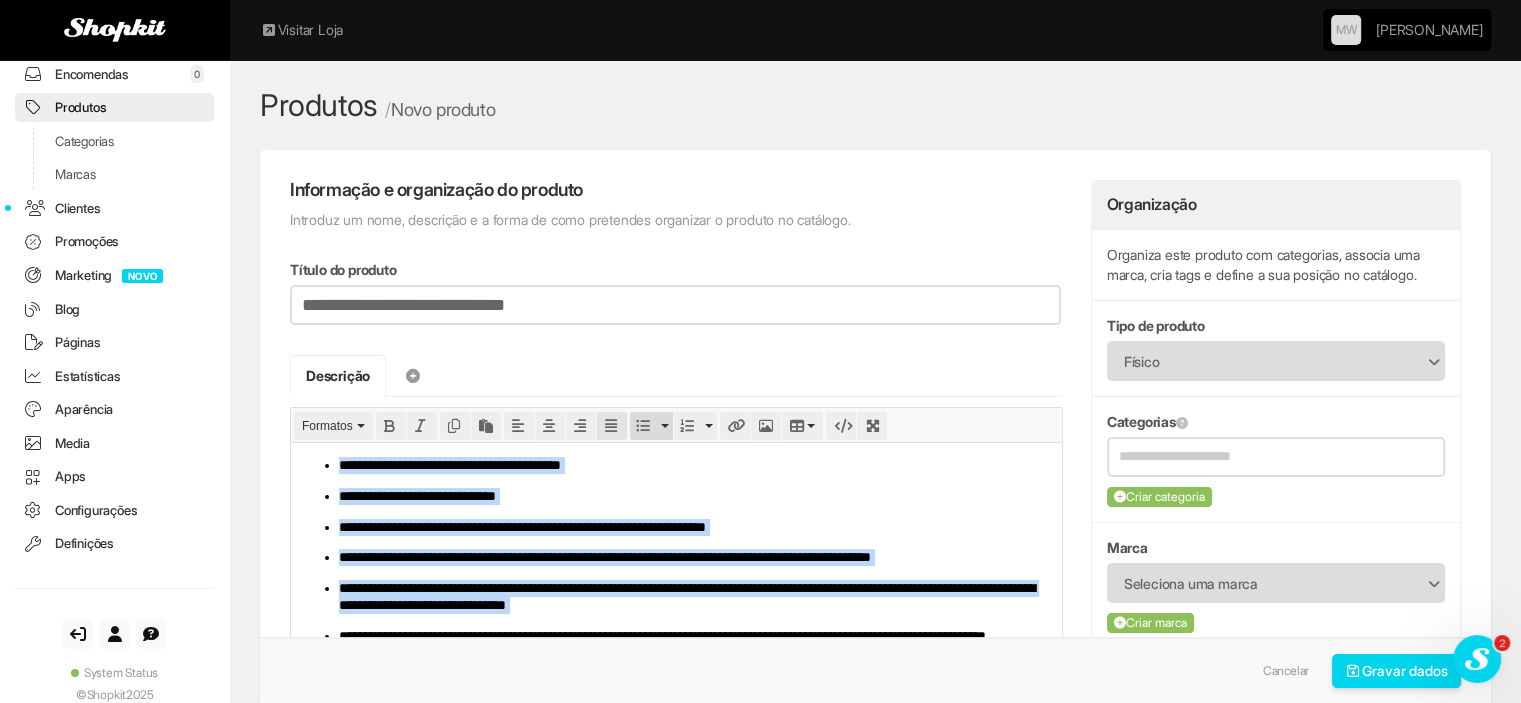 click at bounding box center [612, 426] 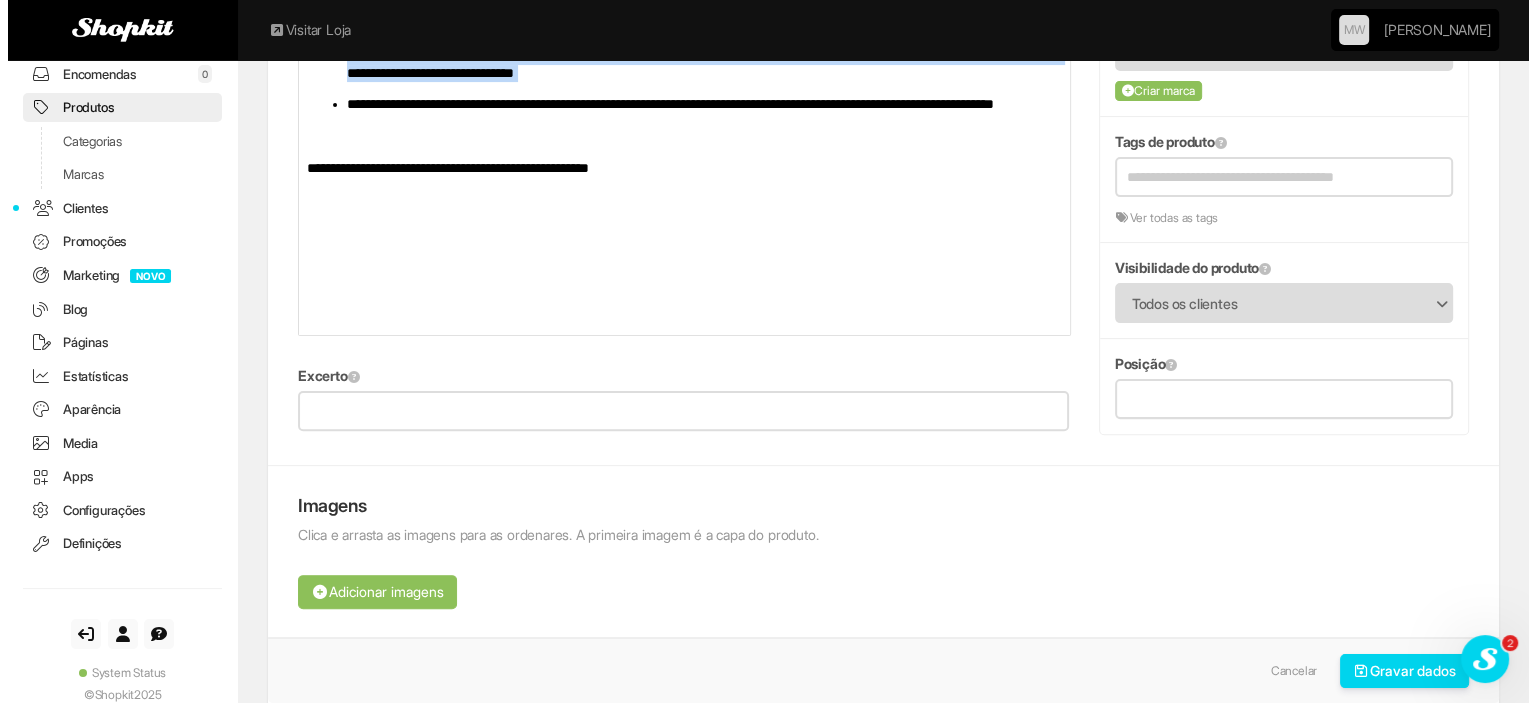 scroll, scrollTop: 700, scrollLeft: 0, axis: vertical 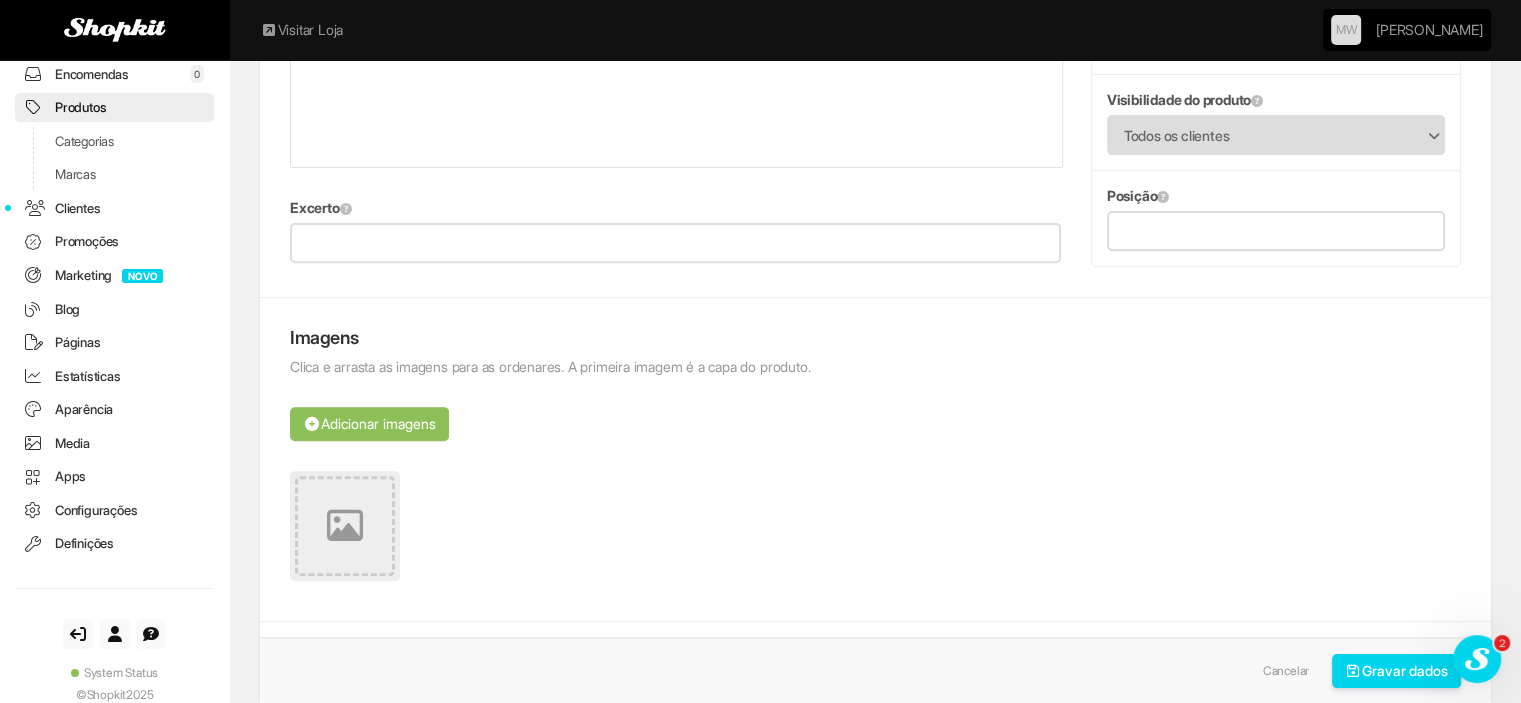 click at bounding box center (345, 526) 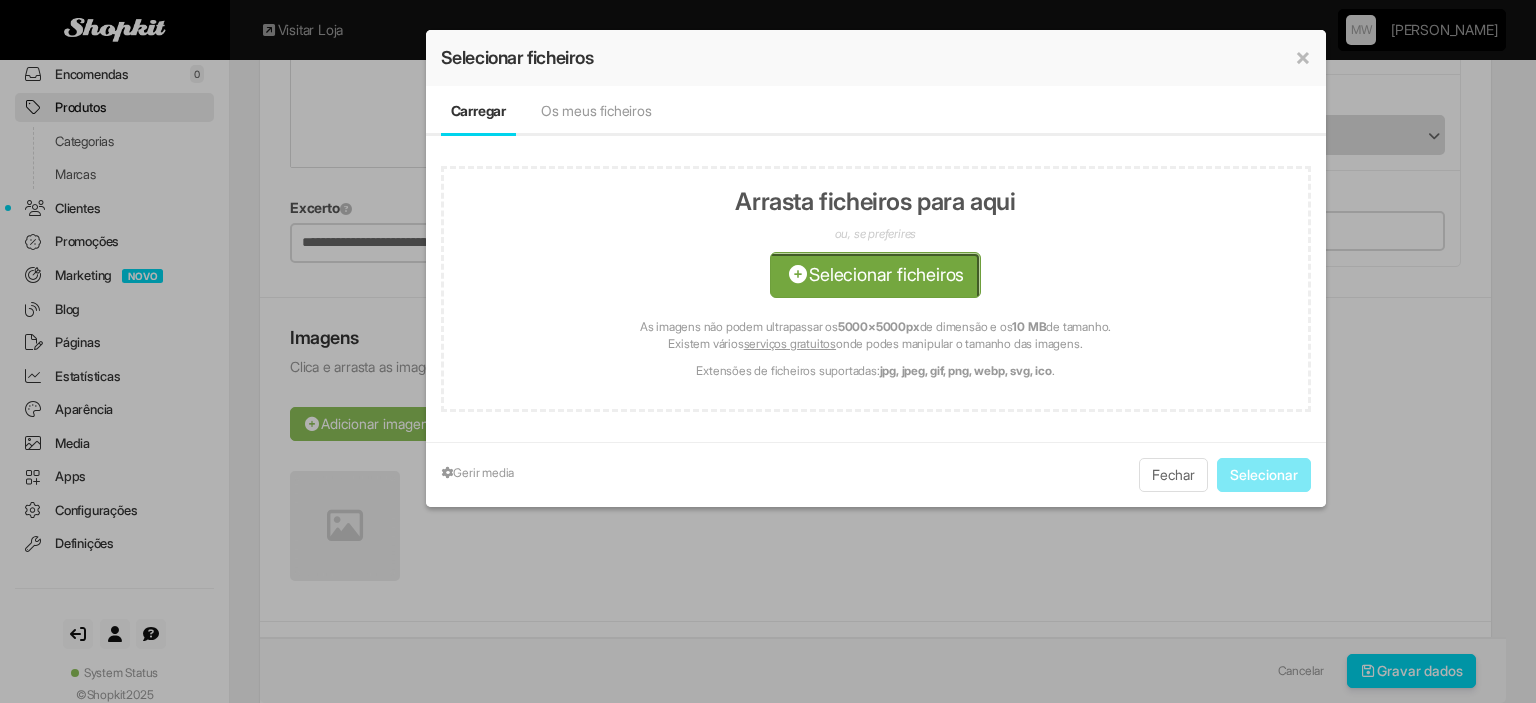 click at bounding box center [-1111, 386] 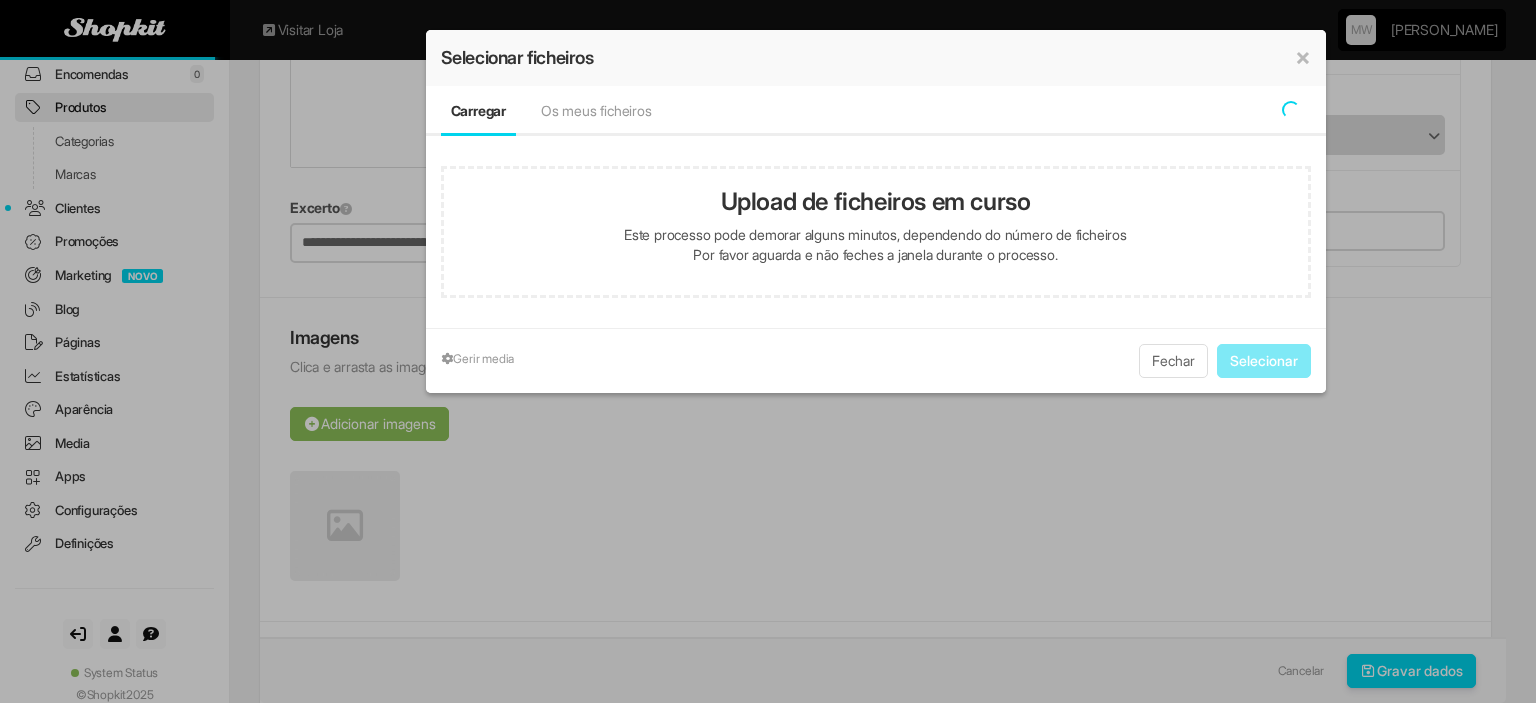 type on "**********" 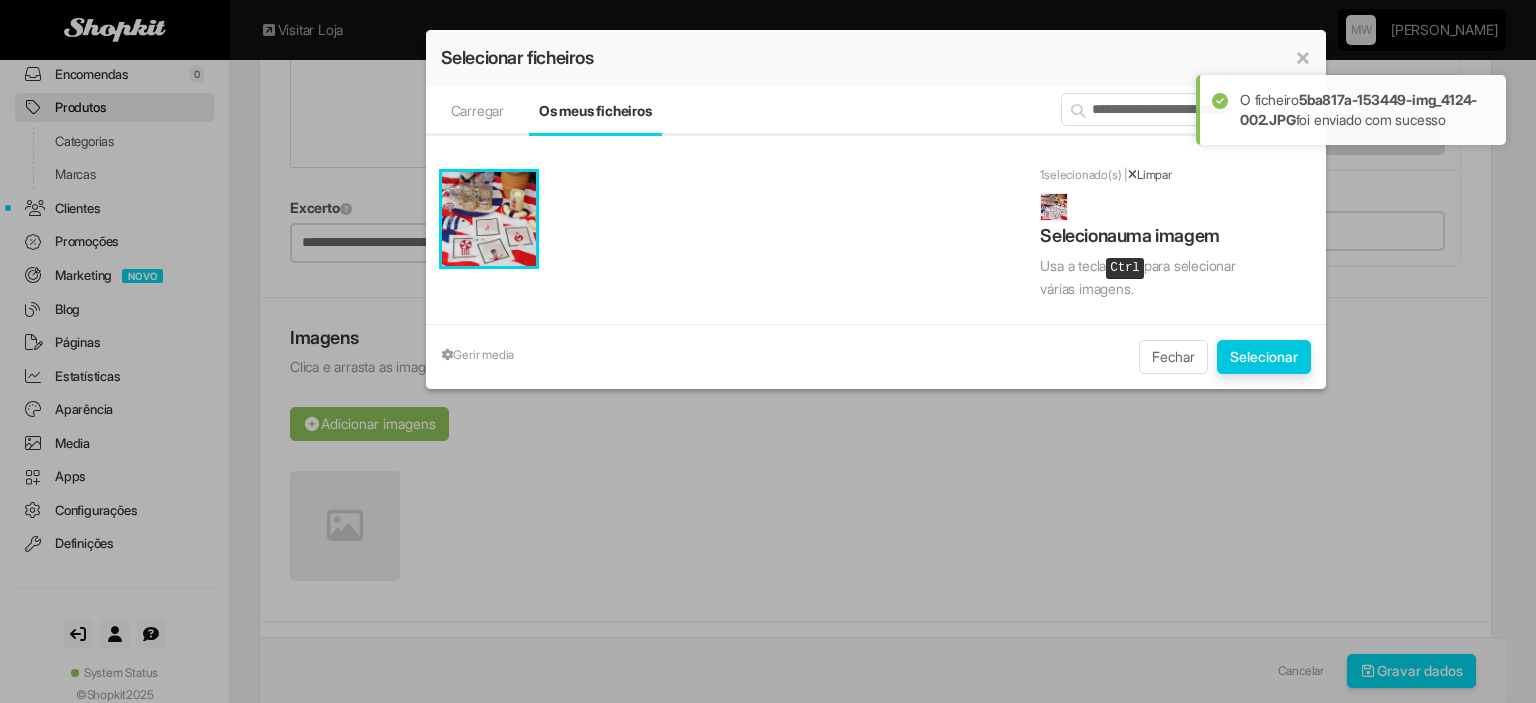 click on "Selecionar" at bounding box center [1264, 357] 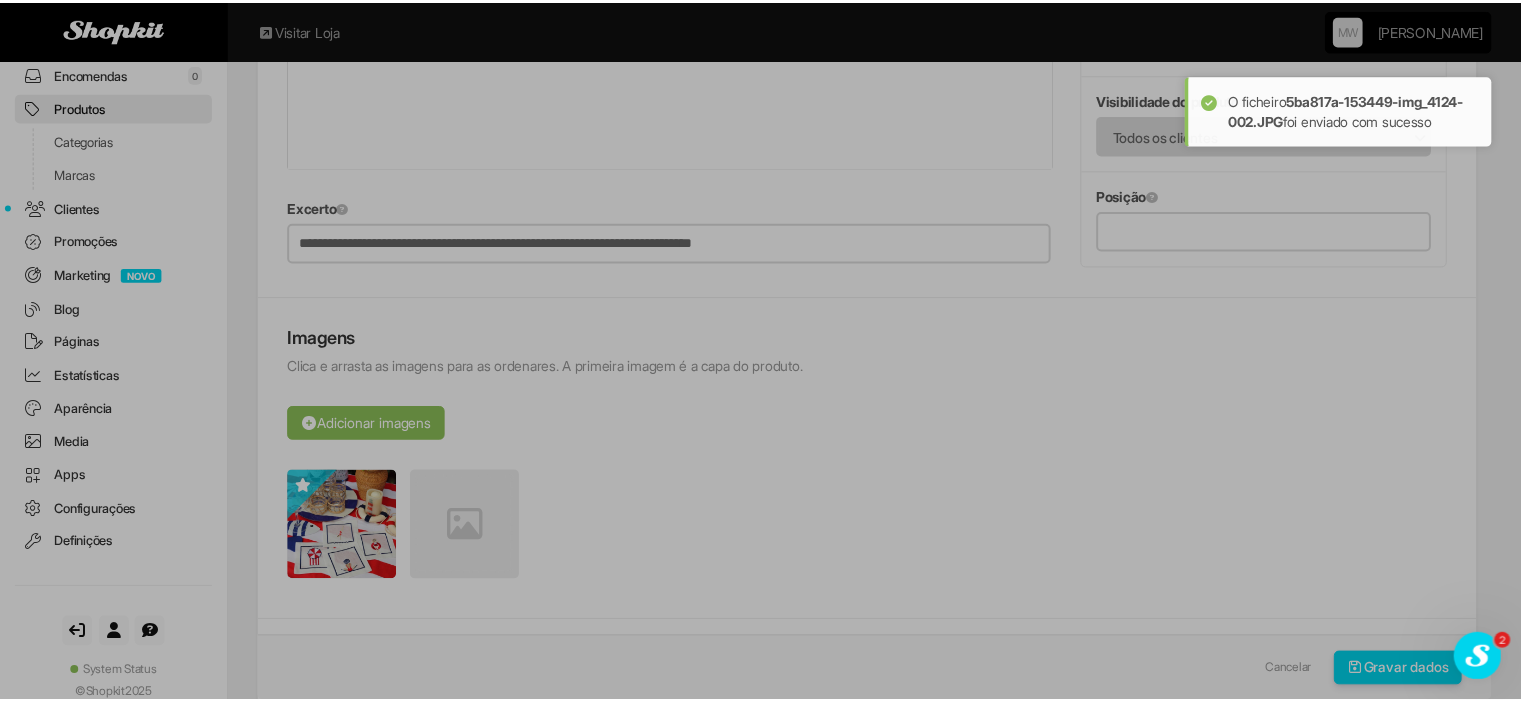 scroll, scrollTop: 0, scrollLeft: 0, axis: both 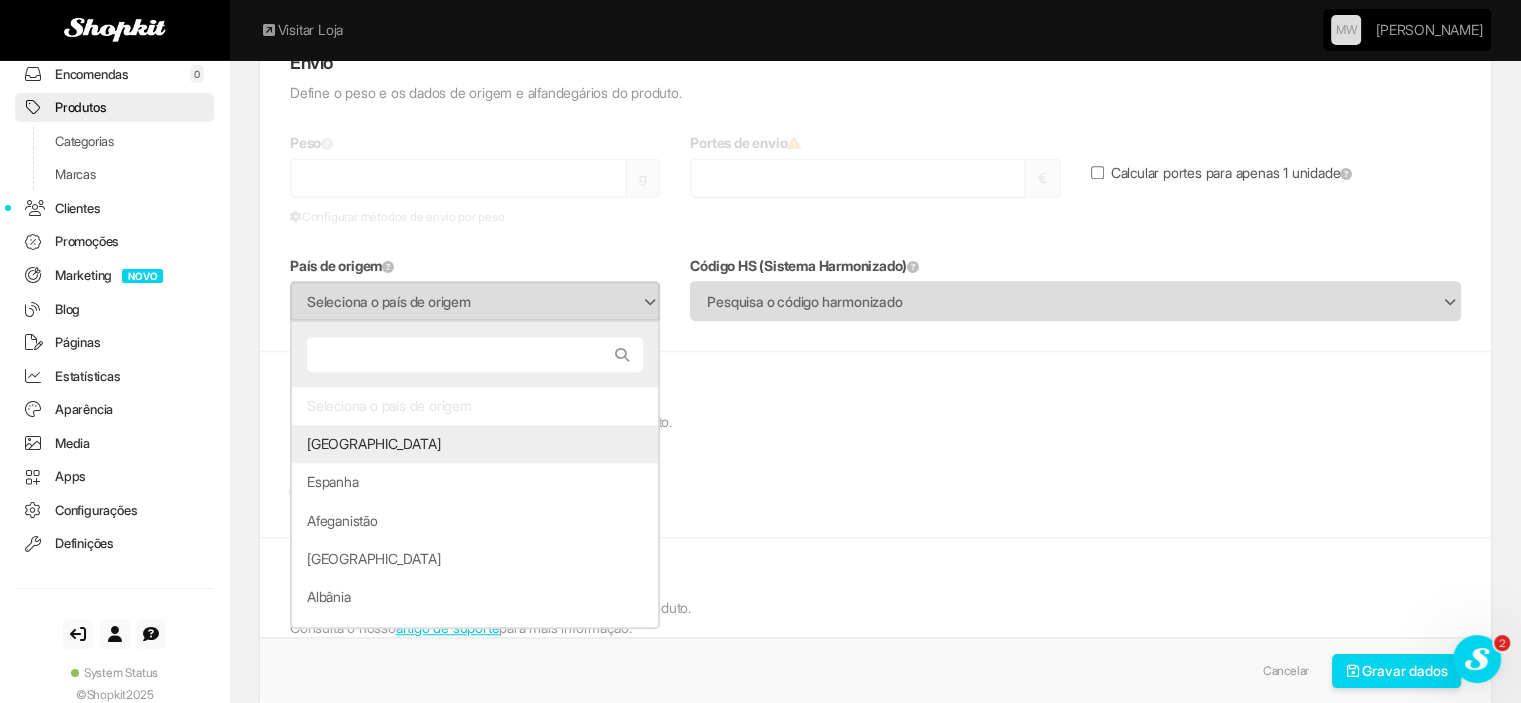 click on "Seleciona o país de origem" at bounding box center (462, 302) 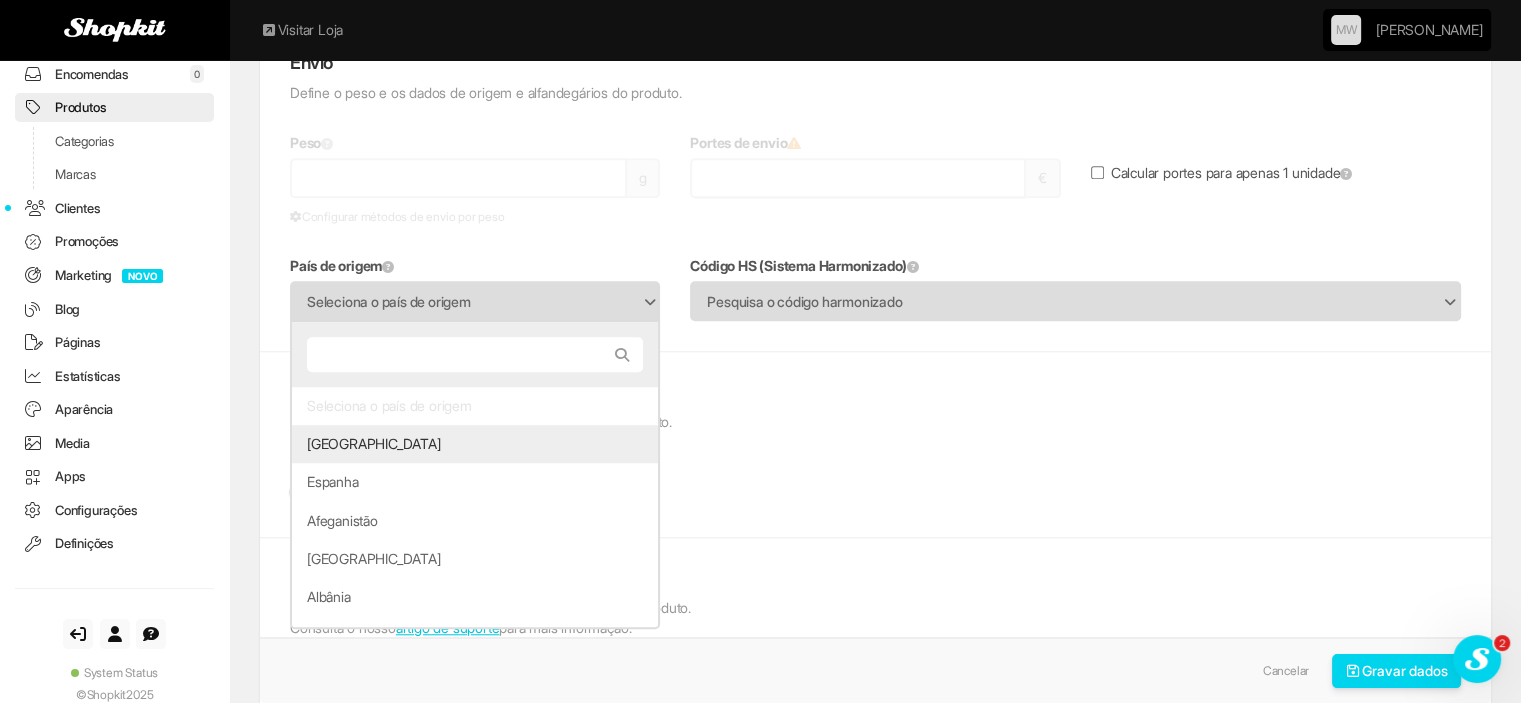 click on "Portugal" at bounding box center [475, 444] 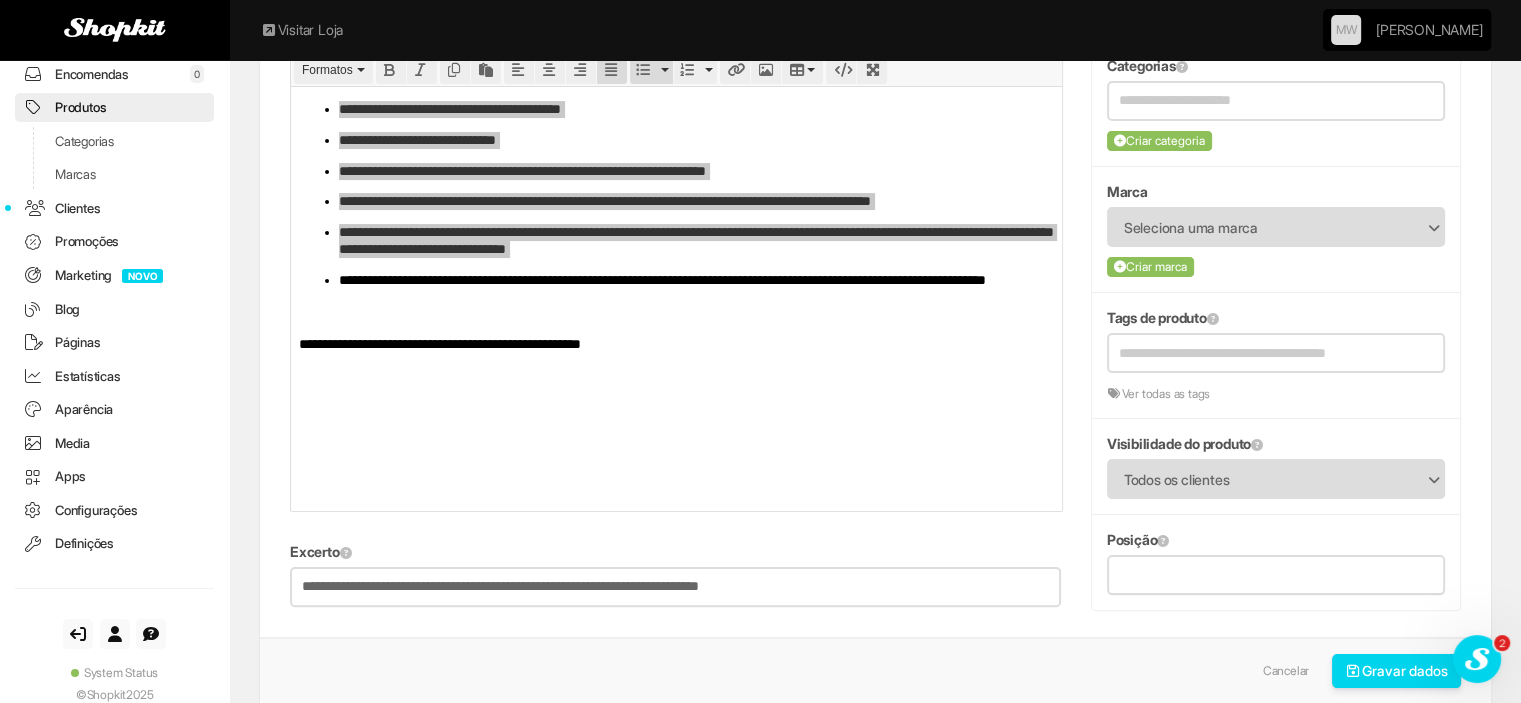 scroll, scrollTop: 0, scrollLeft: 0, axis: both 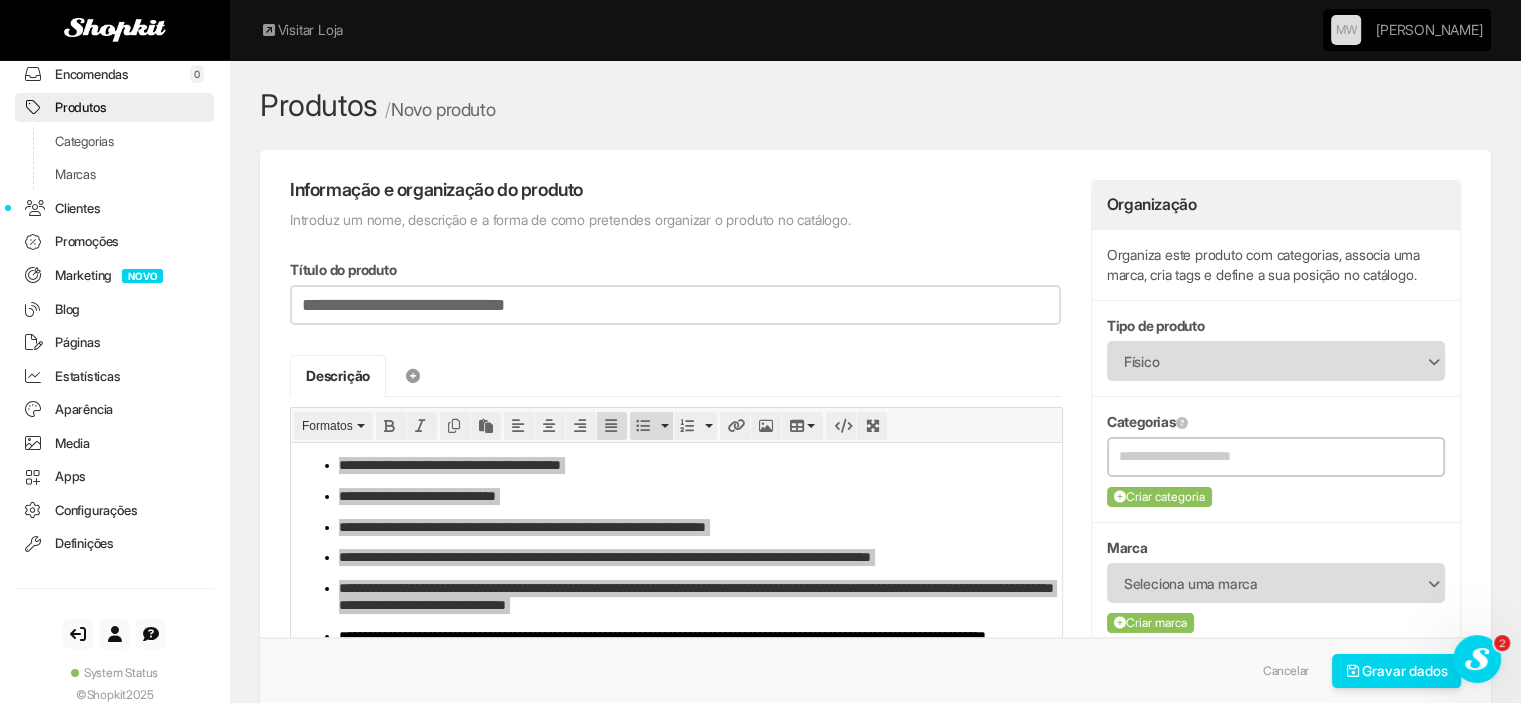 type 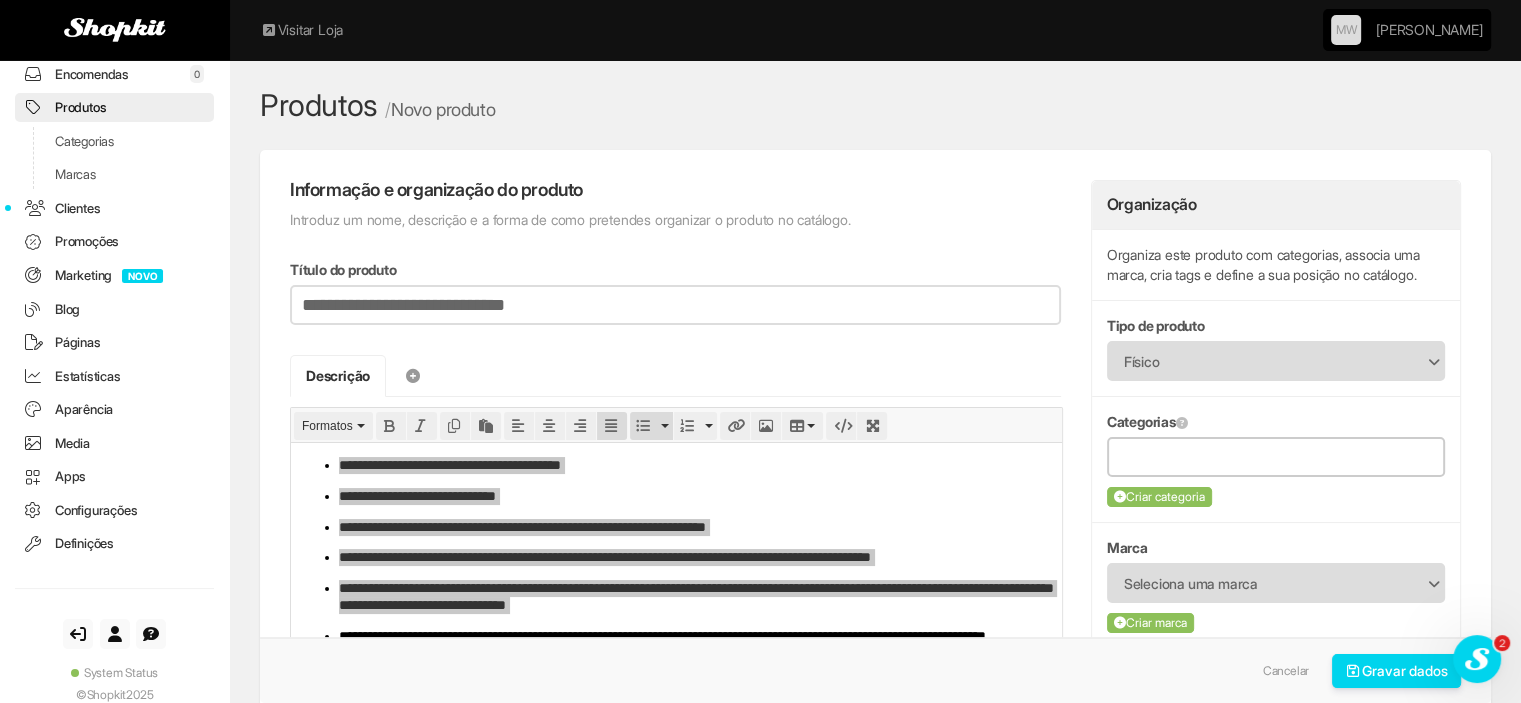 click at bounding box center [1276, 456] 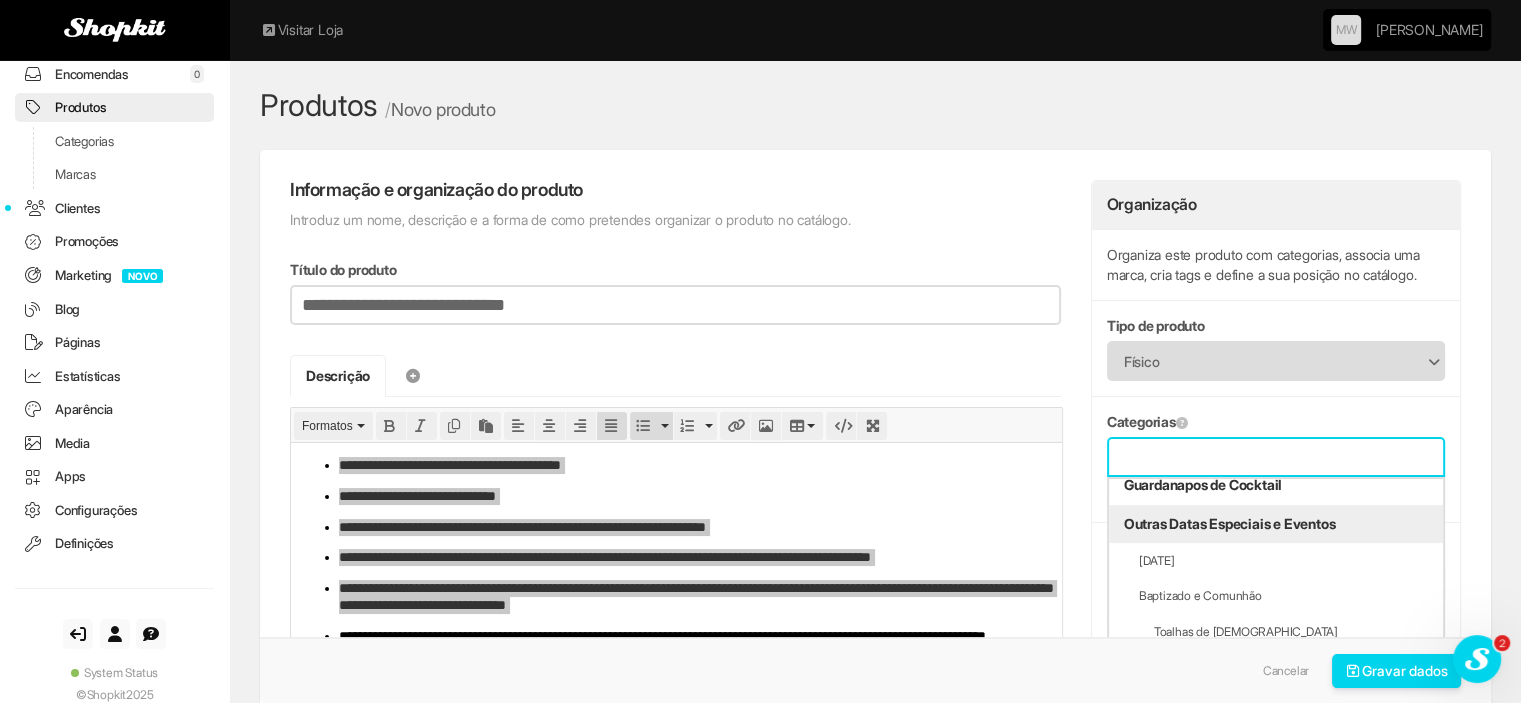 scroll, scrollTop: 588, scrollLeft: 0, axis: vertical 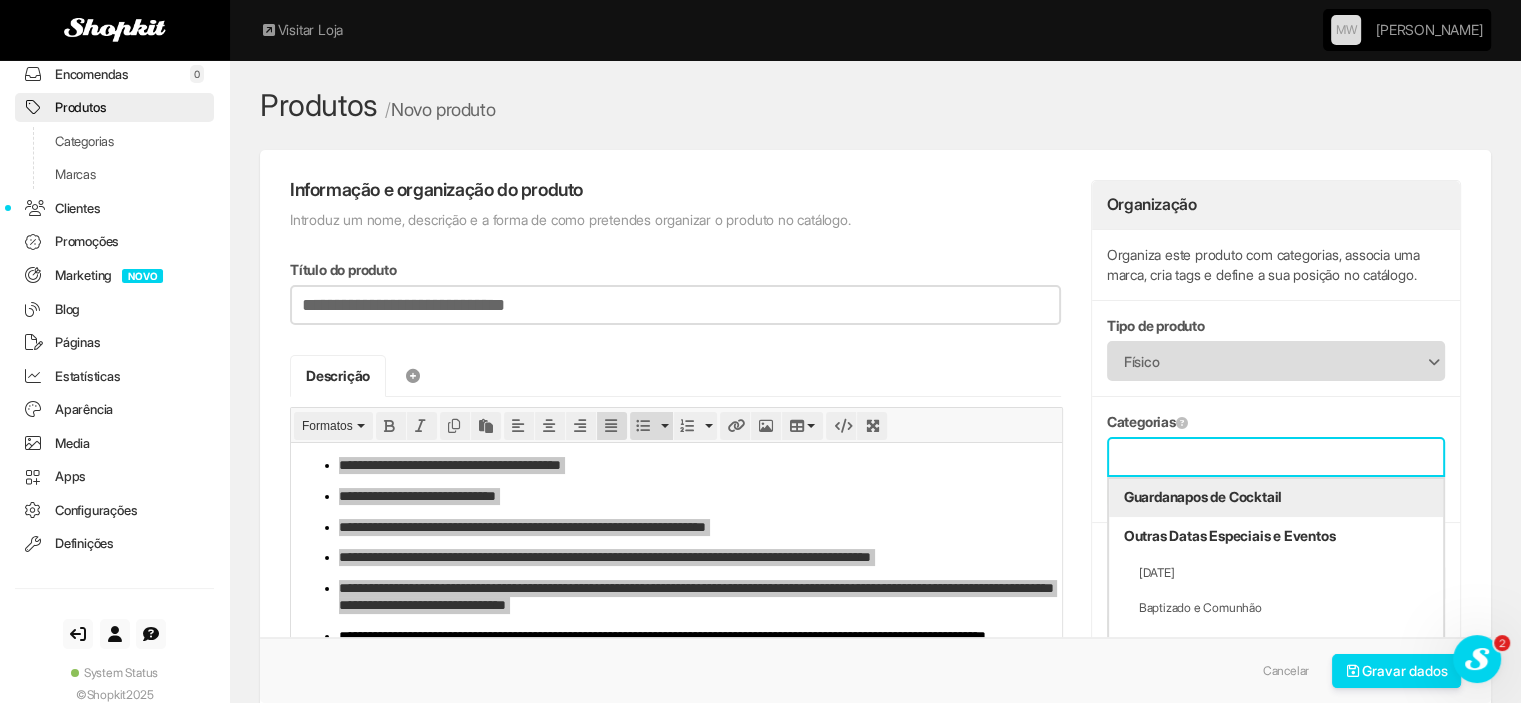 click on "Guardanapos de Cocktail" at bounding box center [1276, 497] 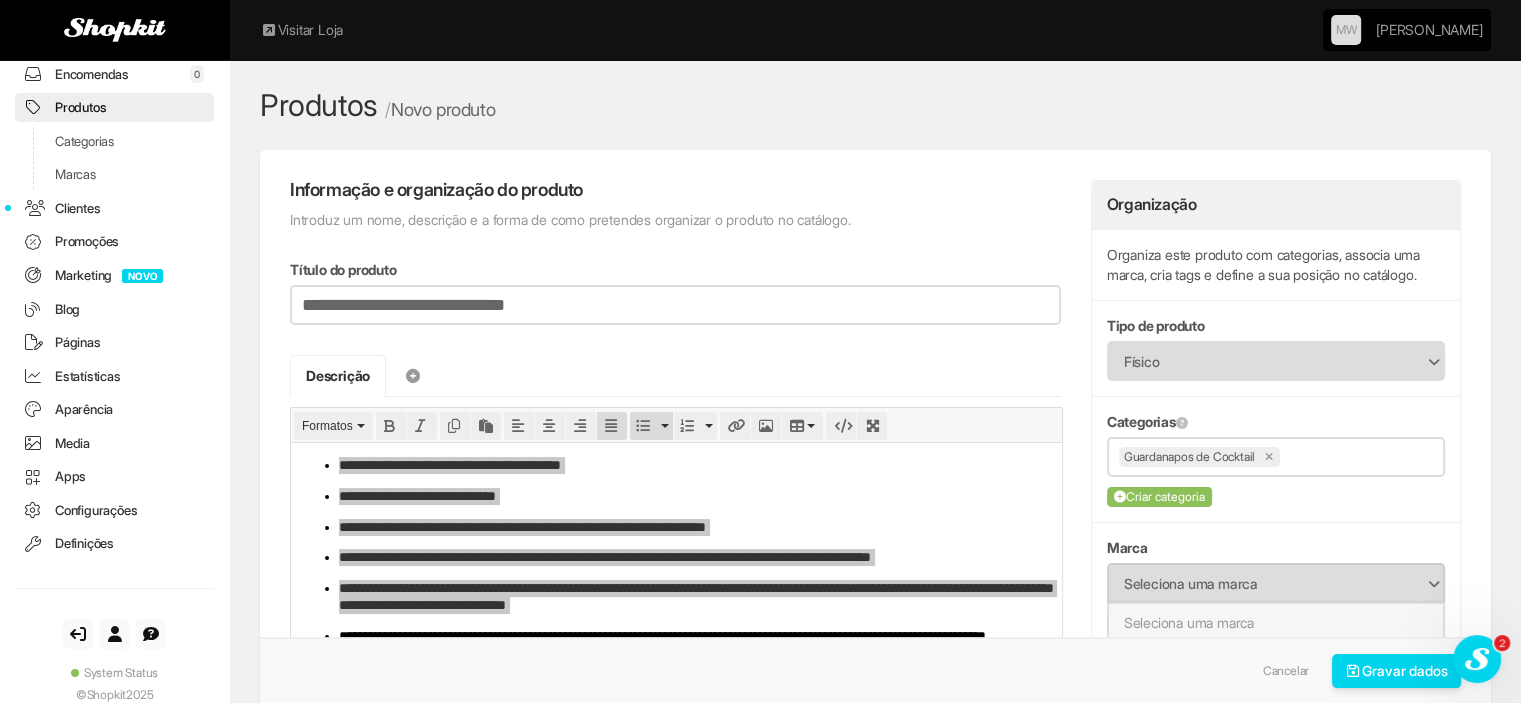click on "Seleciona uma marca" at bounding box center (1263, 584) 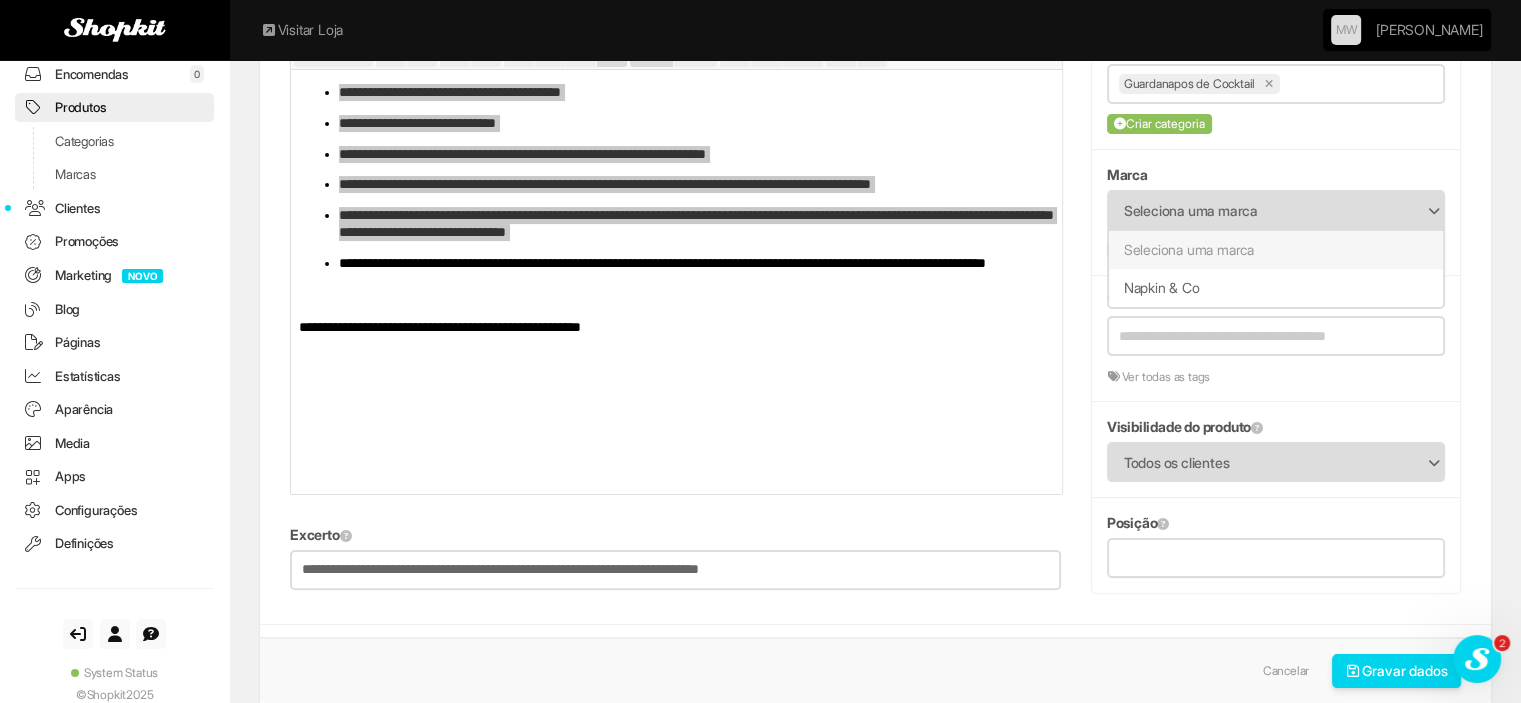 scroll, scrollTop: 400, scrollLeft: 0, axis: vertical 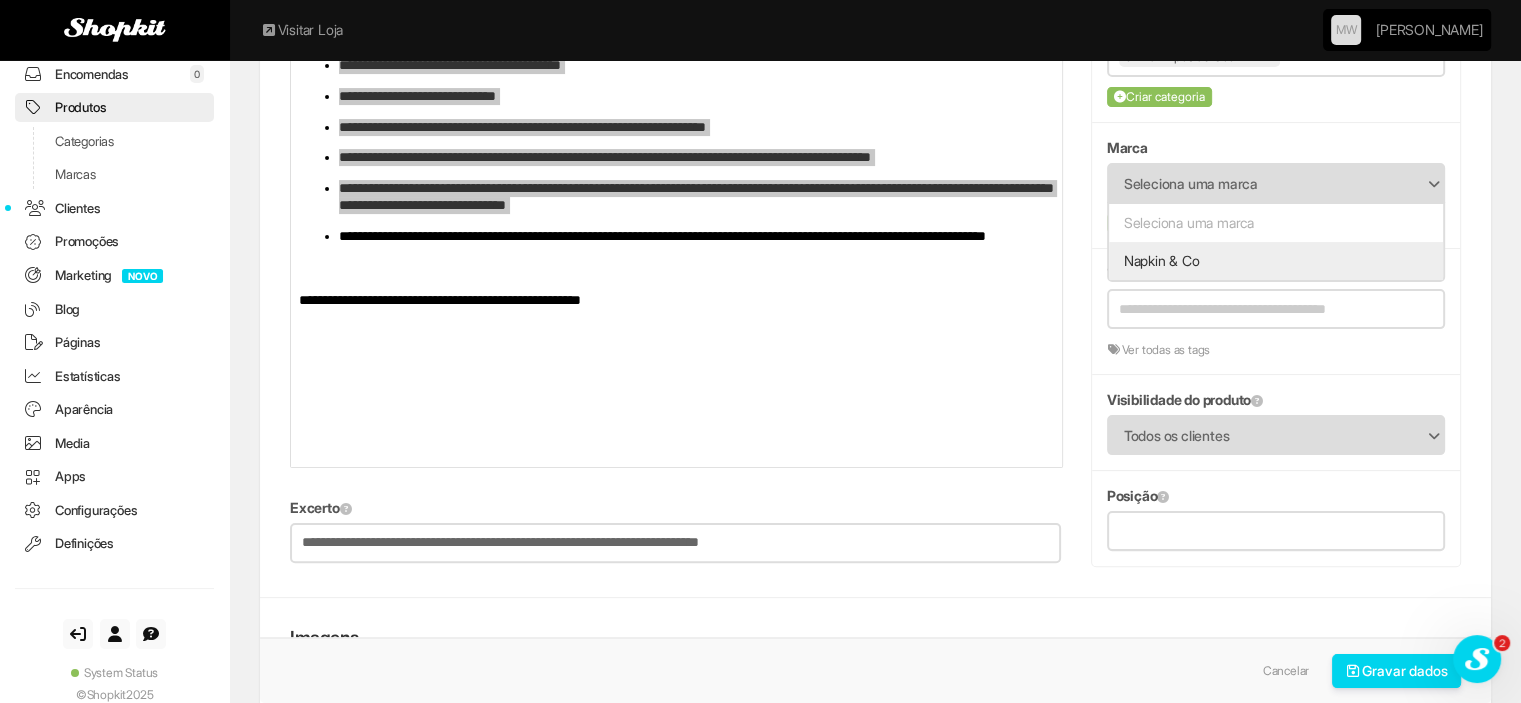 click on "Napkin & Co" at bounding box center [1276, 261] 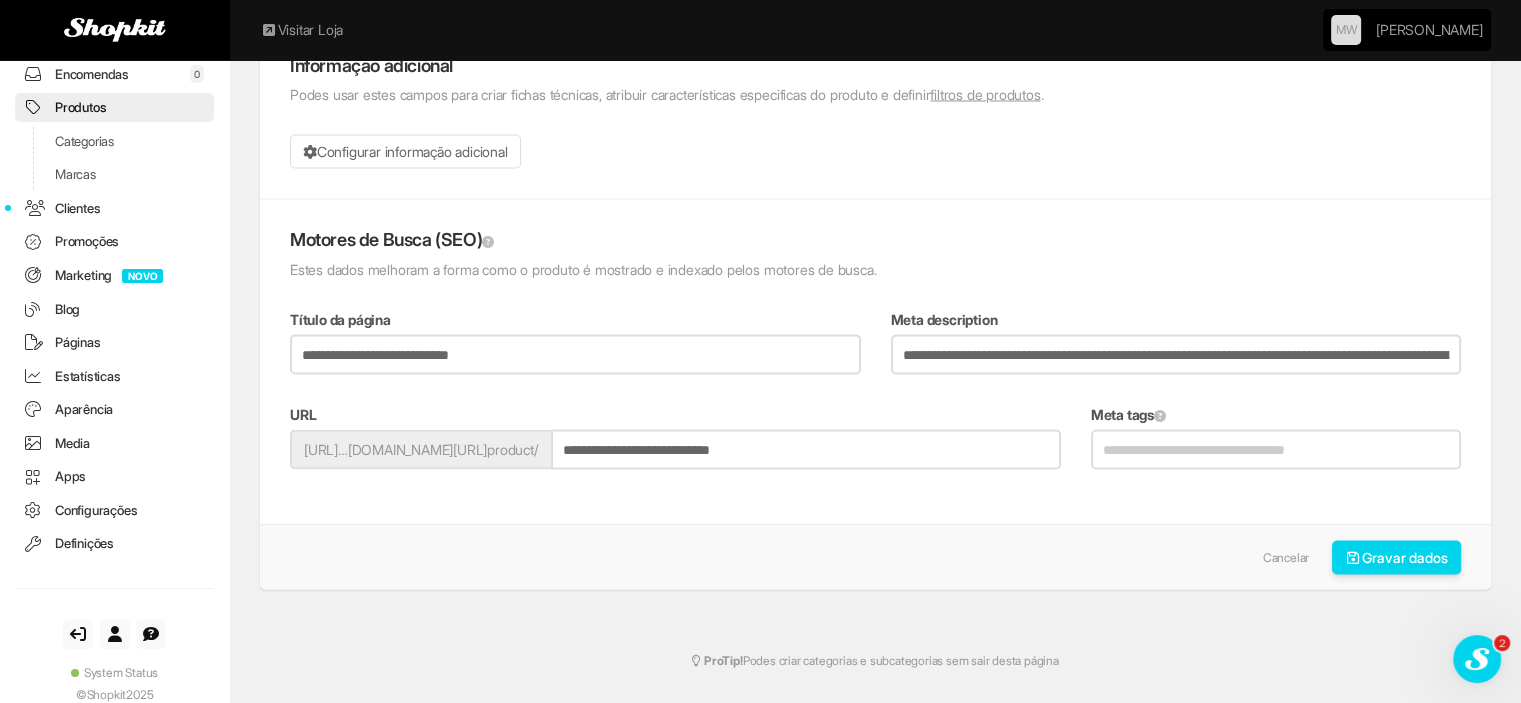 scroll, scrollTop: 3776, scrollLeft: 0, axis: vertical 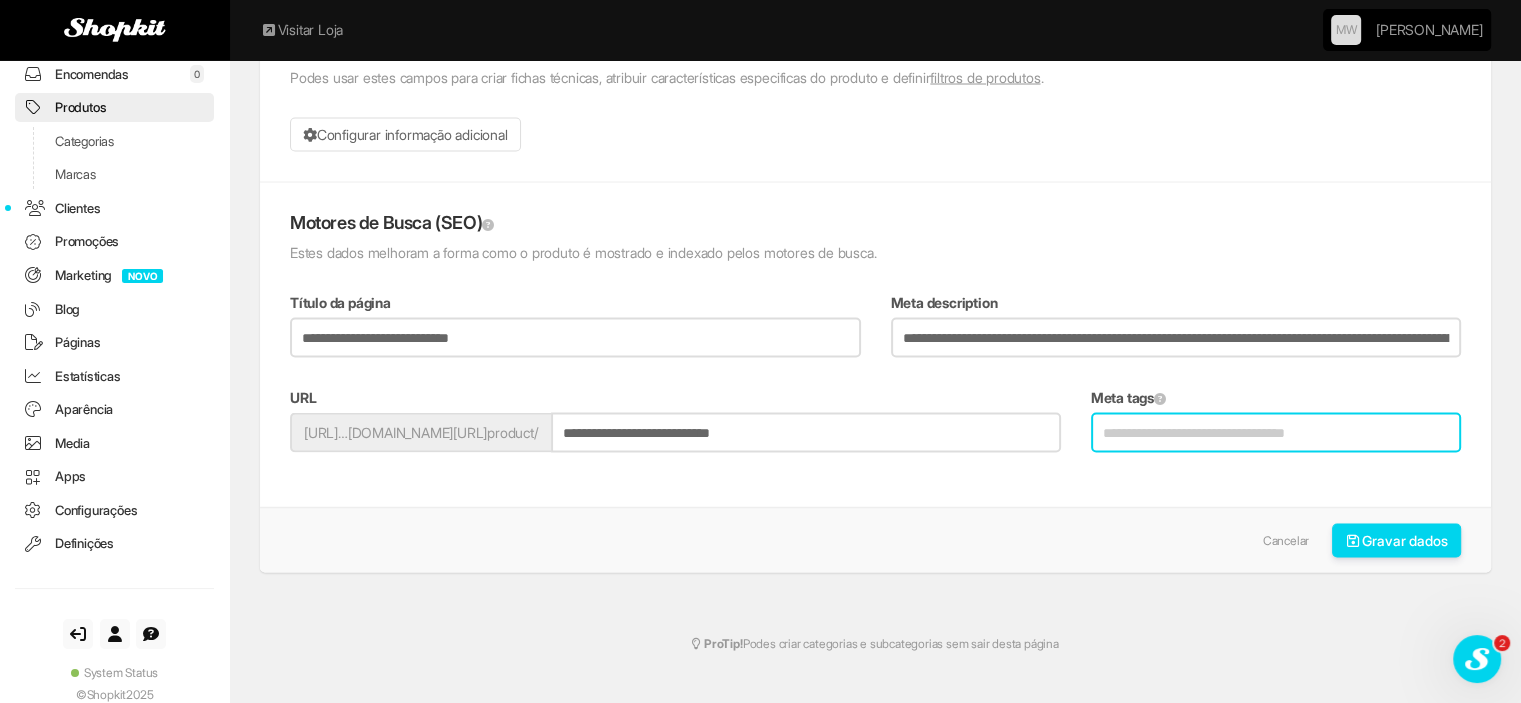 click on "Meta tags" at bounding box center [1276, 432] 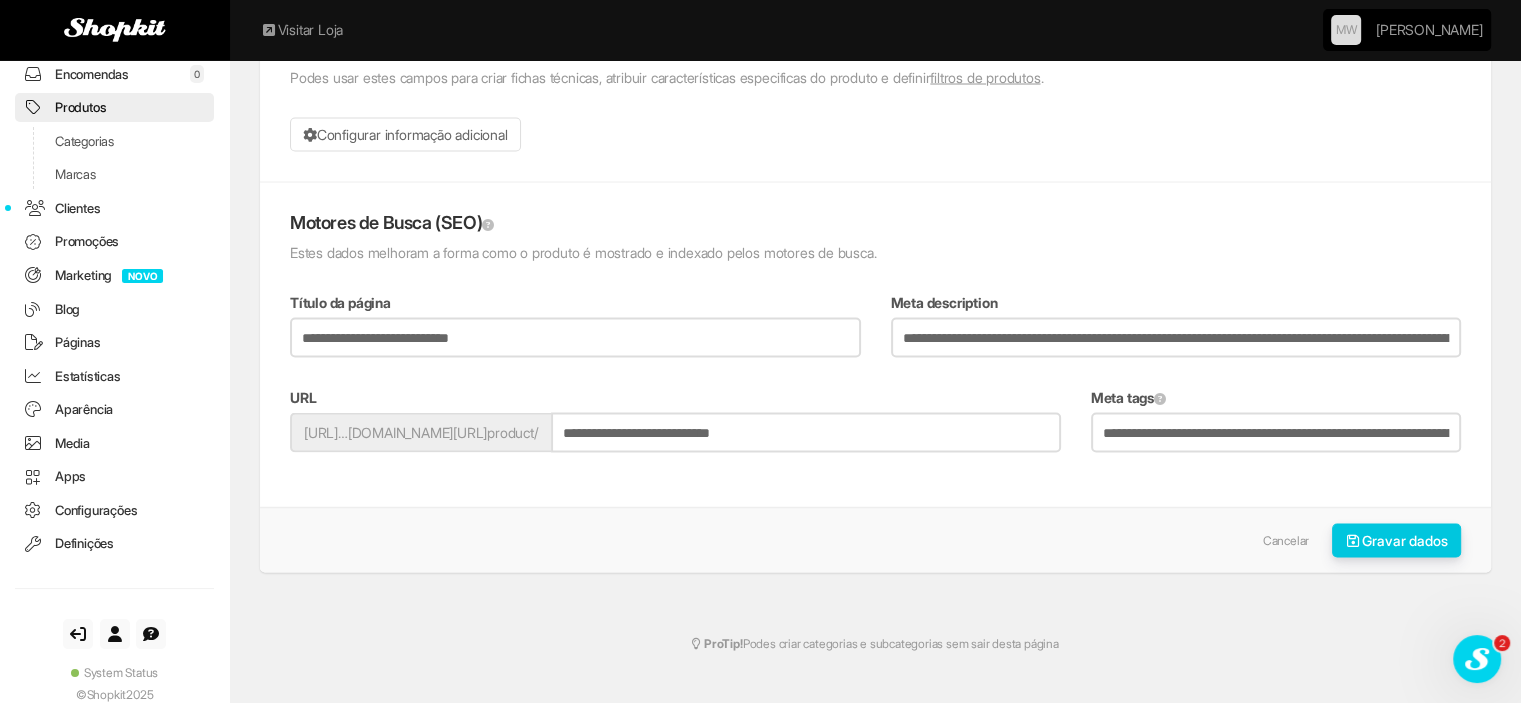 click on "Gravar dados" at bounding box center (1397, 540) 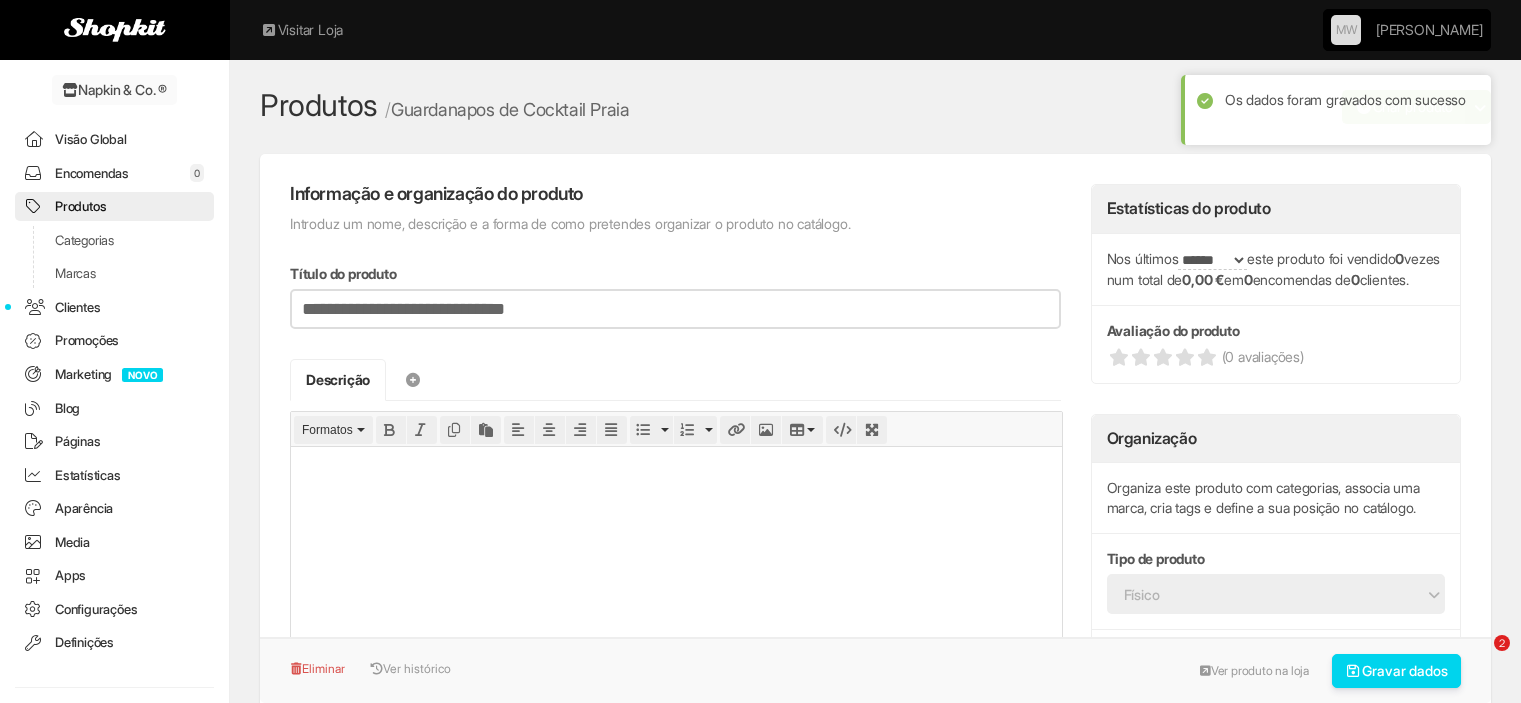scroll, scrollTop: 0, scrollLeft: 0, axis: both 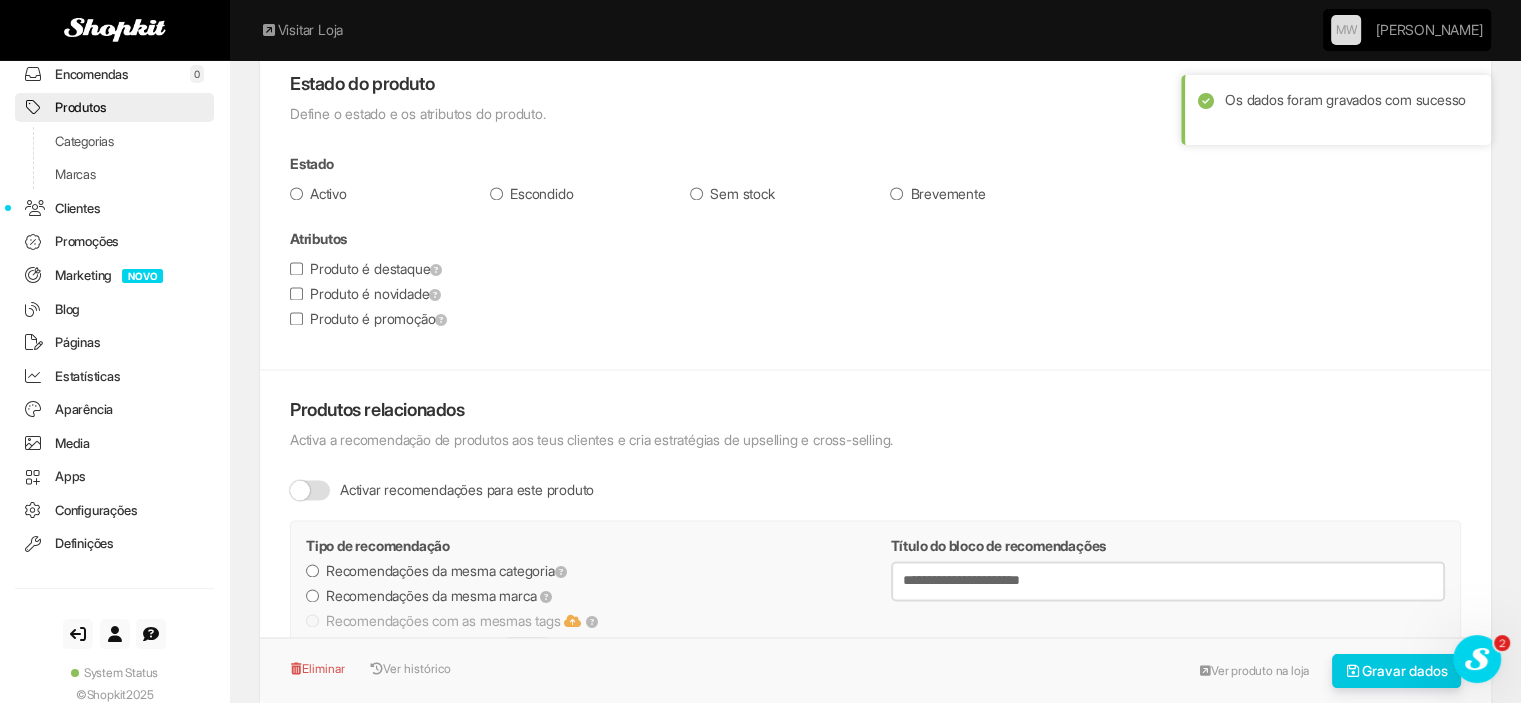 drag, startPoint x: 1406, startPoint y: 671, endPoint x: 1006, endPoint y: 179, distance: 634.08514 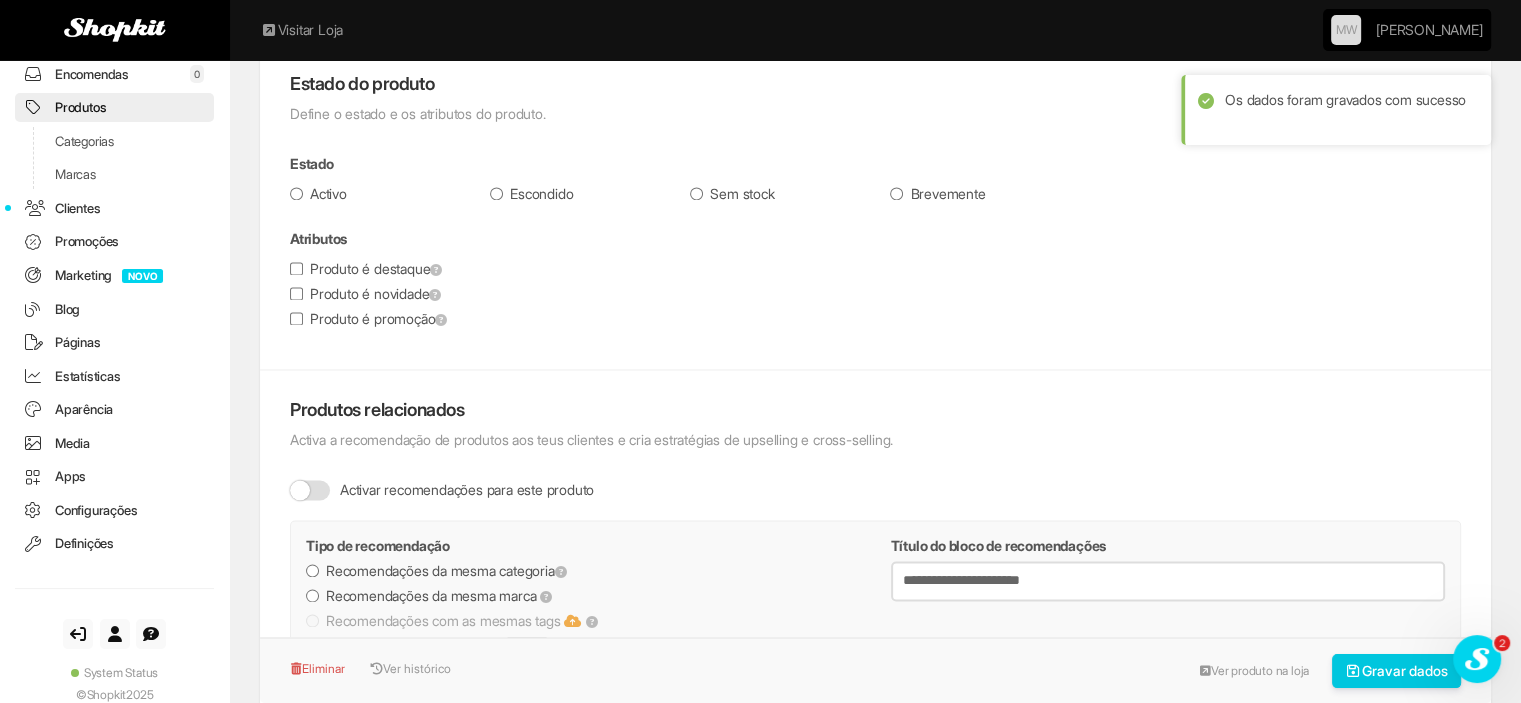 click on "Gravar dados" at bounding box center [1397, 671] 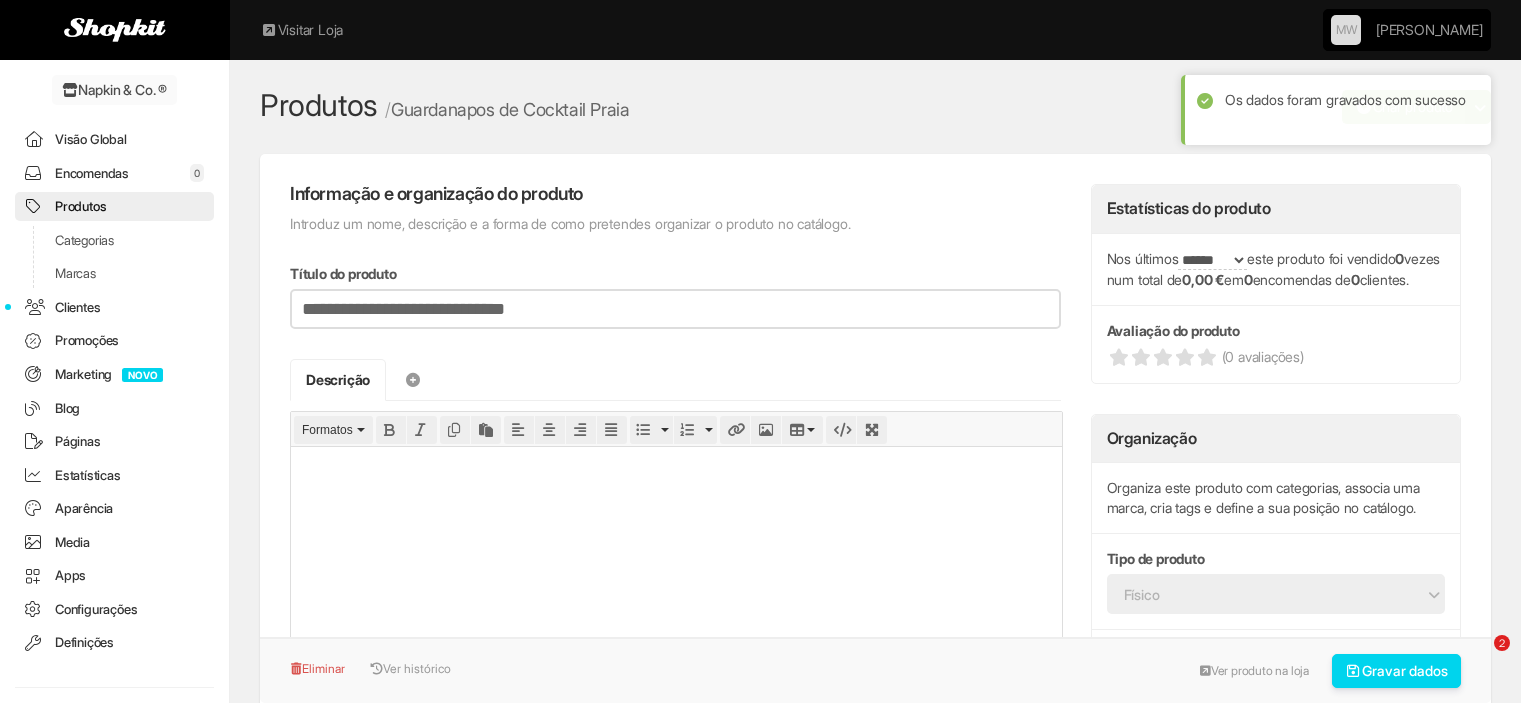 scroll, scrollTop: 0, scrollLeft: 0, axis: both 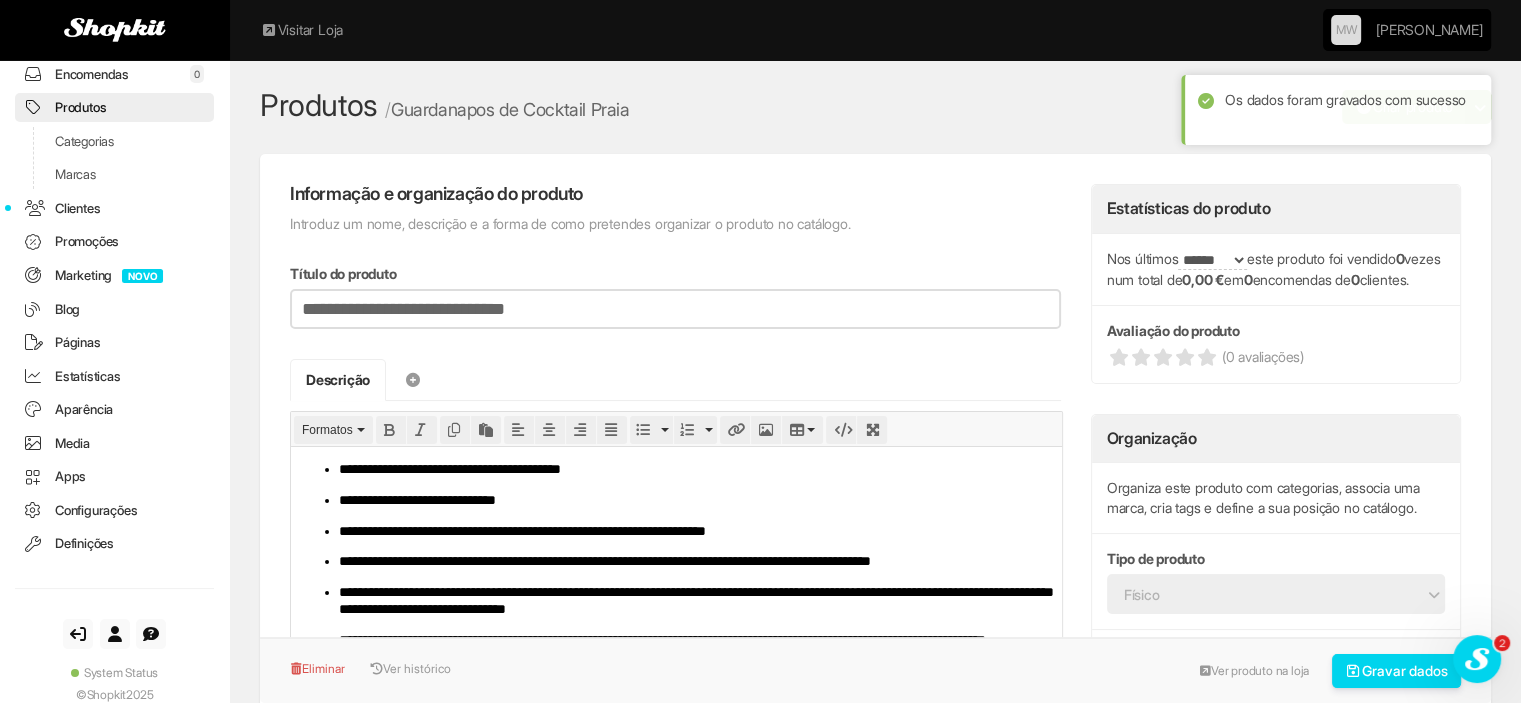 click on "Produtos" at bounding box center [114, 107] 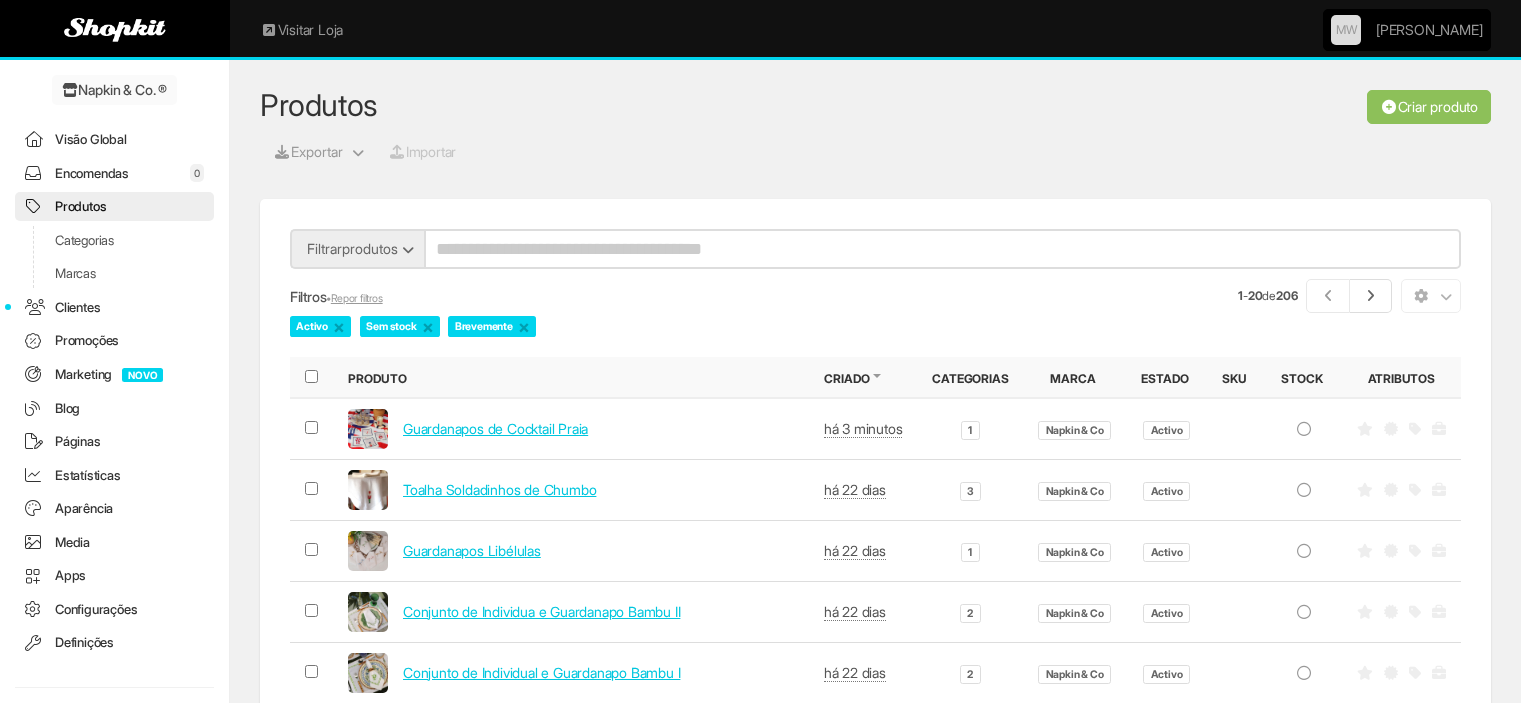scroll, scrollTop: 0, scrollLeft: 0, axis: both 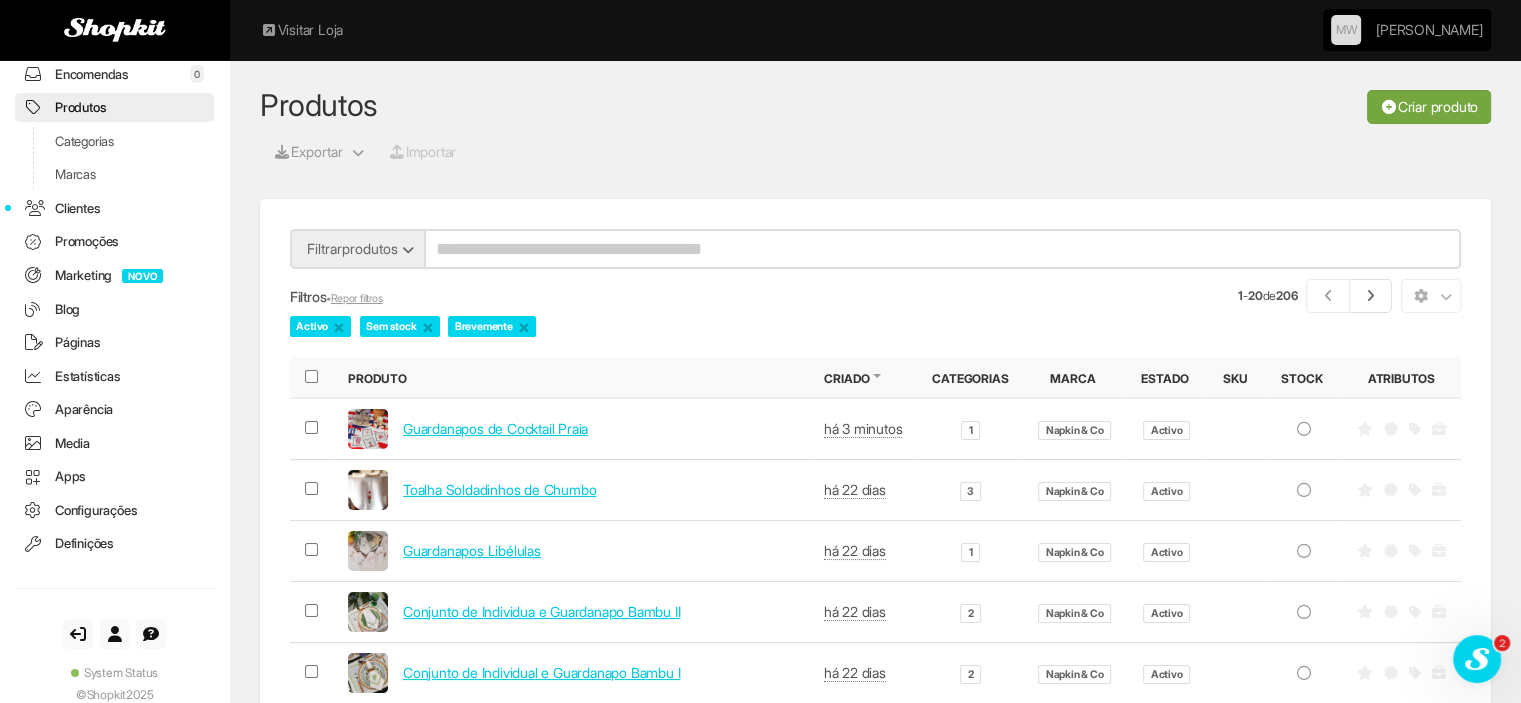 click on "Criar produto" at bounding box center [1429, 107] 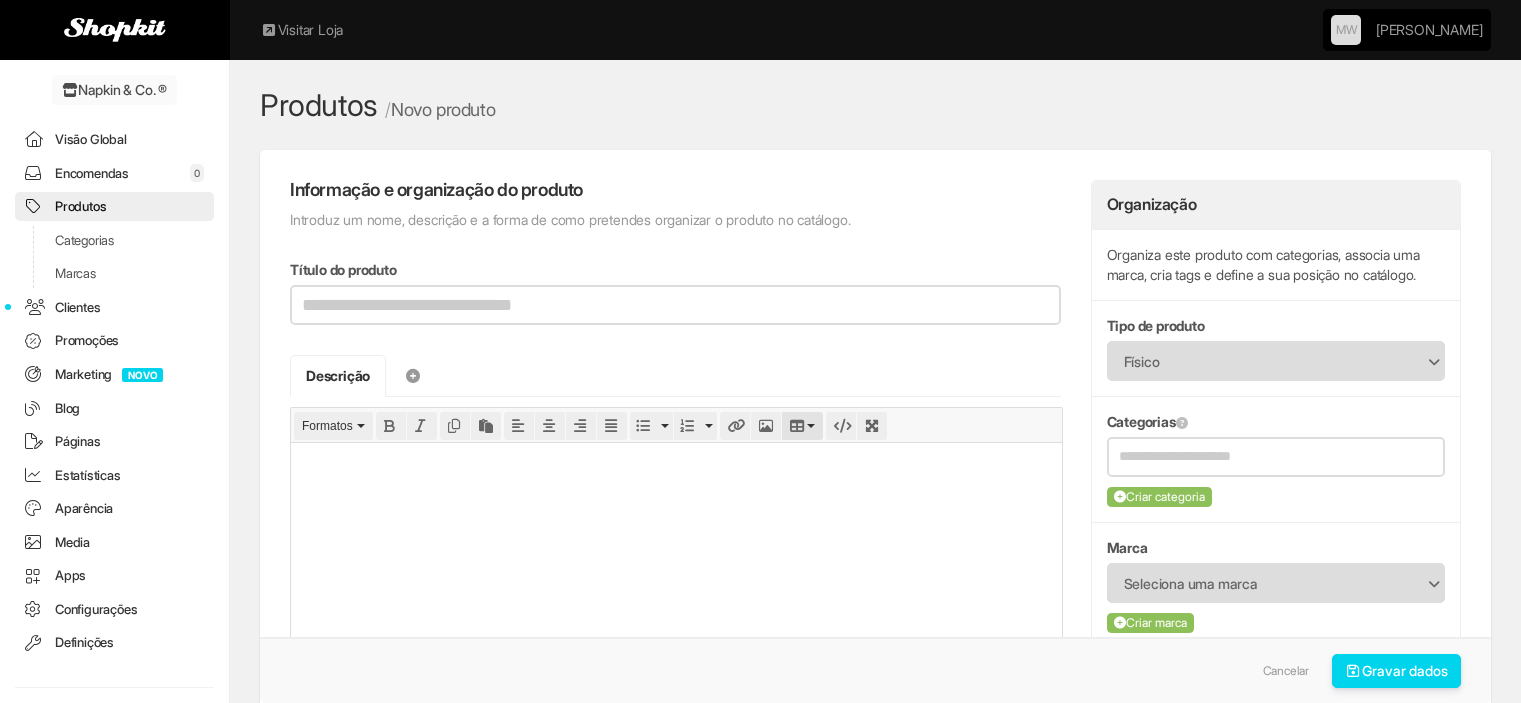 scroll, scrollTop: 0, scrollLeft: 0, axis: both 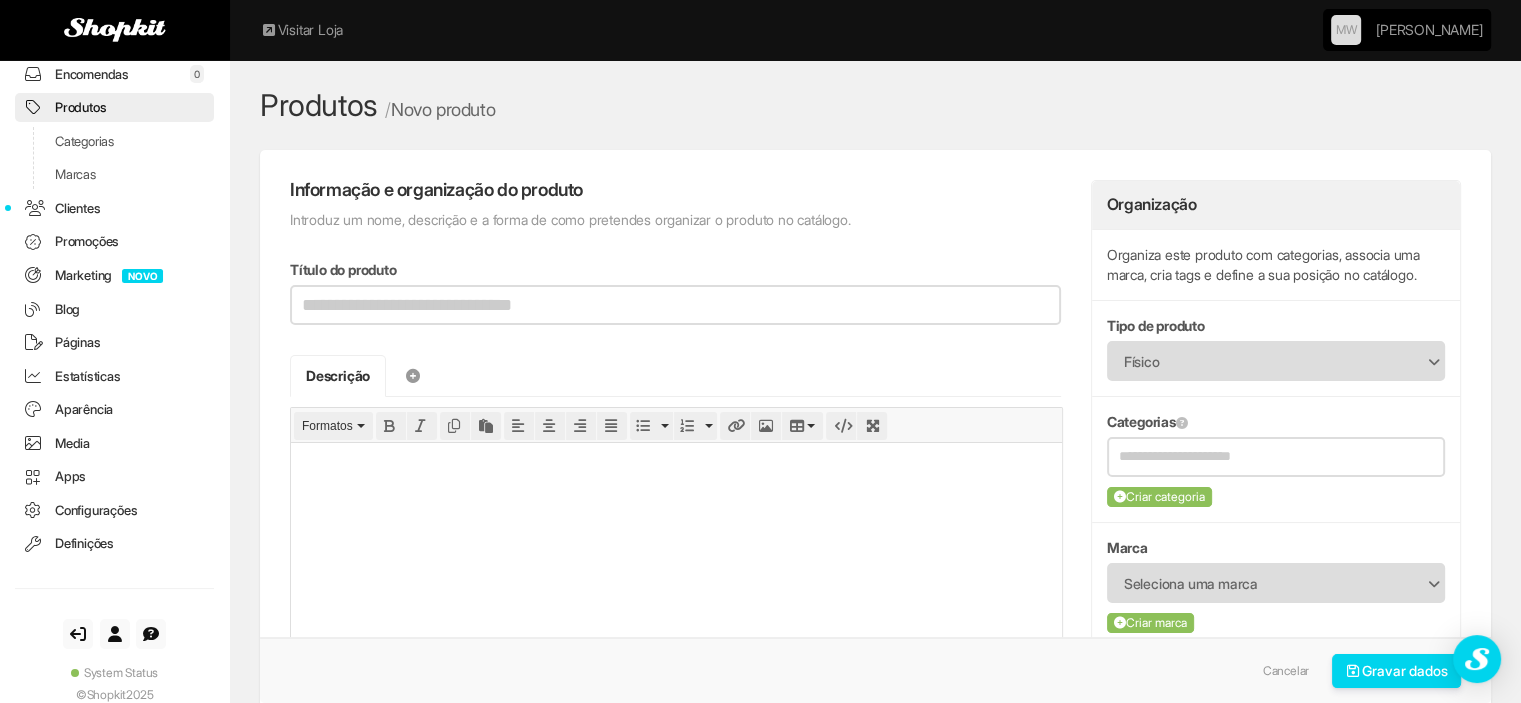 click at bounding box center (676, 464) 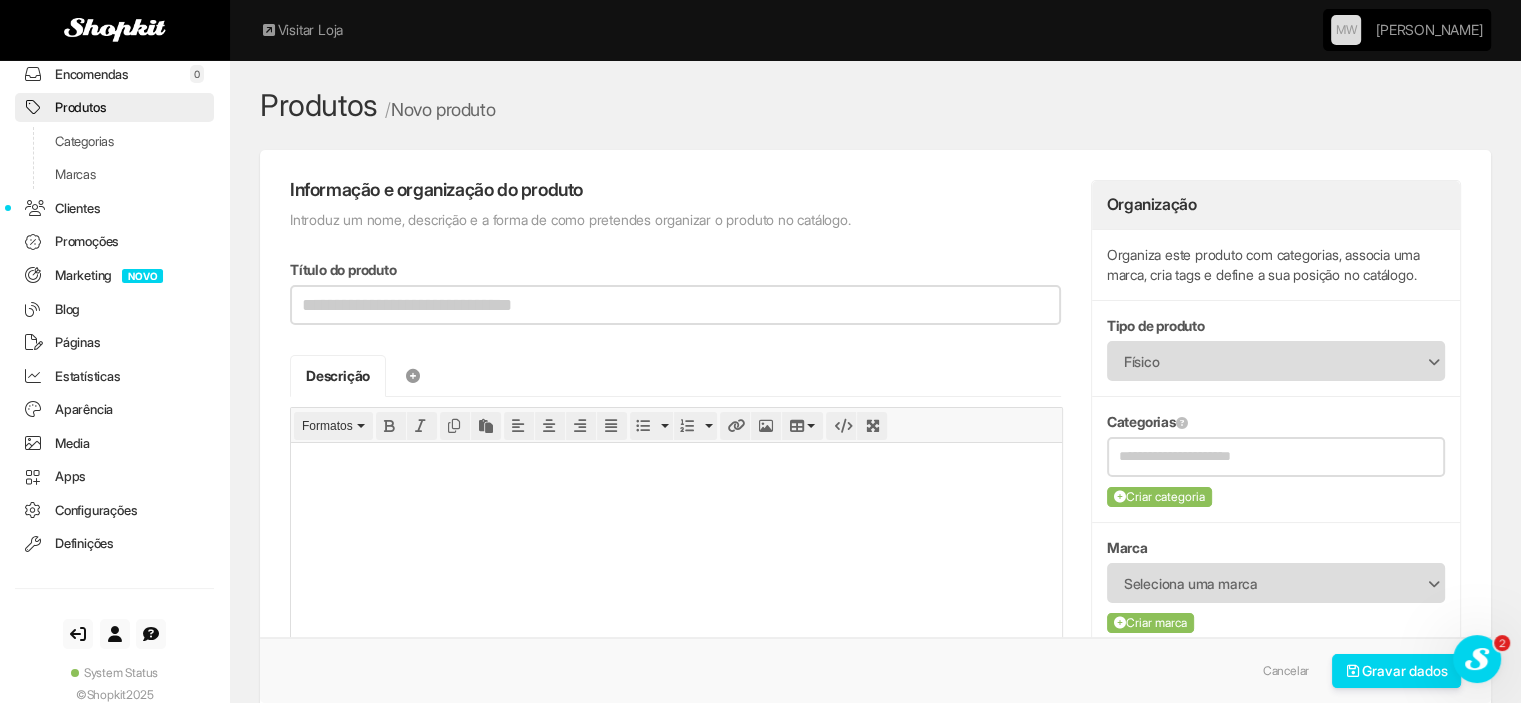 scroll, scrollTop: 0, scrollLeft: 0, axis: both 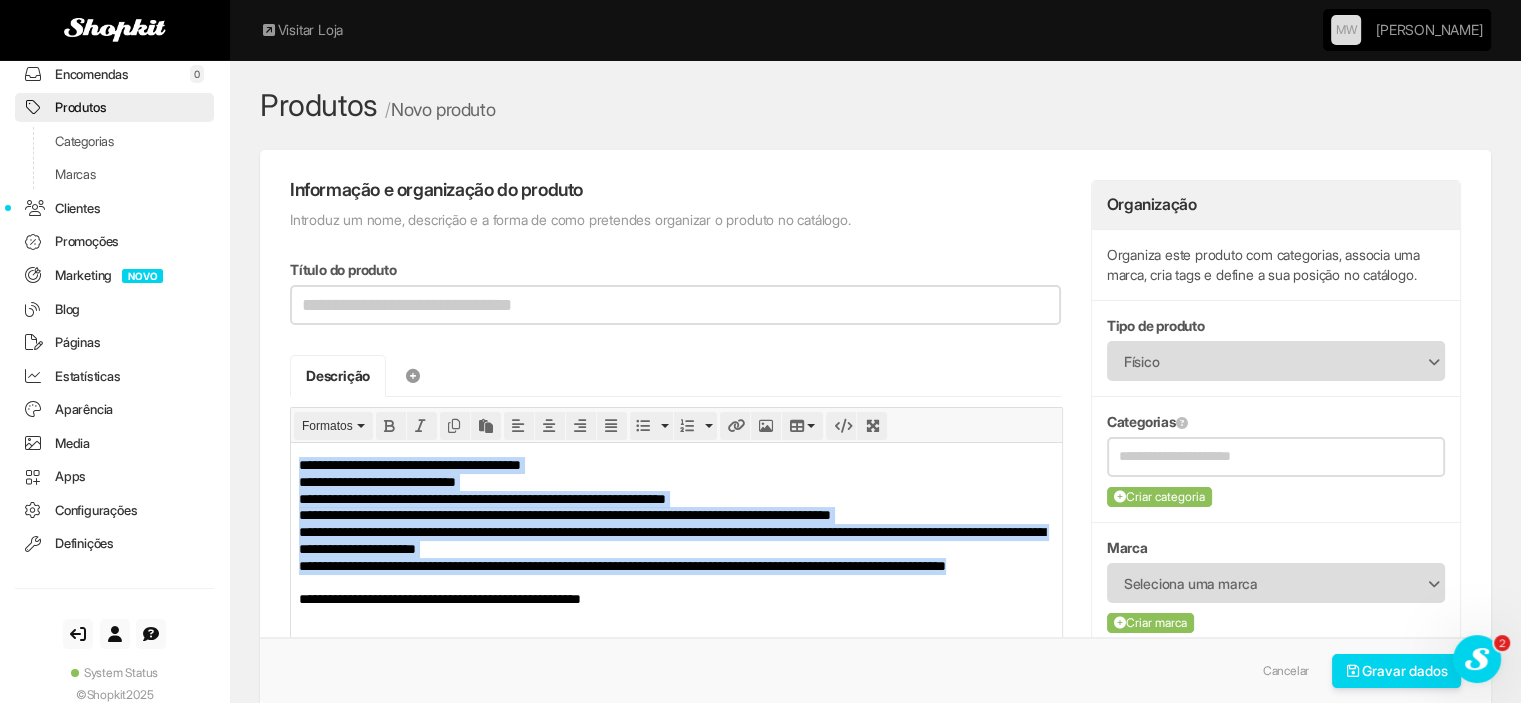 drag, startPoint x: 301, startPoint y: 468, endPoint x: 806, endPoint y: 584, distance: 518.15155 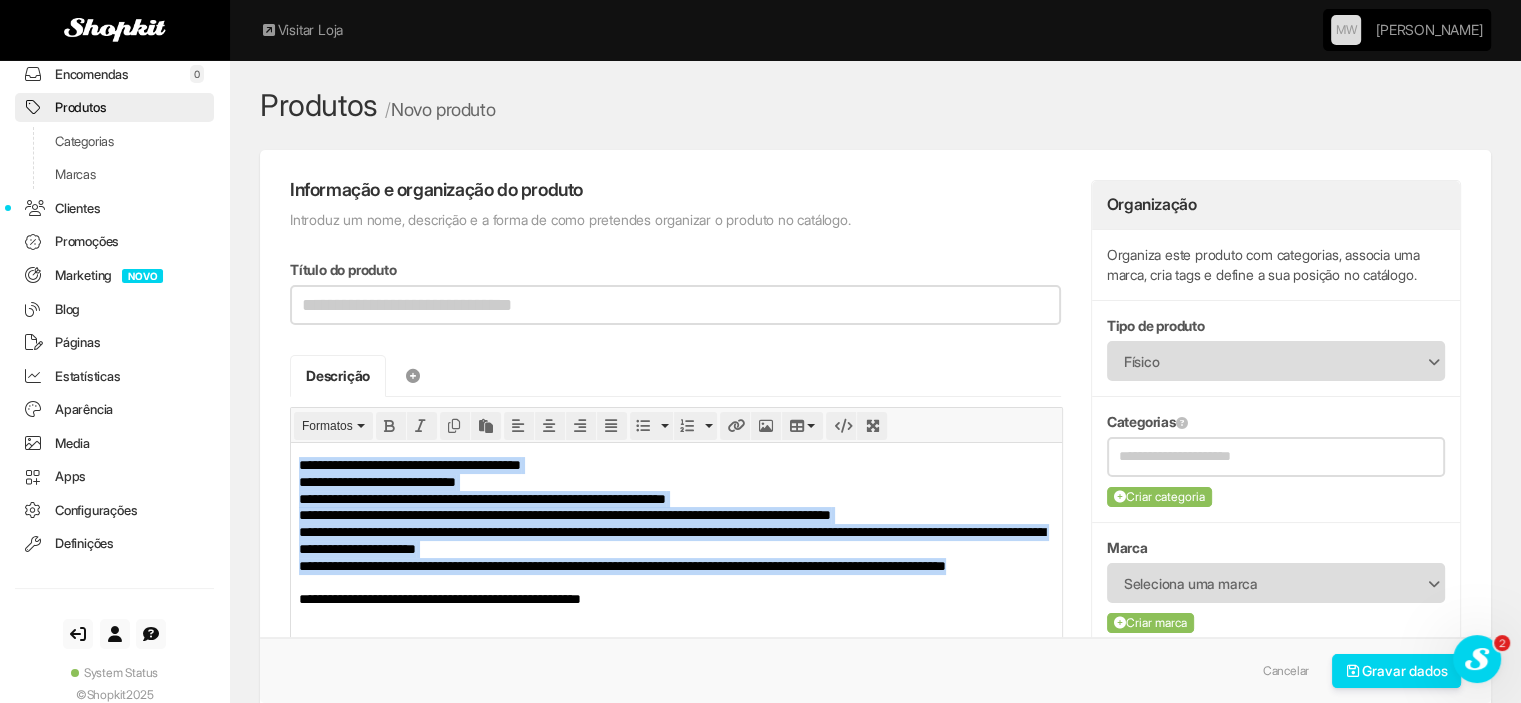 click on "**********" at bounding box center (676, 540) 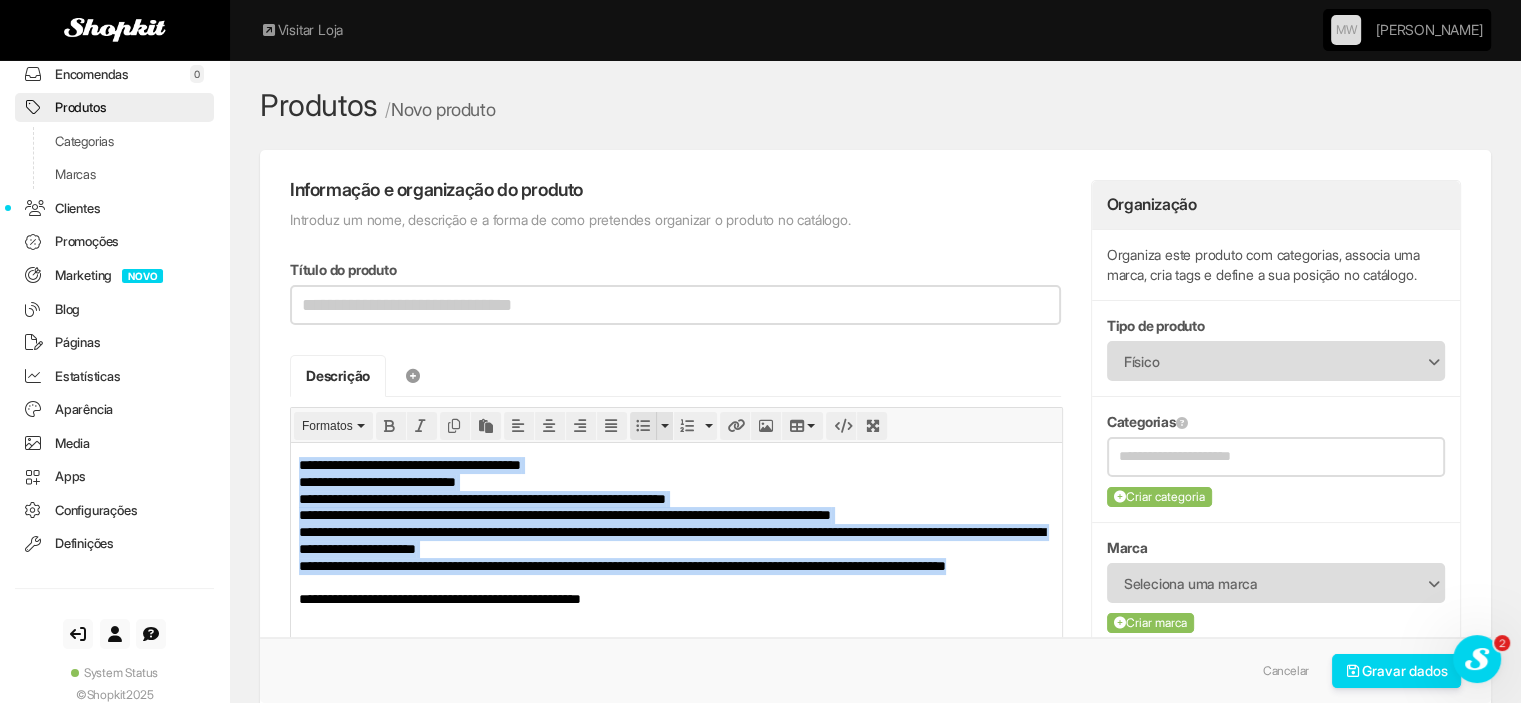 click at bounding box center [643, 426] 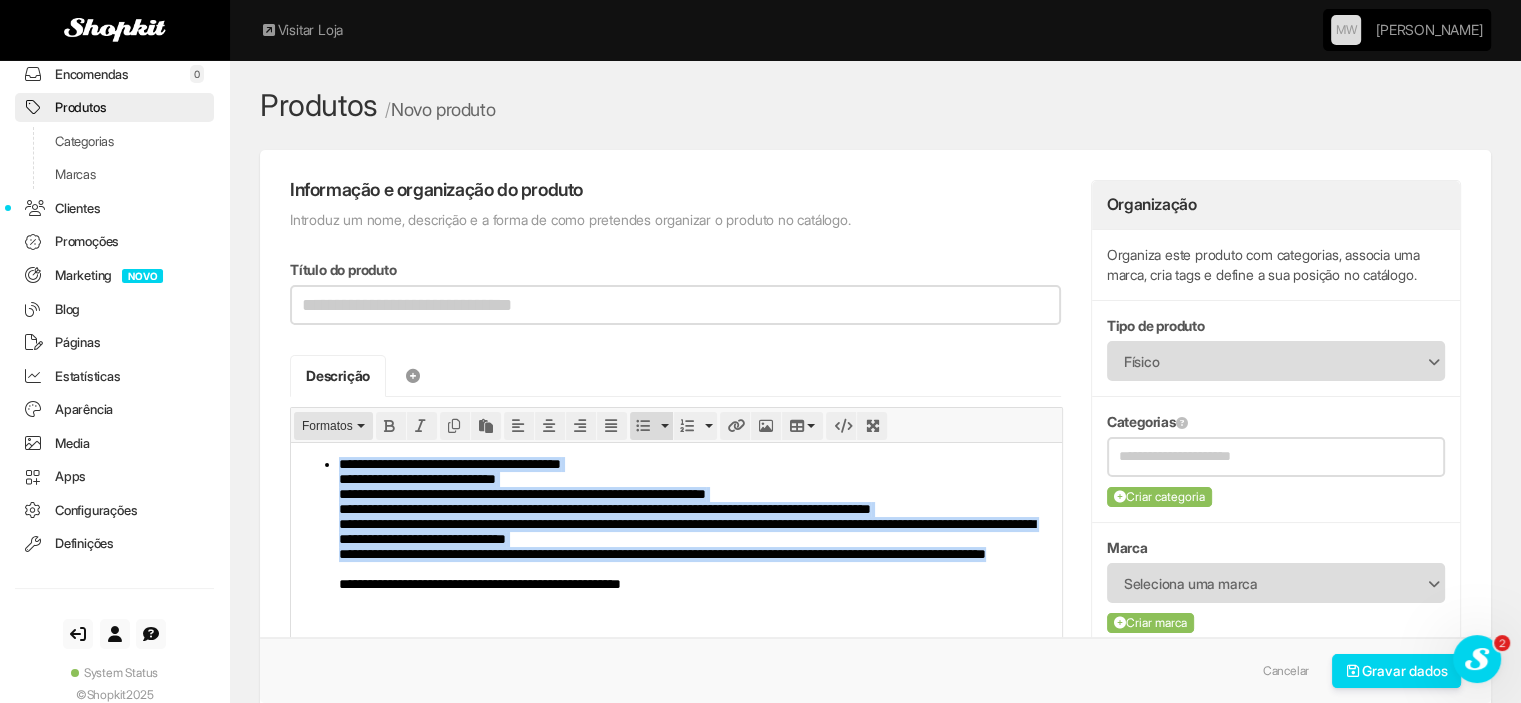 click on "Formatos" at bounding box center [327, 426] 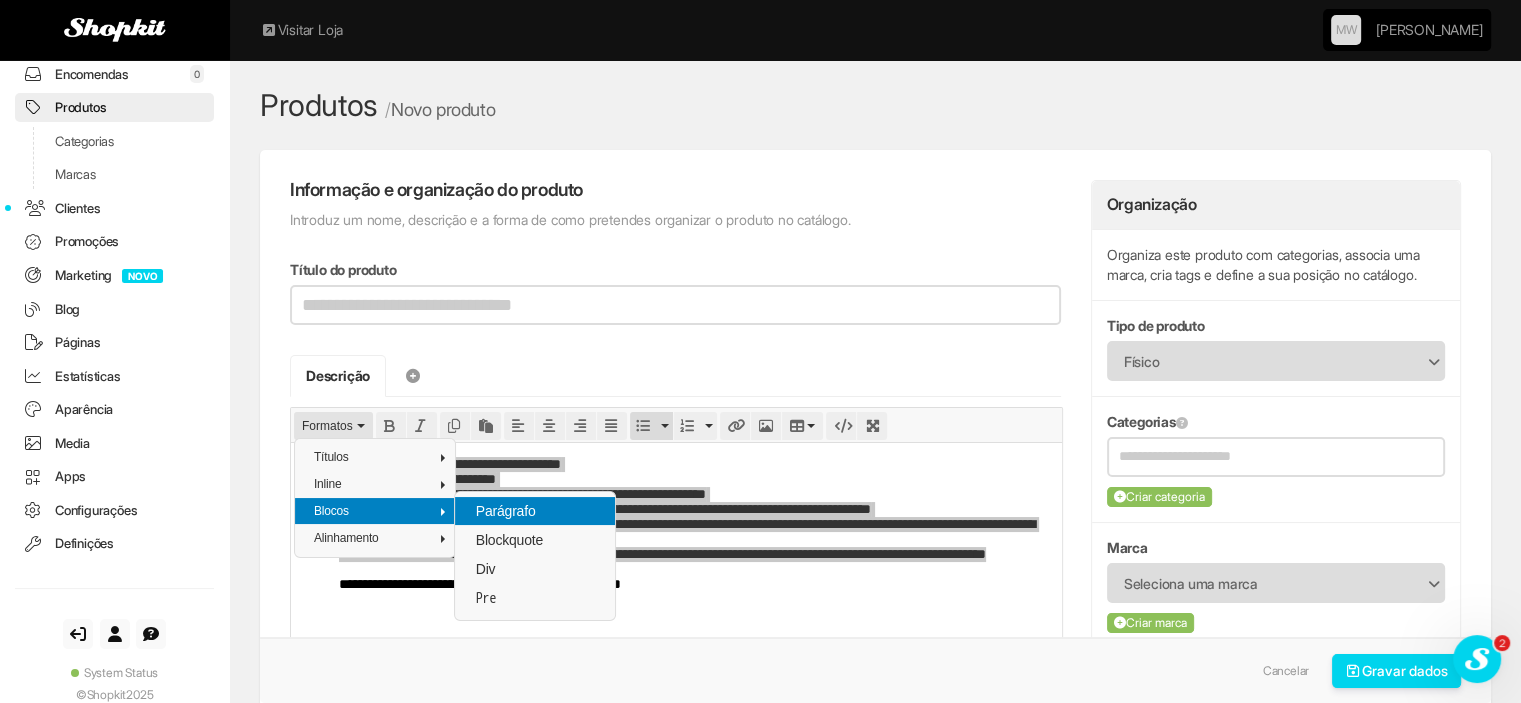 click on "Parágrafo" at bounding box center (535, 511) 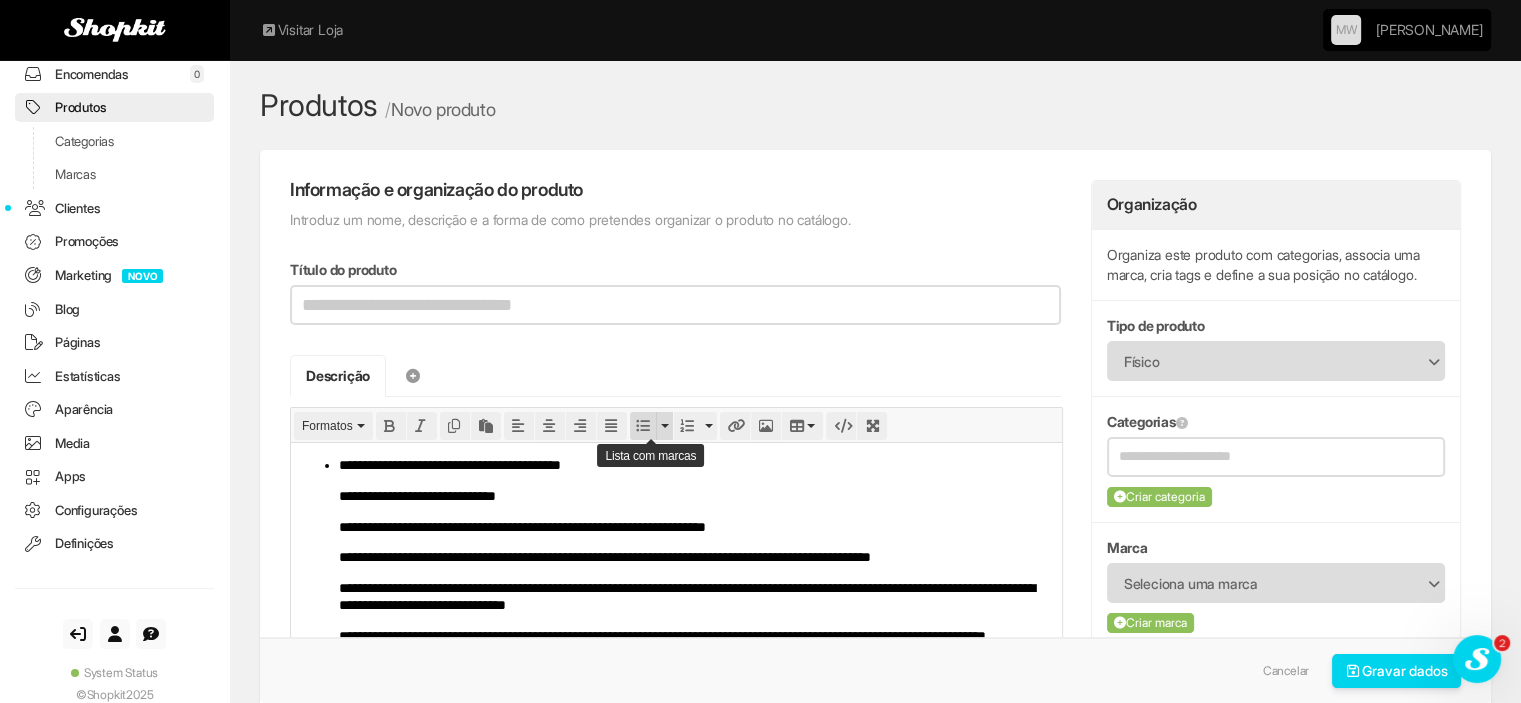 click at bounding box center [643, 426] 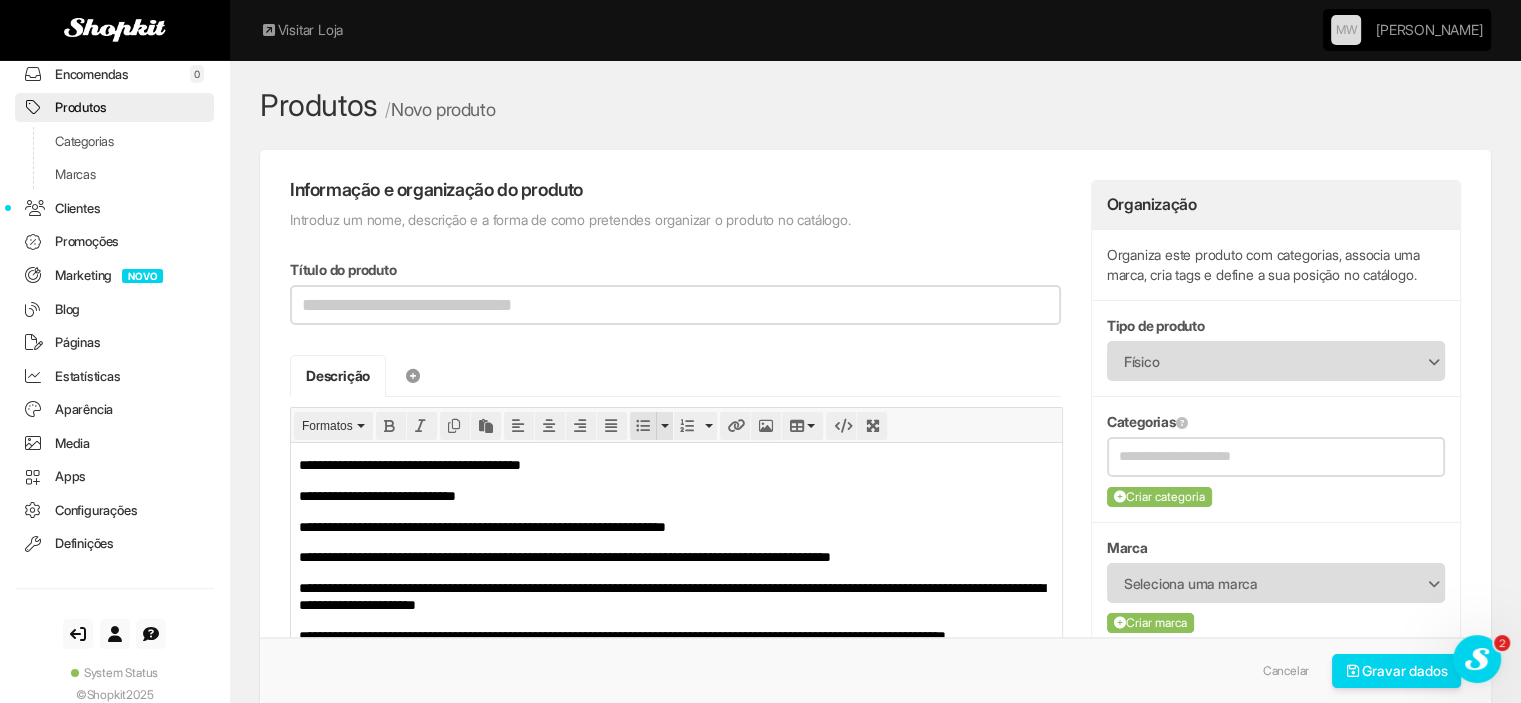 click at bounding box center (643, 426) 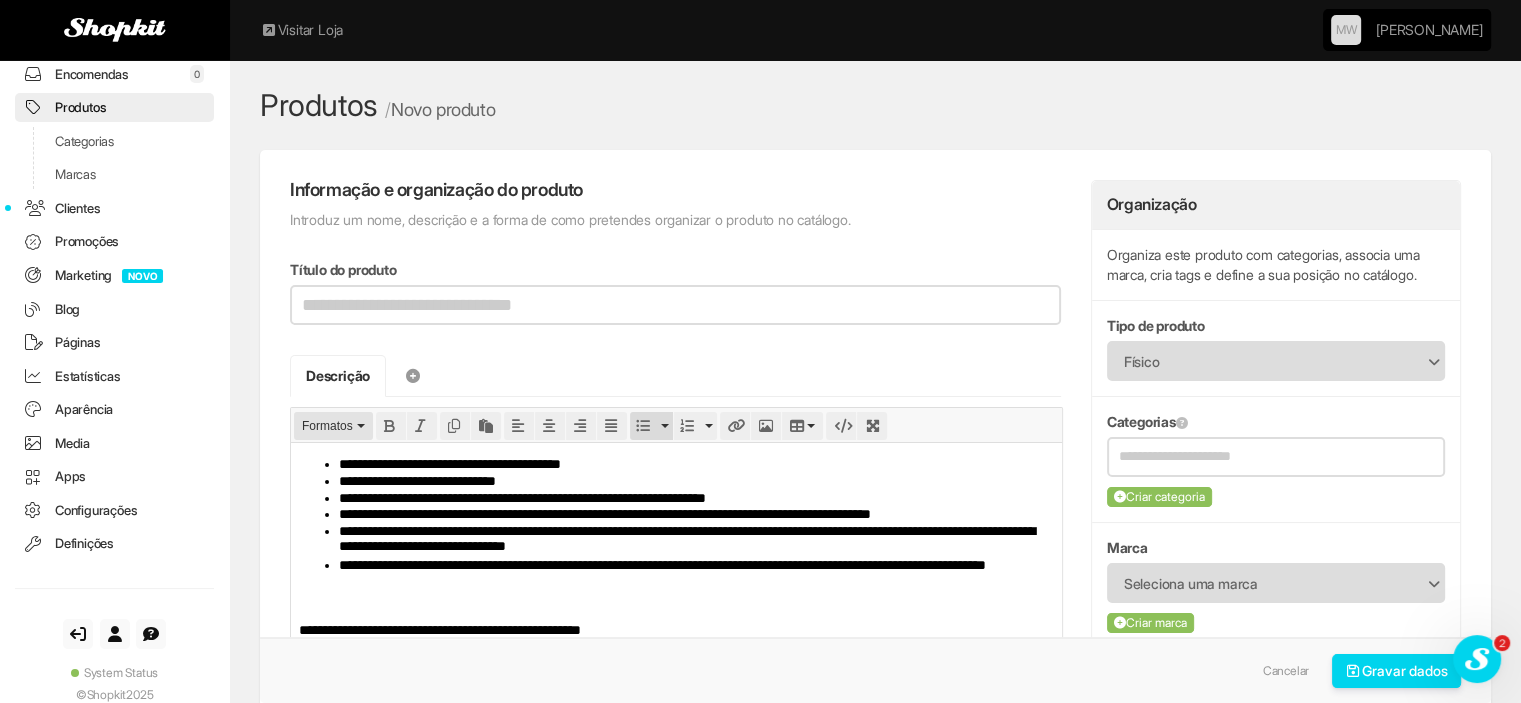 click on "Formatos" at bounding box center [327, 426] 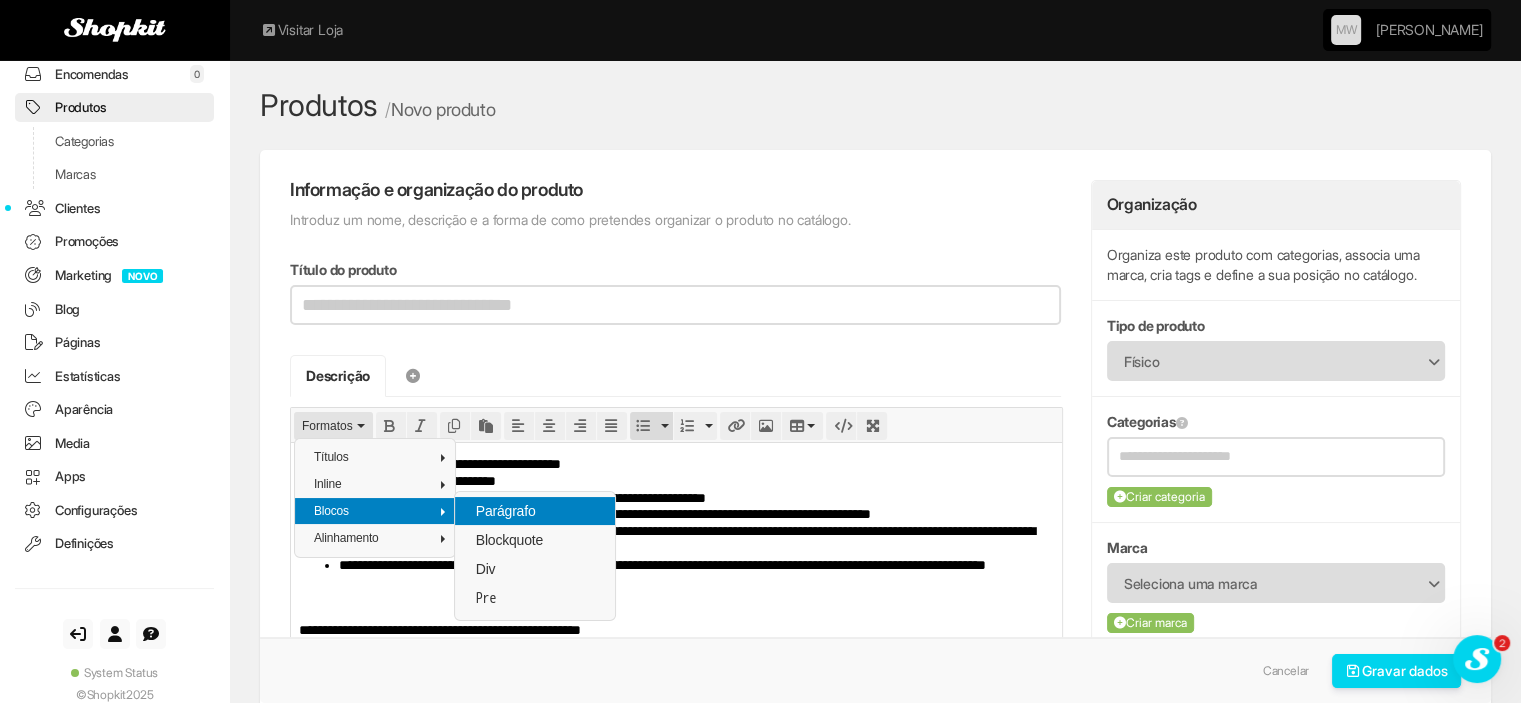 click on "Parágrafo" at bounding box center [506, 511] 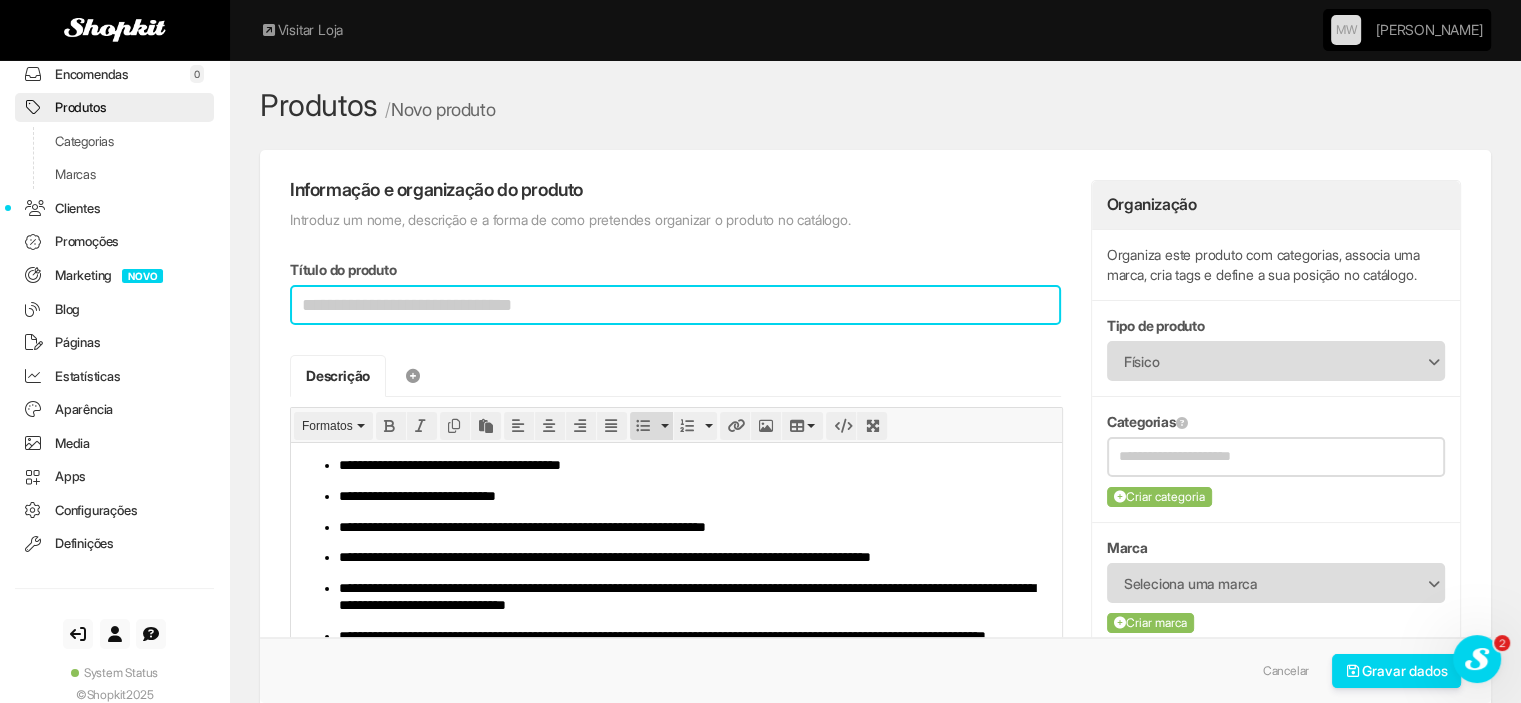 click on "Título do produto" at bounding box center (675, 305) 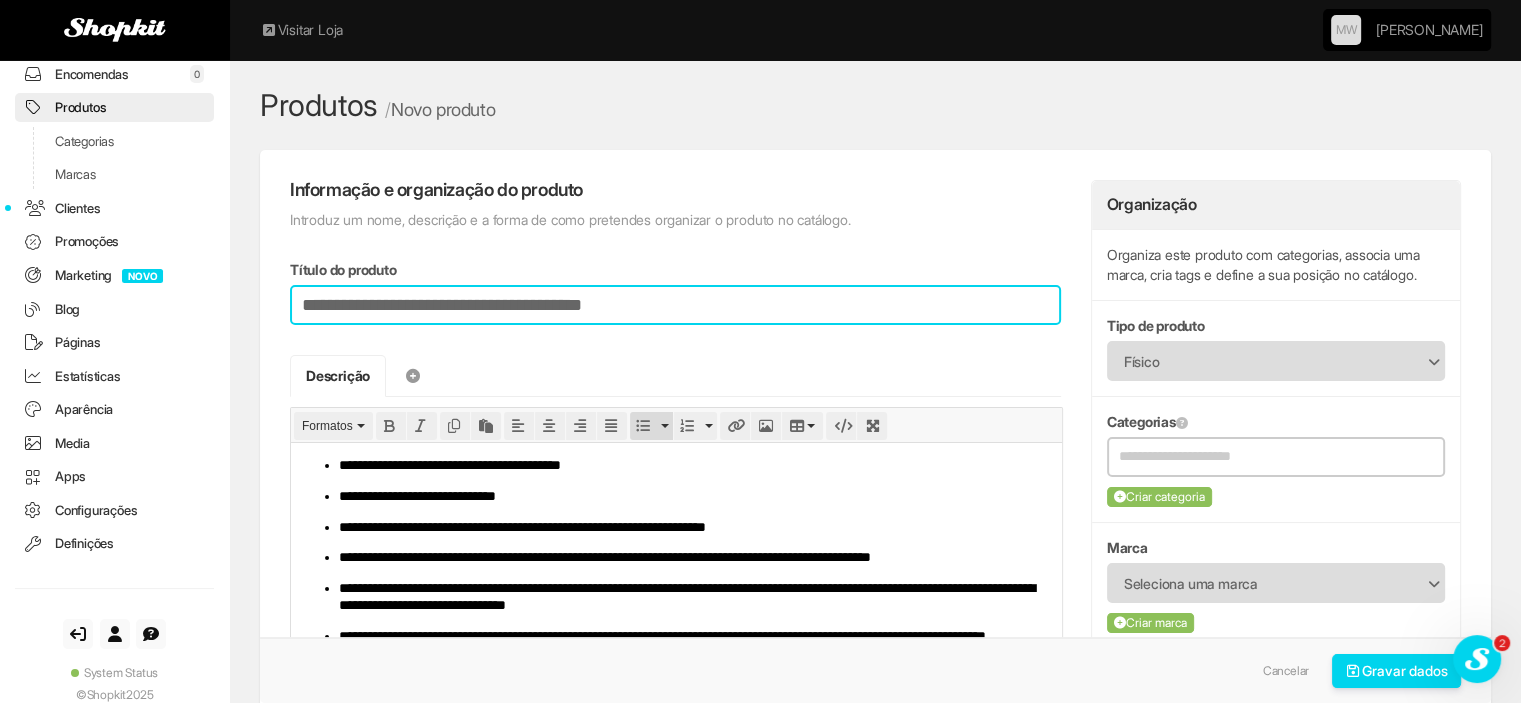 type on "**********" 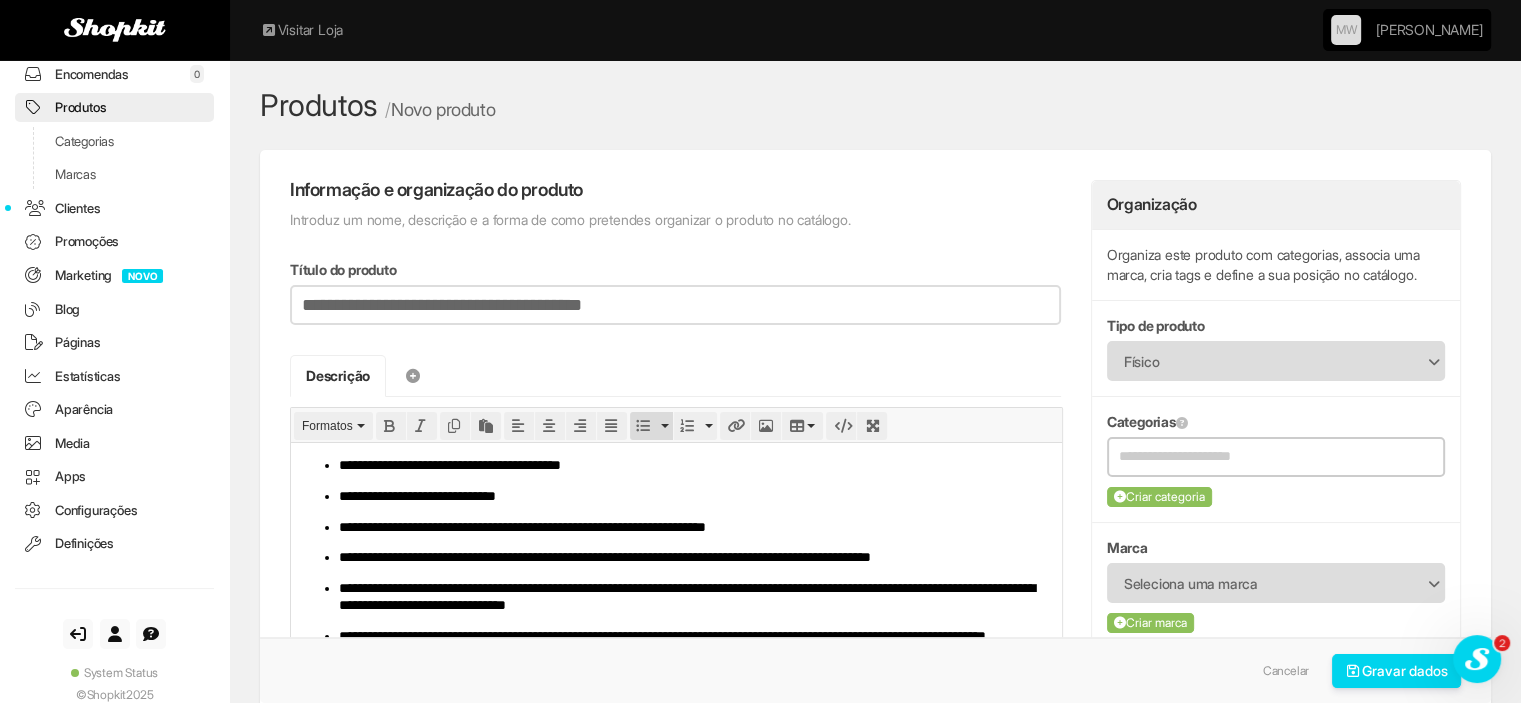 type 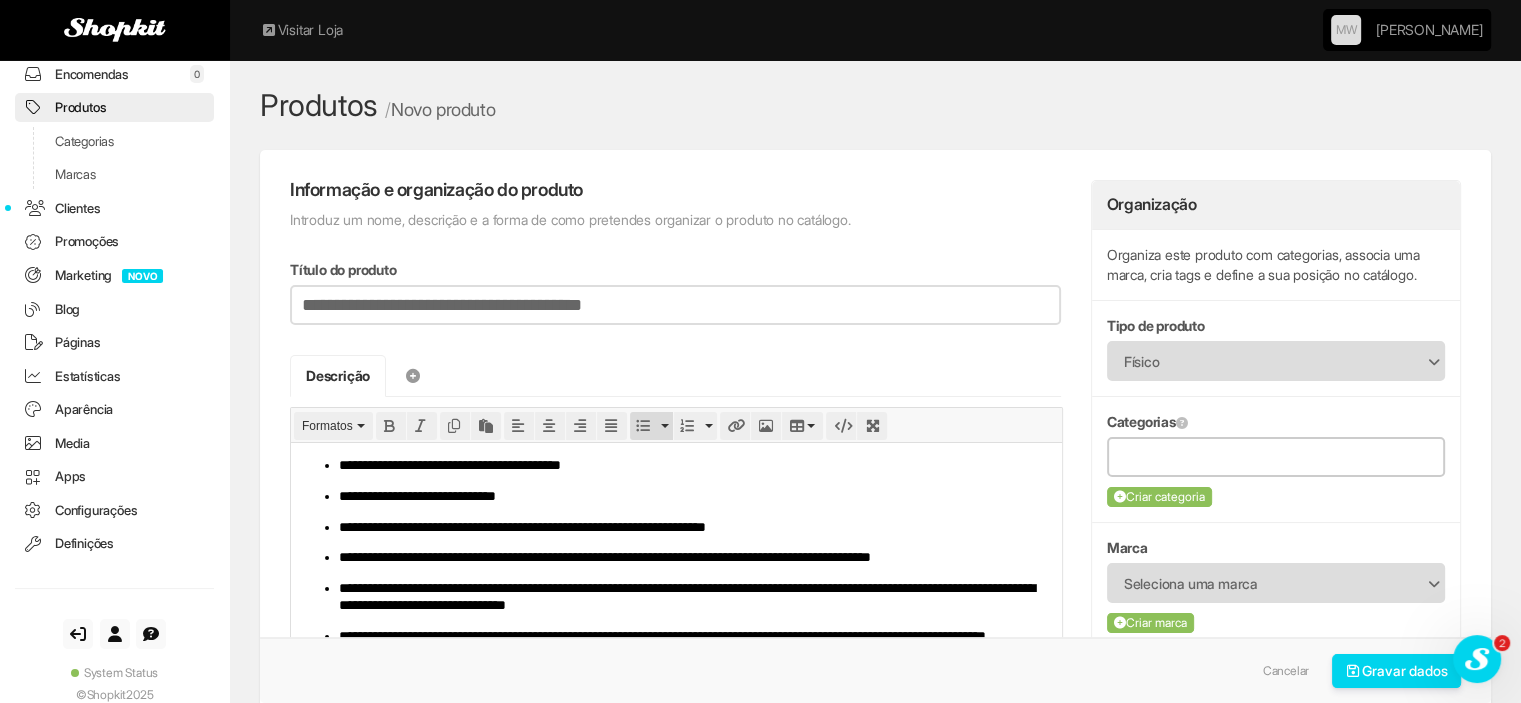 click at bounding box center [1276, 456] 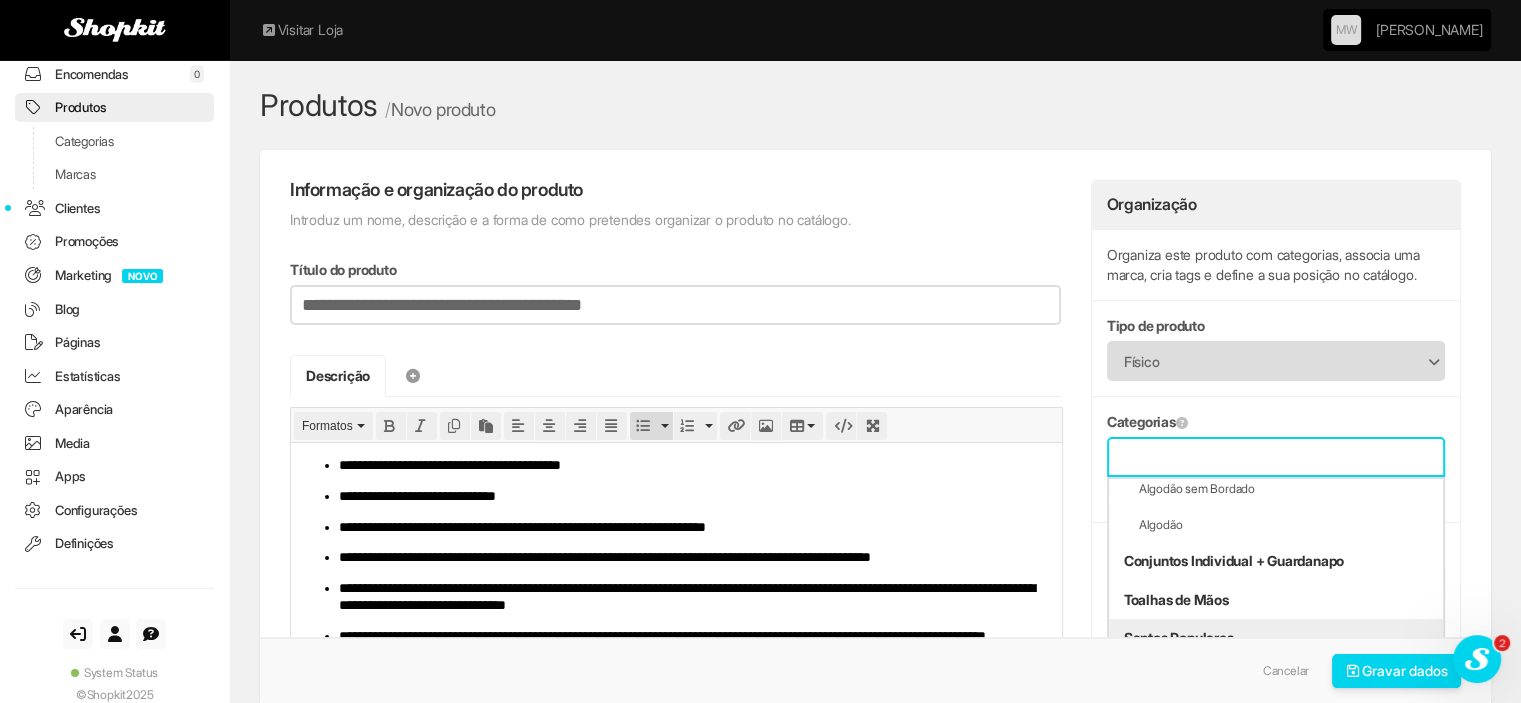 scroll, scrollTop: 500, scrollLeft: 0, axis: vertical 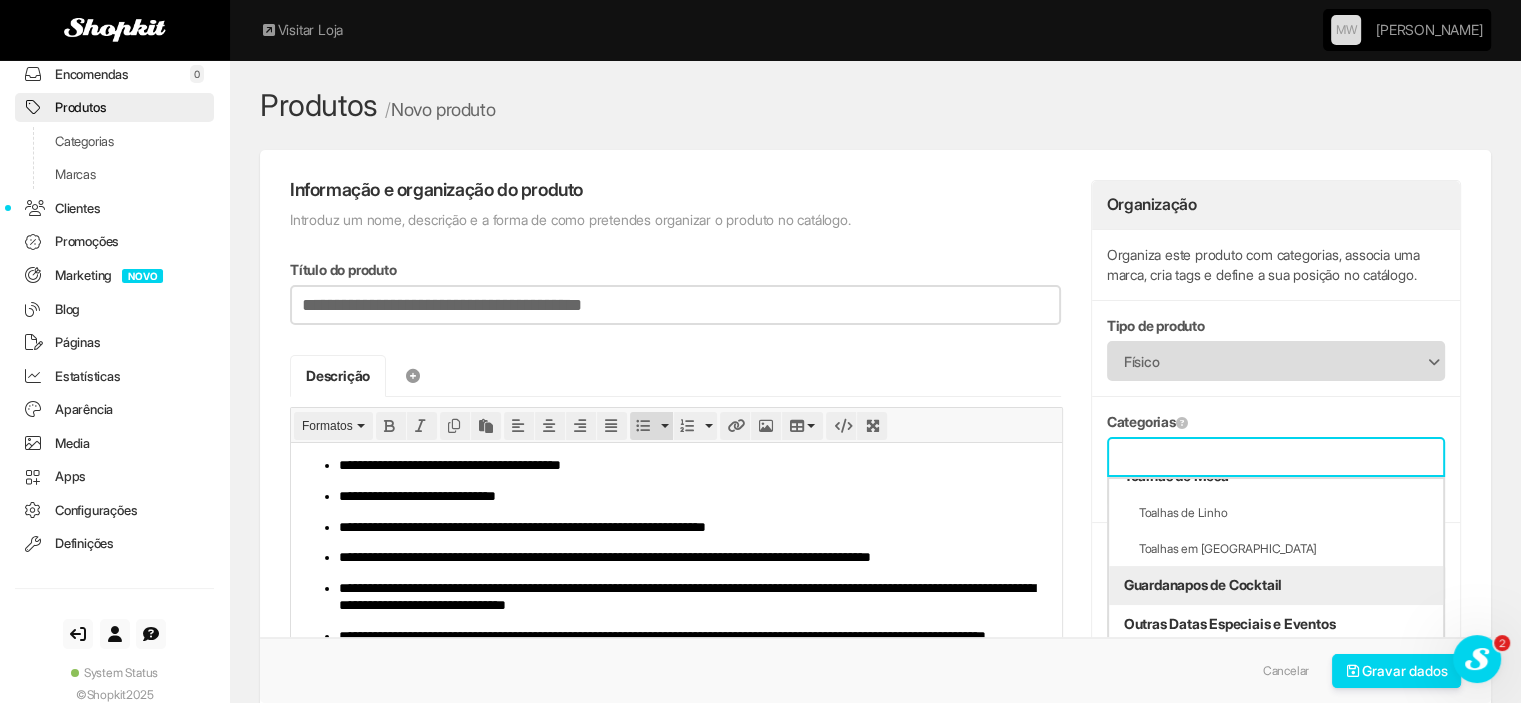 click on "Guardanapos de Cocktail" at bounding box center [1276, 585] 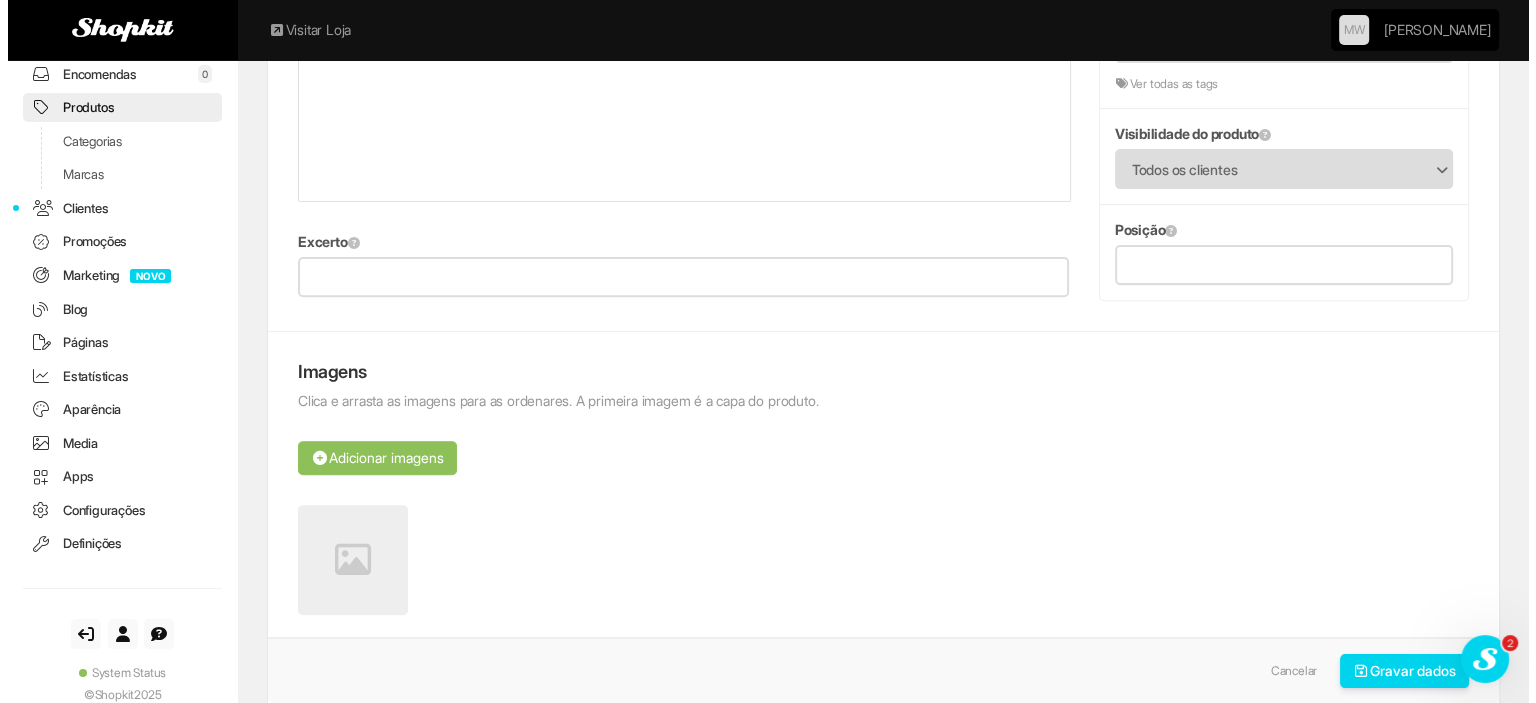 scroll, scrollTop: 700, scrollLeft: 0, axis: vertical 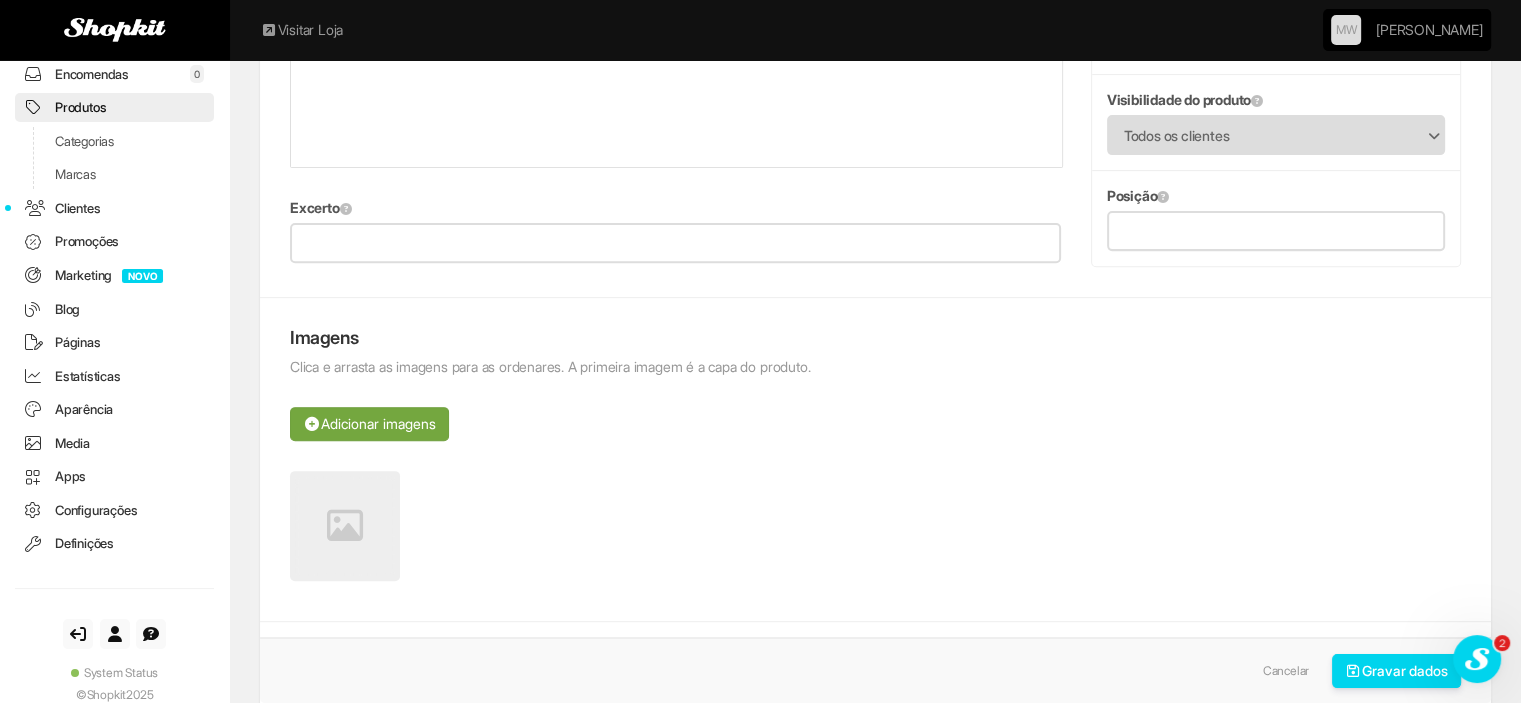 click on "Adicionar imagens" at bounding box center [369, 424] 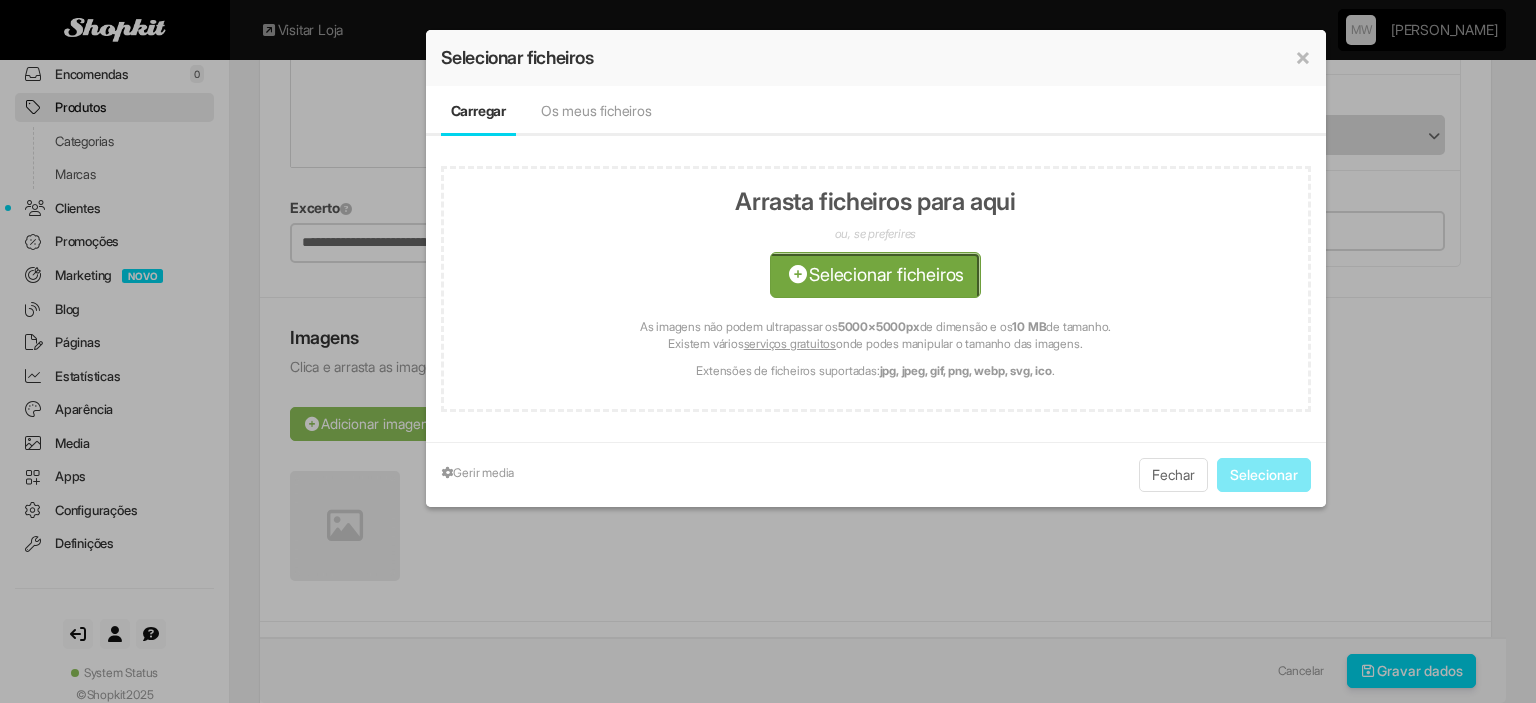 click at bounding box center (-1111, 386) 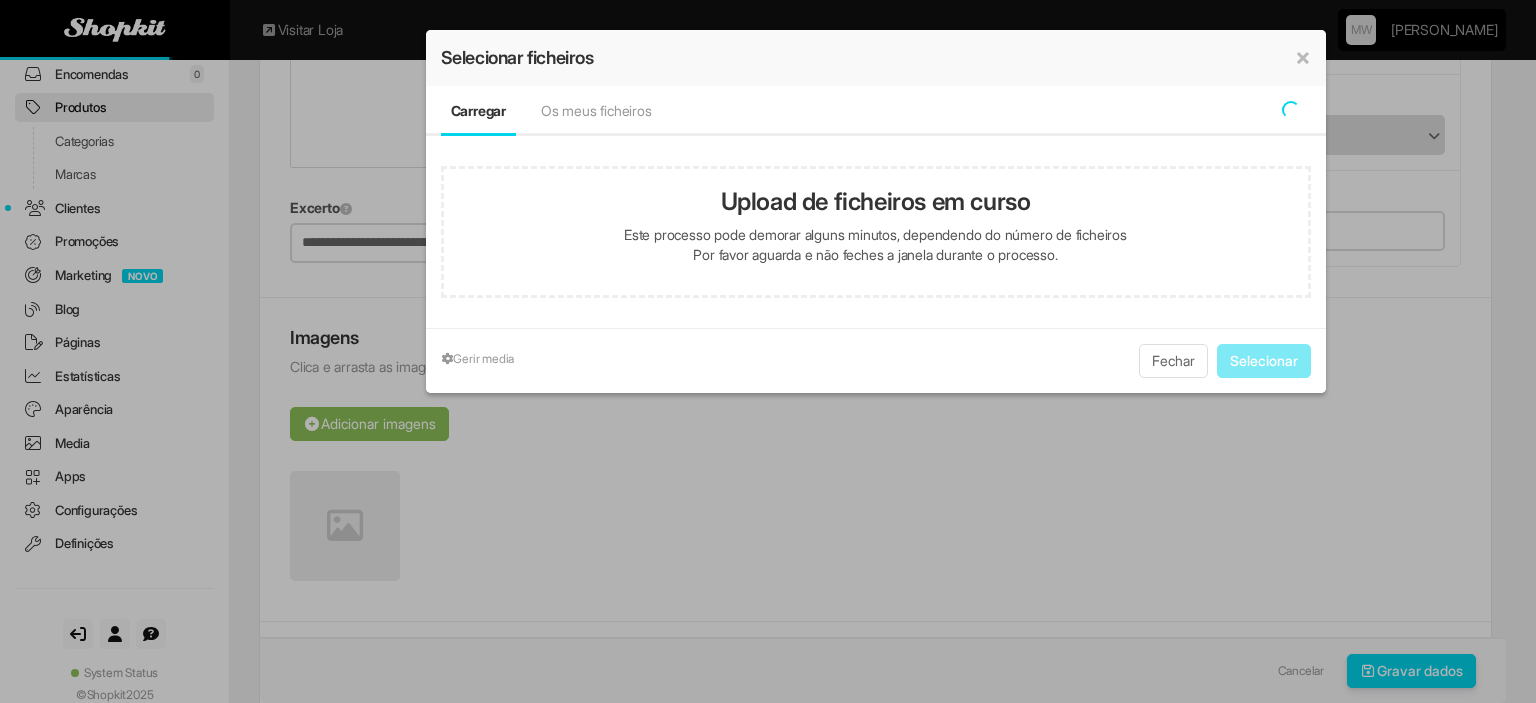 type on "**********" 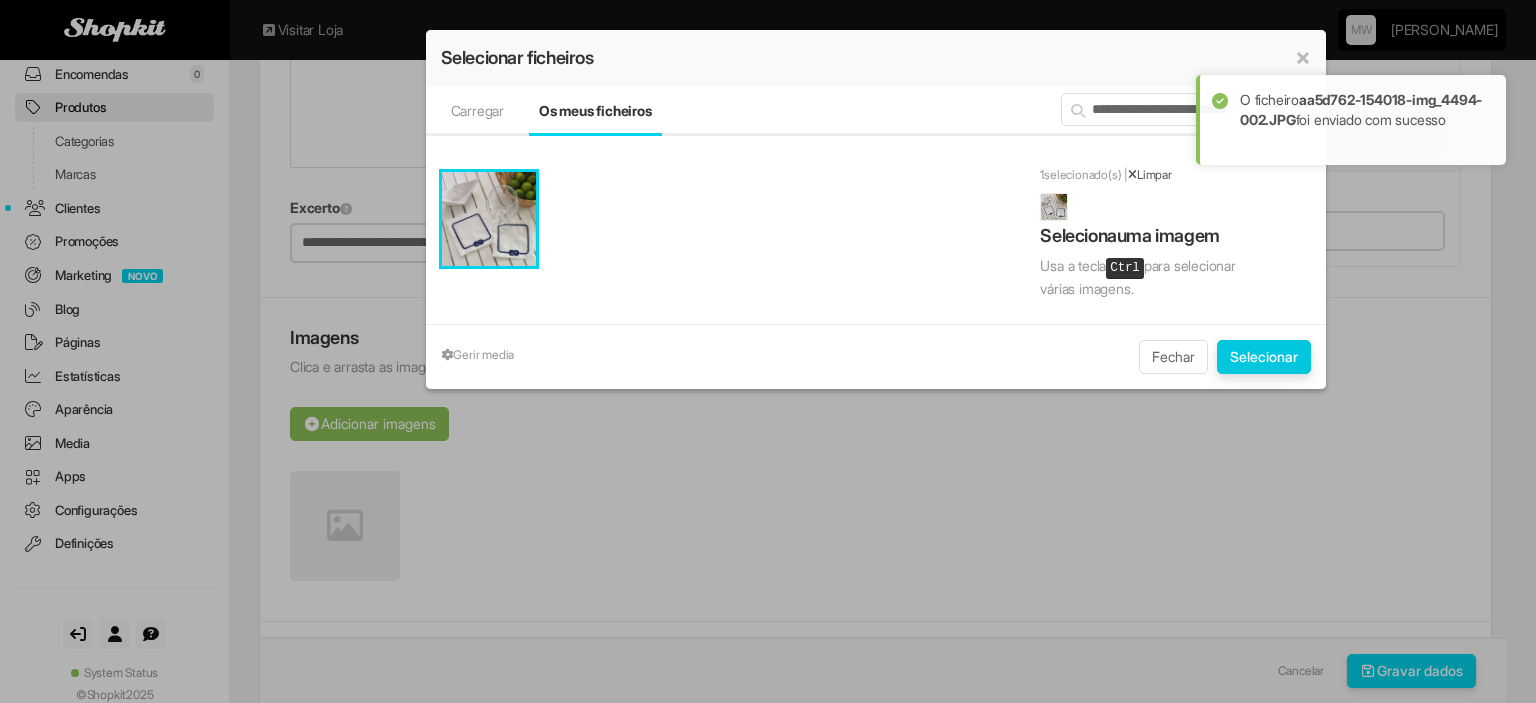 click on "Selecionar" at bounding box center (1264, 357) 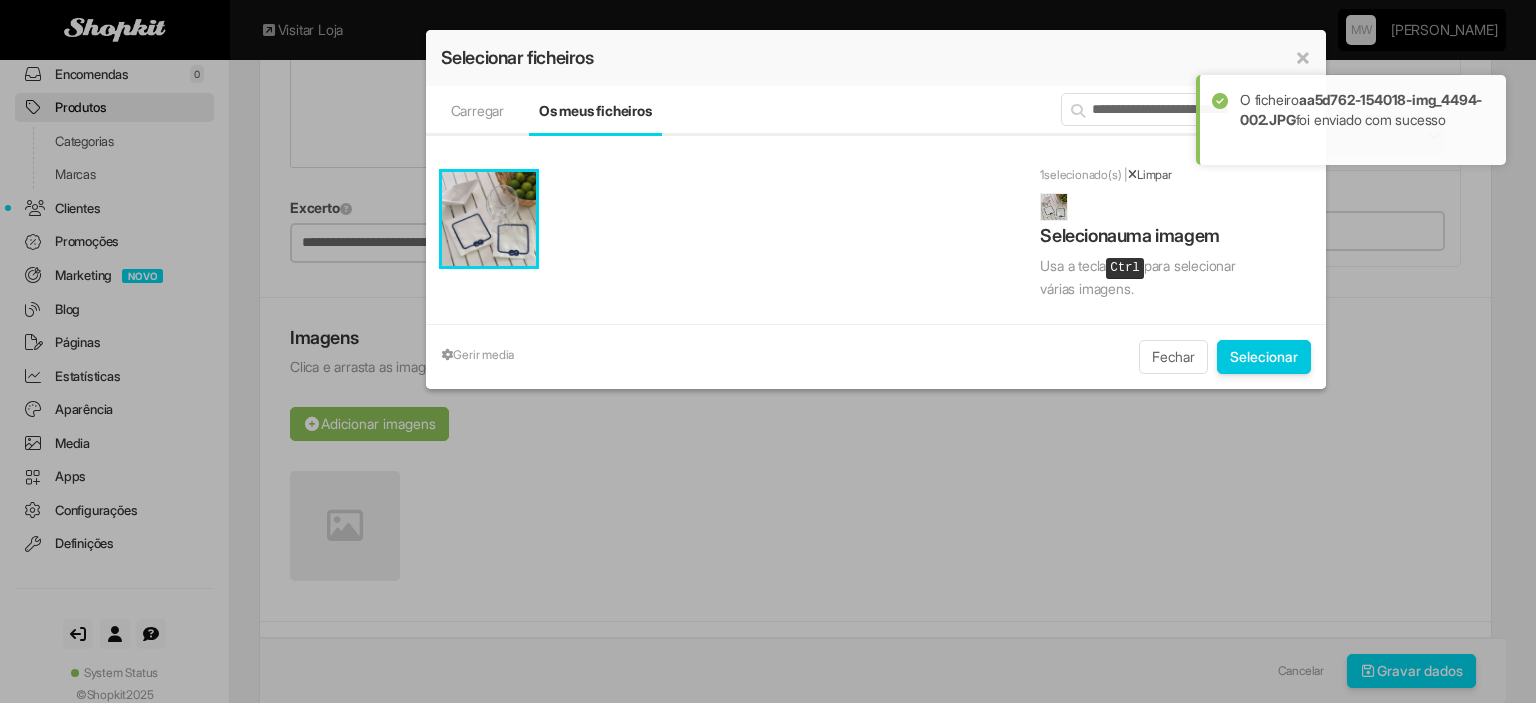 type 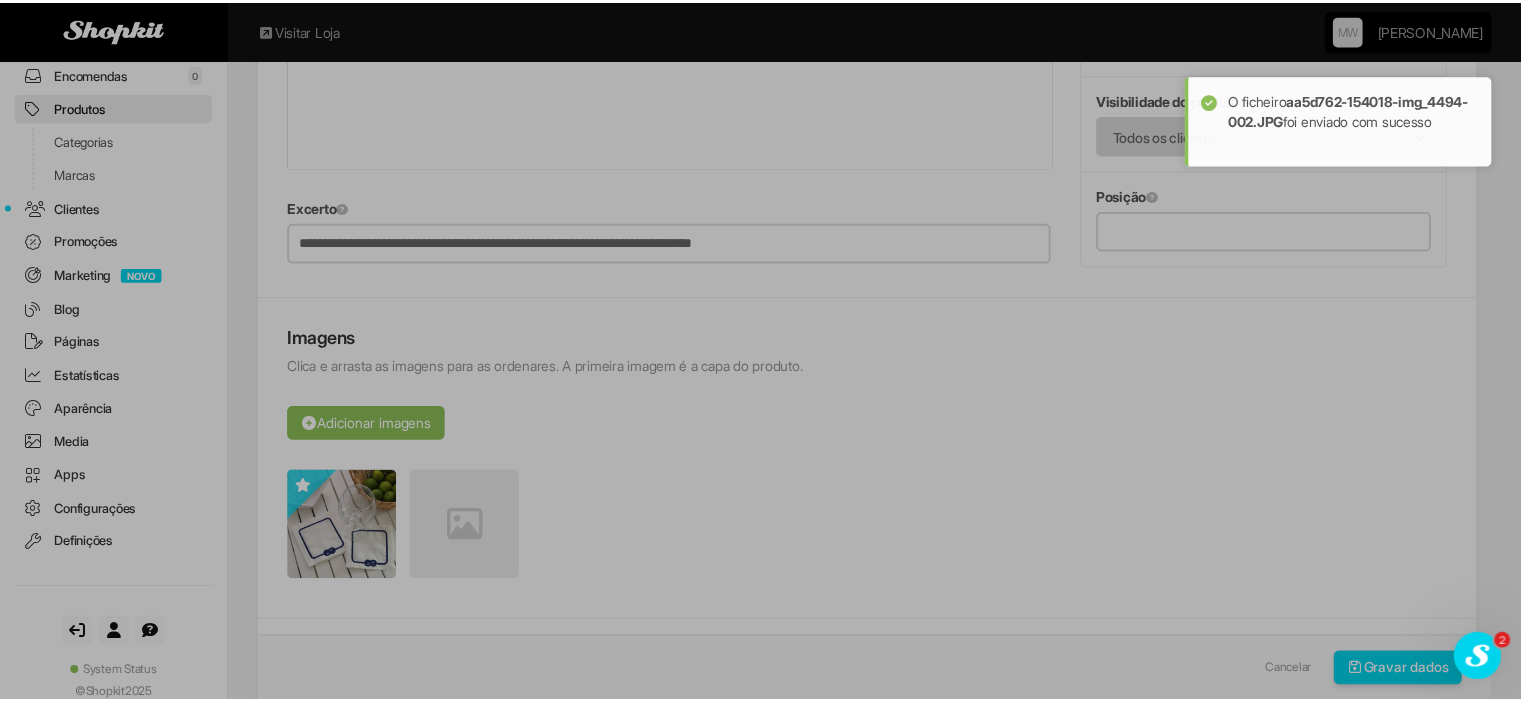 scroll, scrollTop: 0, scrollLeft: 0, axis: both 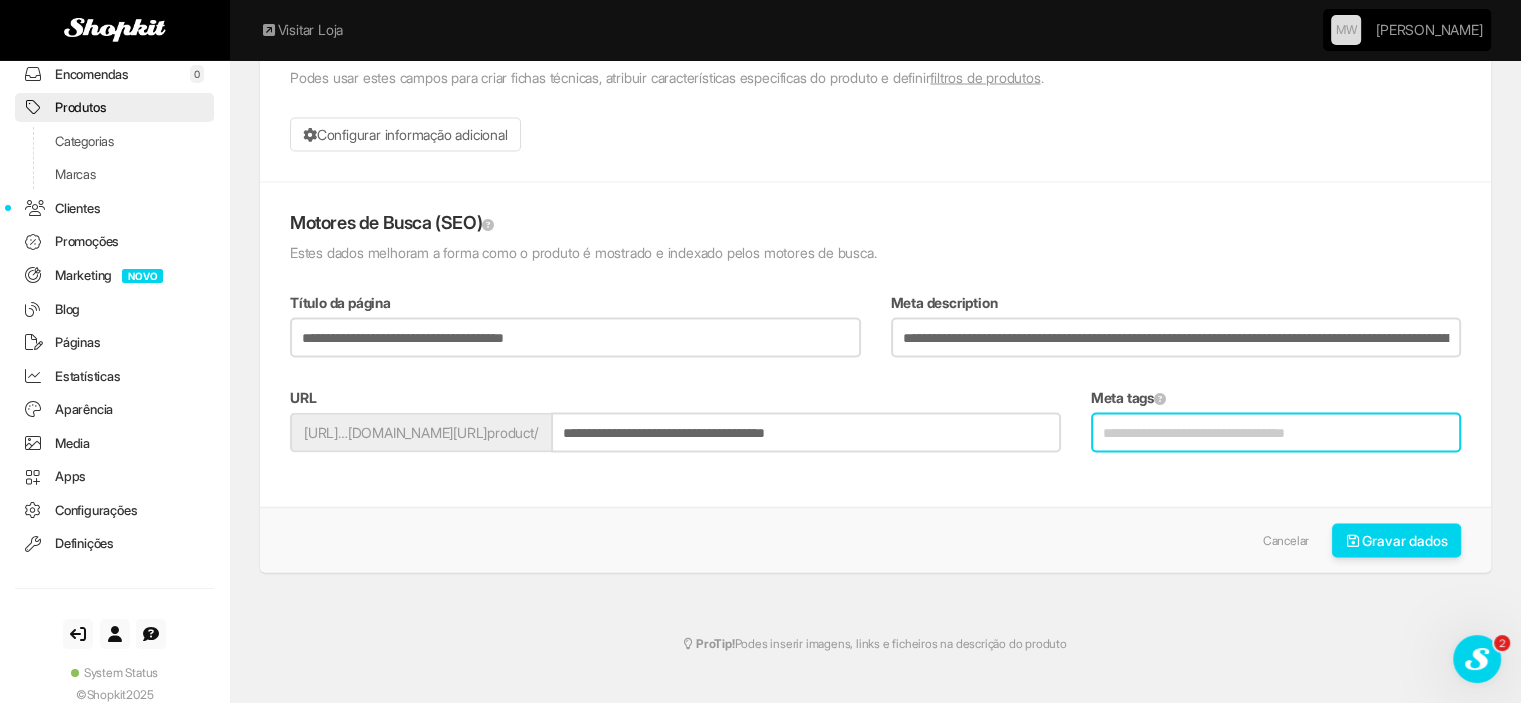 click on "Meta tags" at bounding box center (1276, 432) 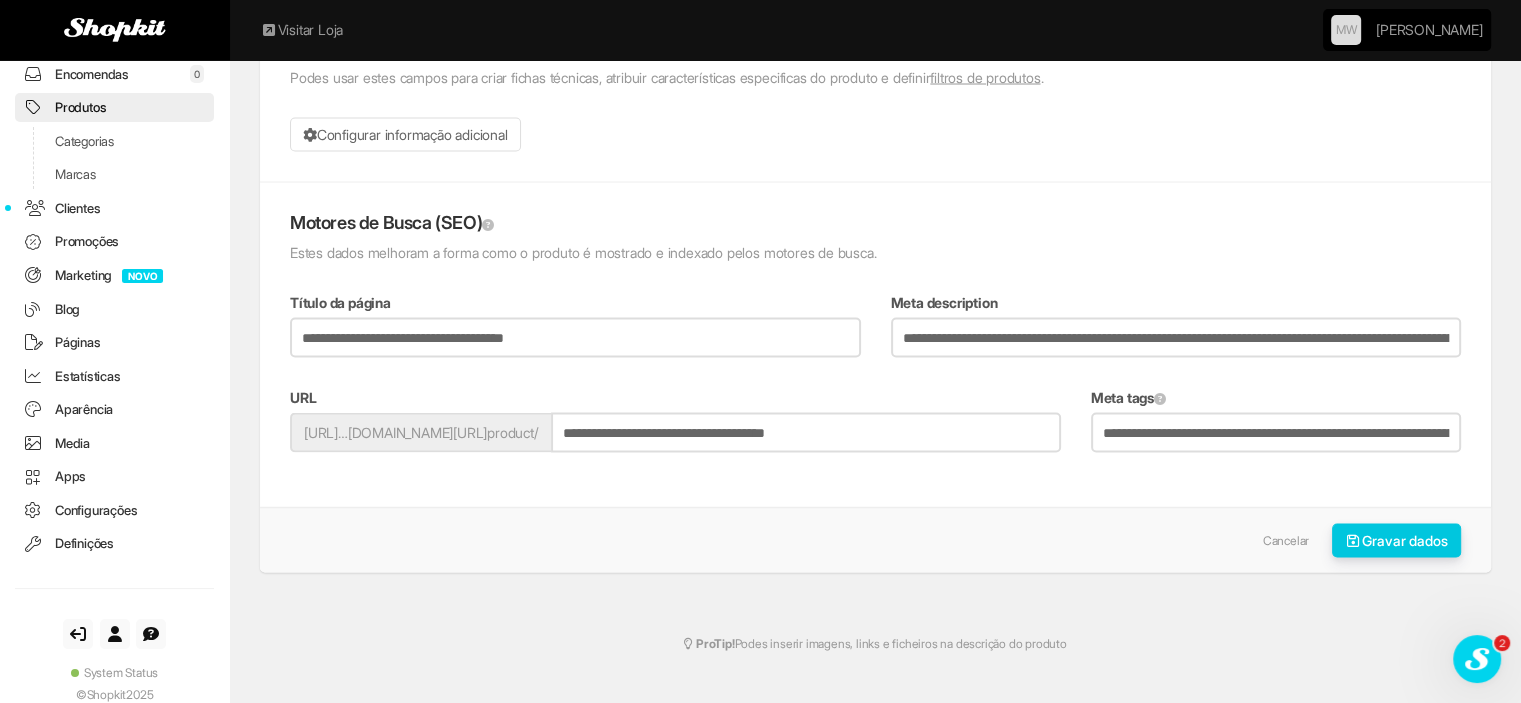 click on "Gravar dados" at bounding box center [1397, 540] 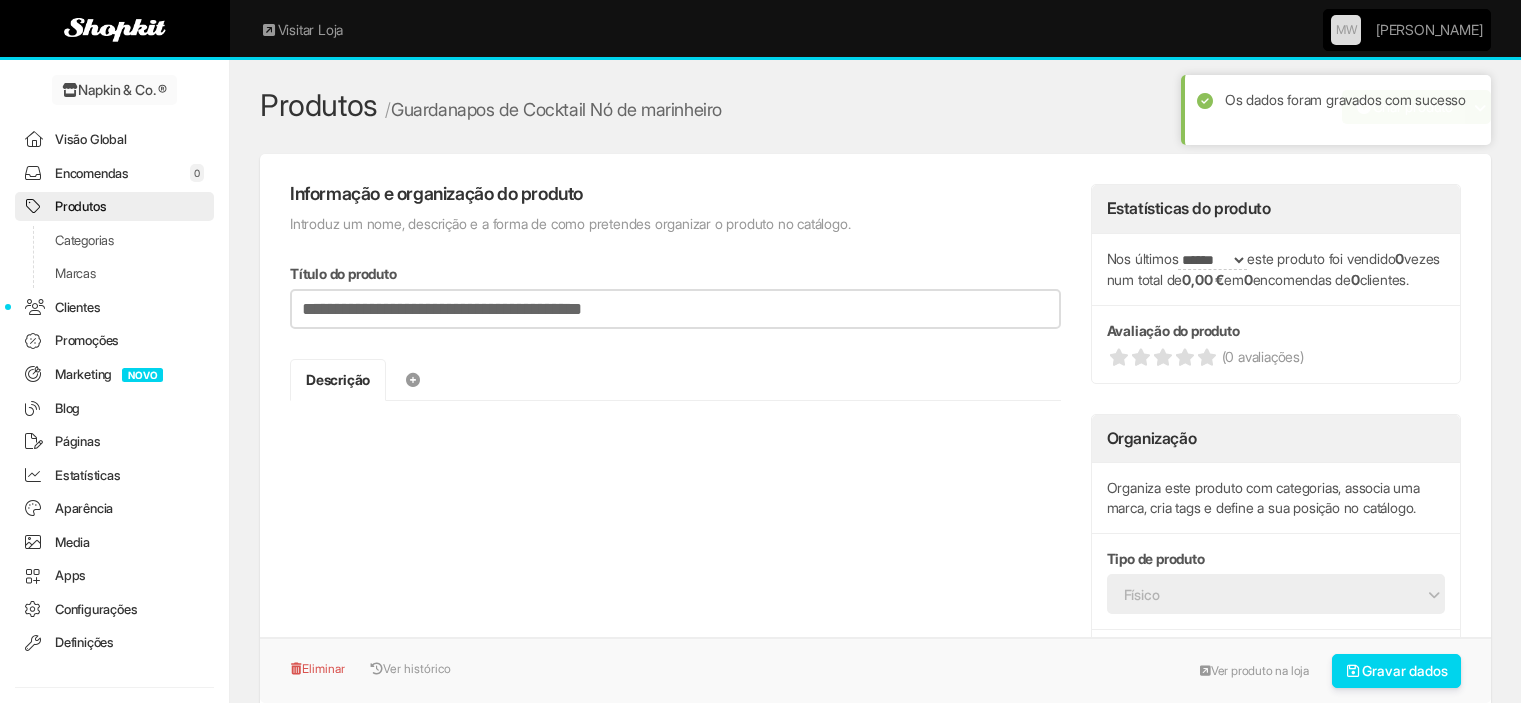 scroll, scrollTop: 0, scrollLeft: 0, axis: both 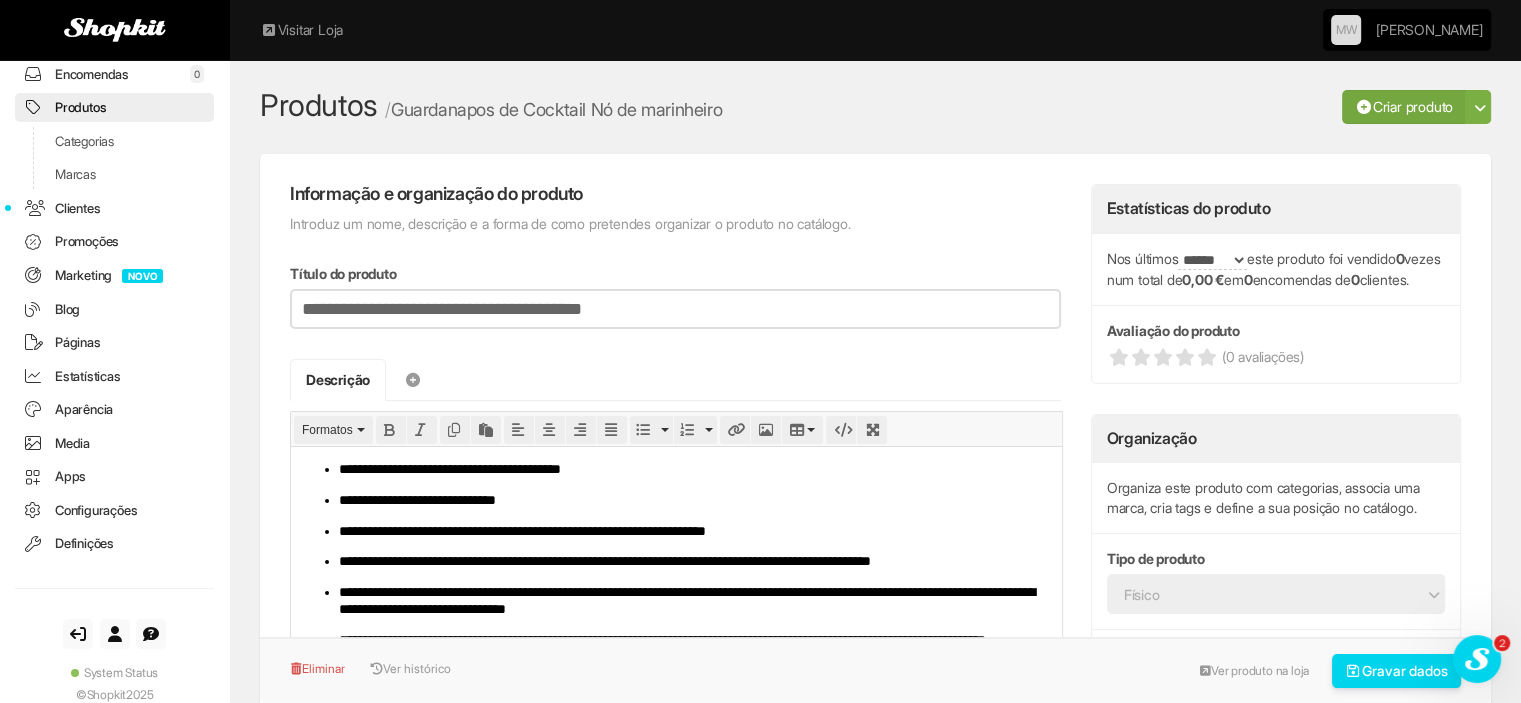 click on "Criar produto" at bounding box center (1404, 107) 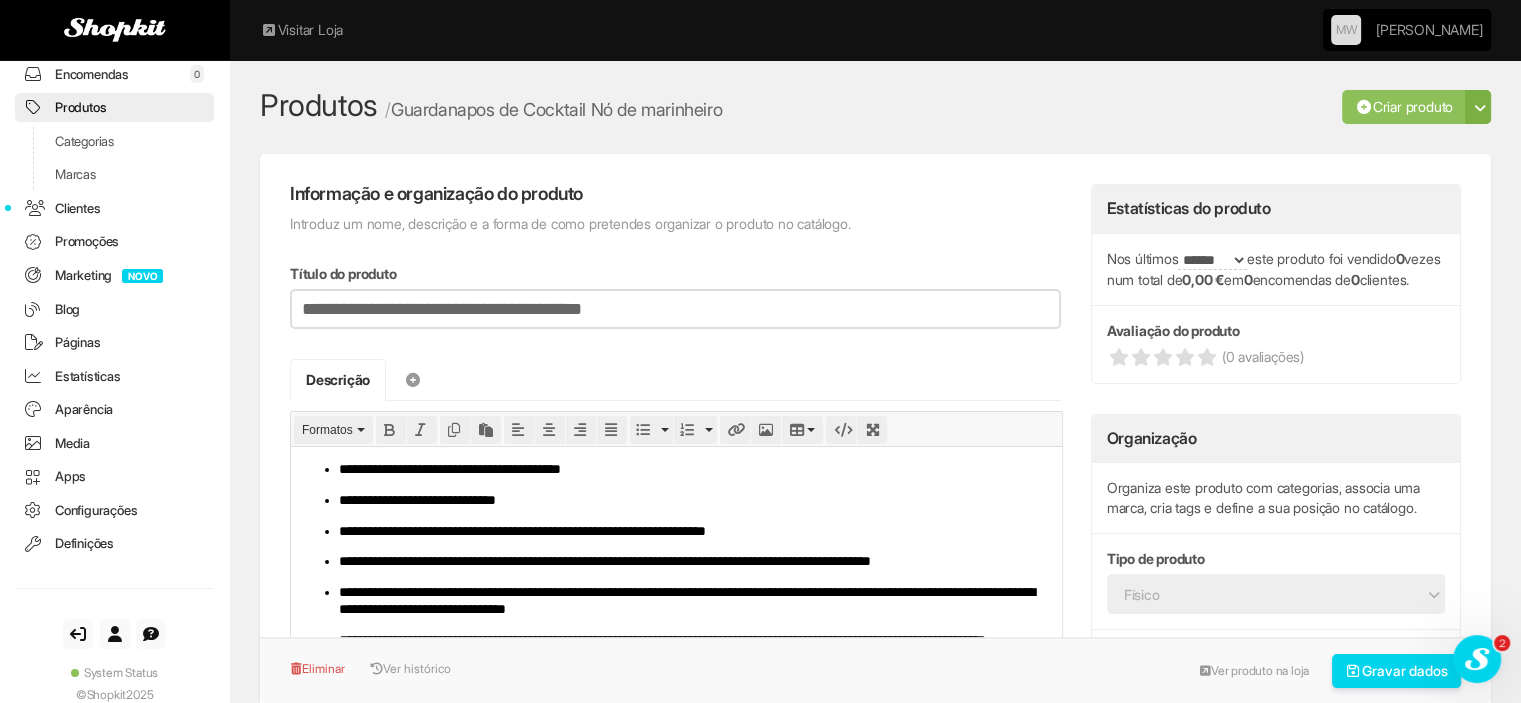 click on "Produtos" at bounding box center (114, 107) 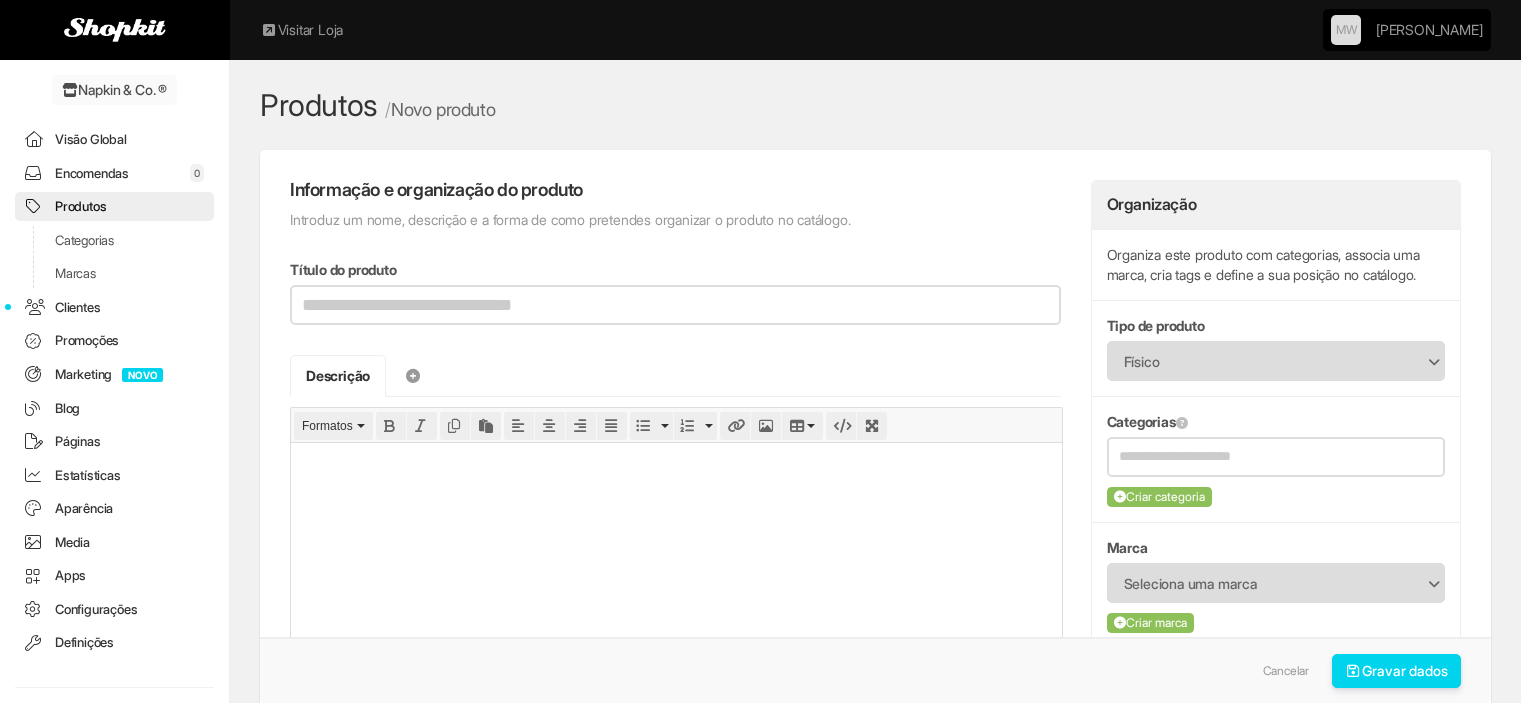 scroll, scrollTop: 0, scrollLeft: 0, axis: both 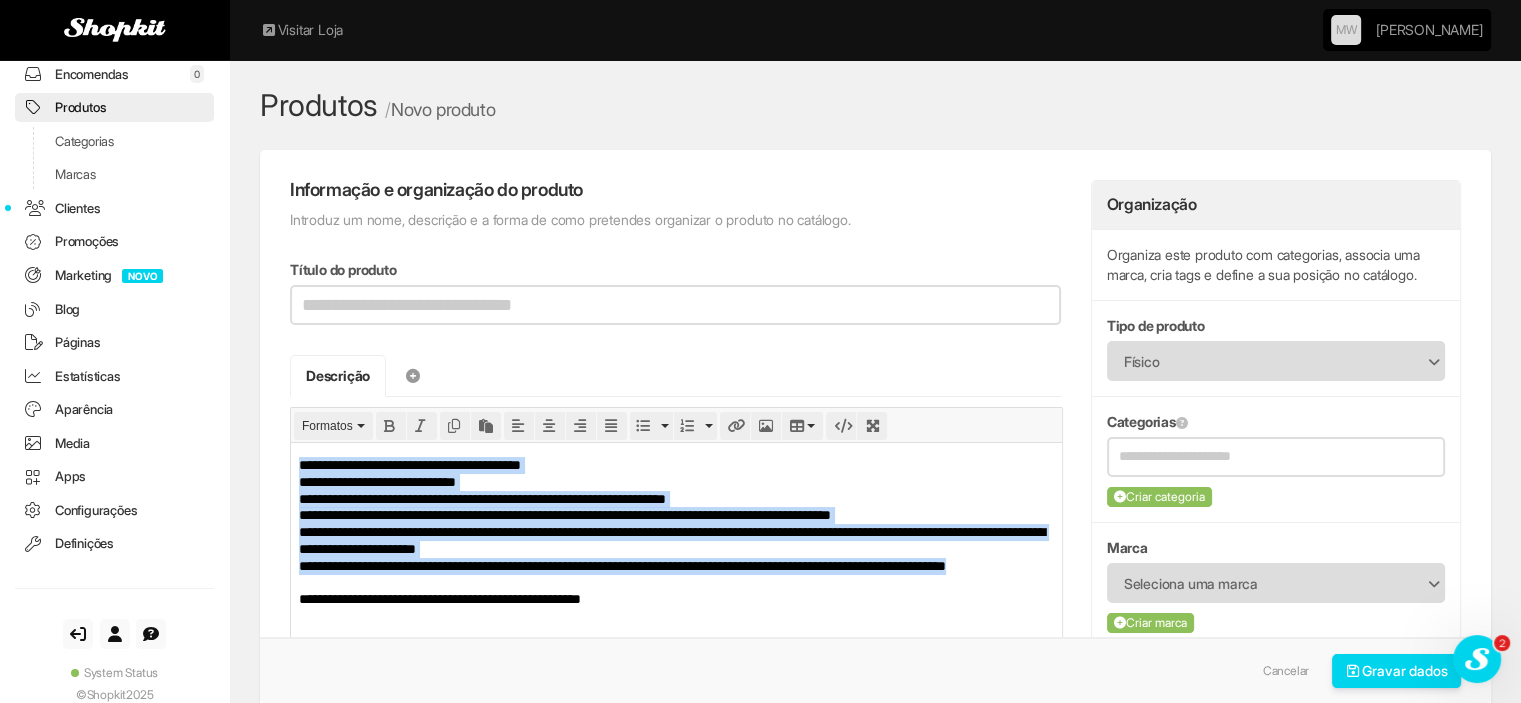 drag, startPoint x: 301, startPoint y: 464, endPoint x: 473, endPoint y: 583, distance: 209.15306 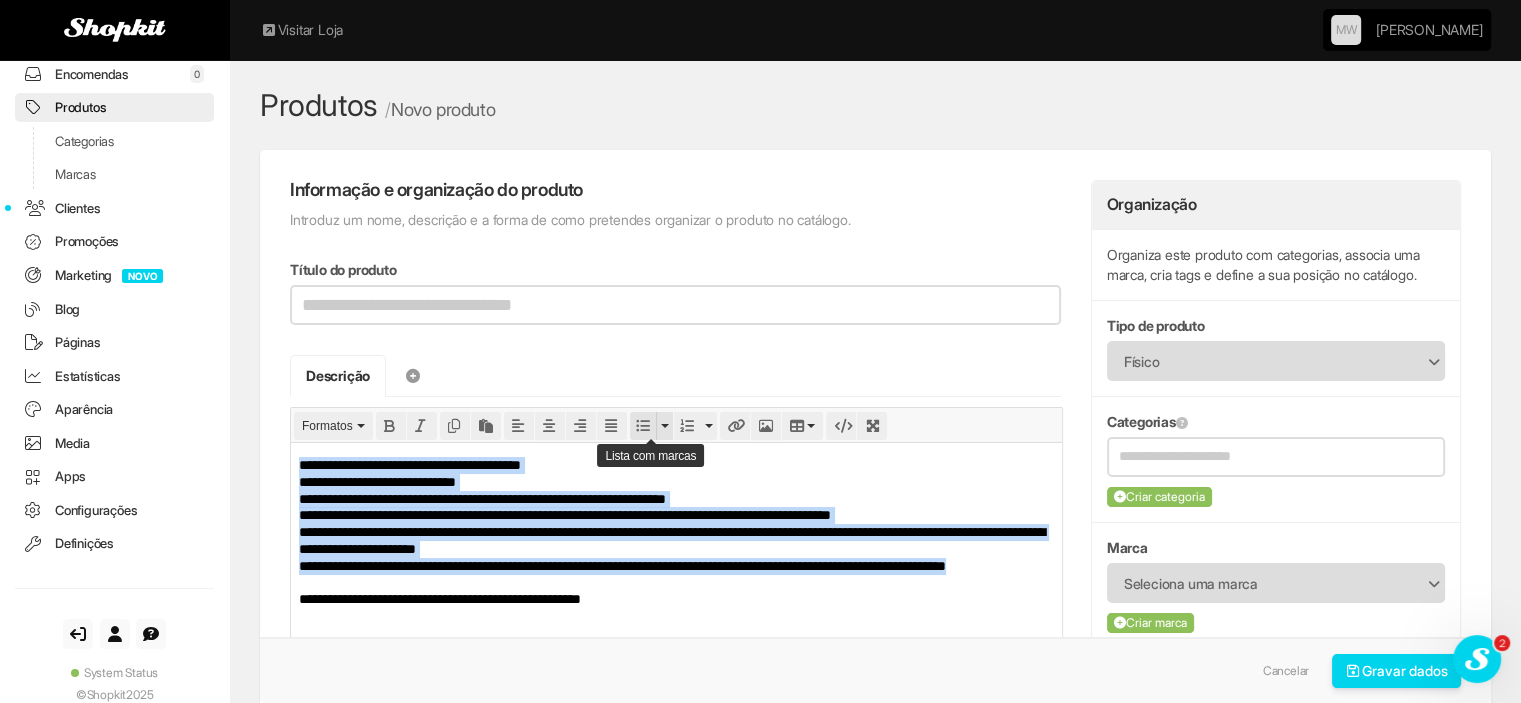 click at bounding box center (643, 426) 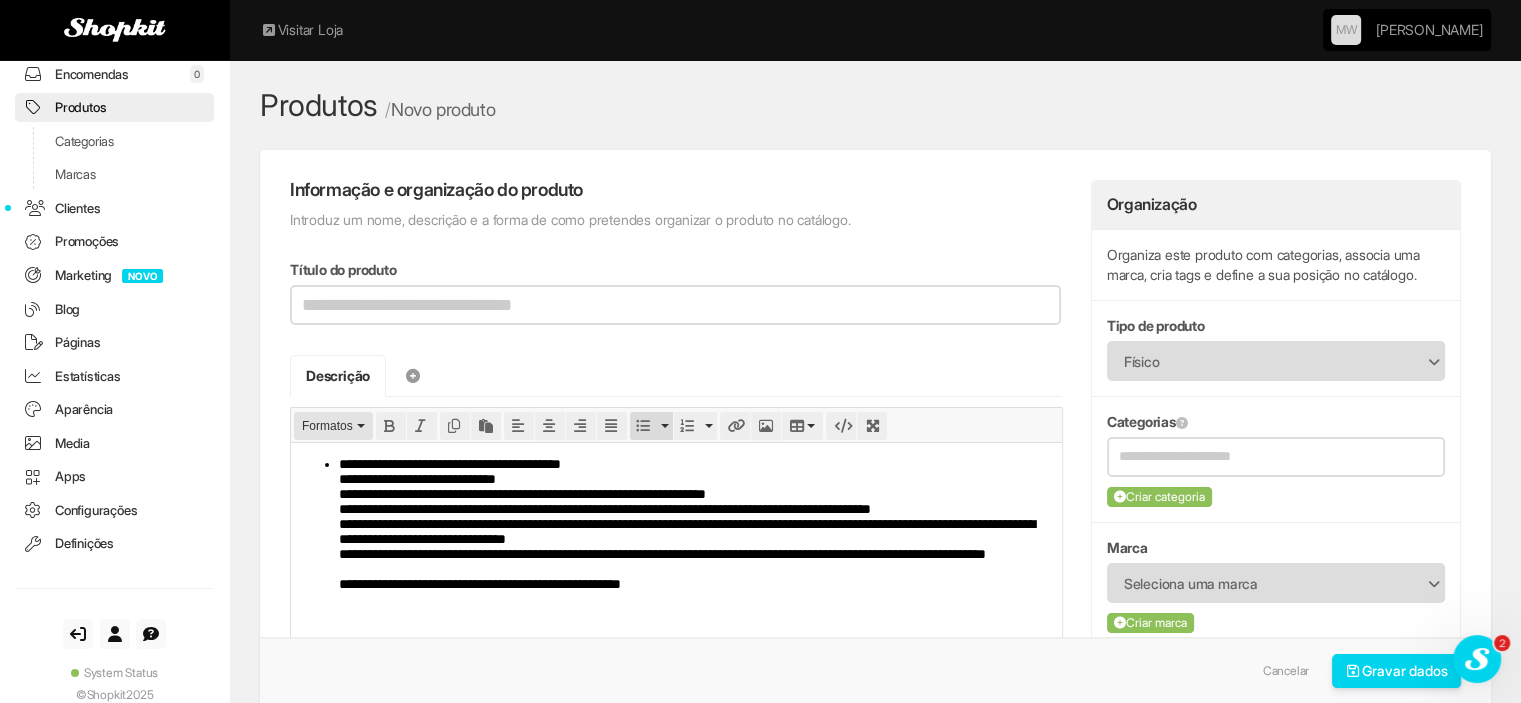 click on "Formatos" at bounding box center [327, 426] 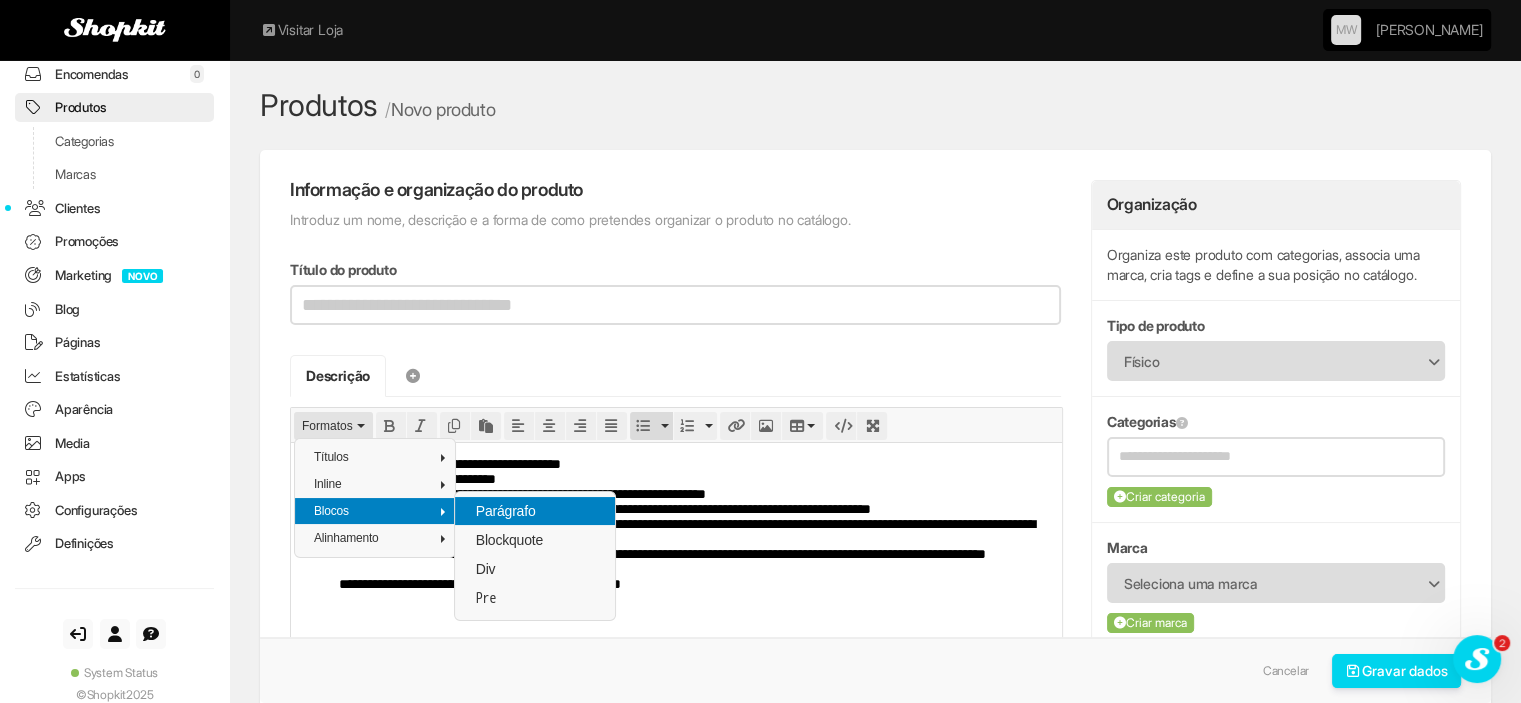 click on "Parágrafo" at bounding box center (506, 511) 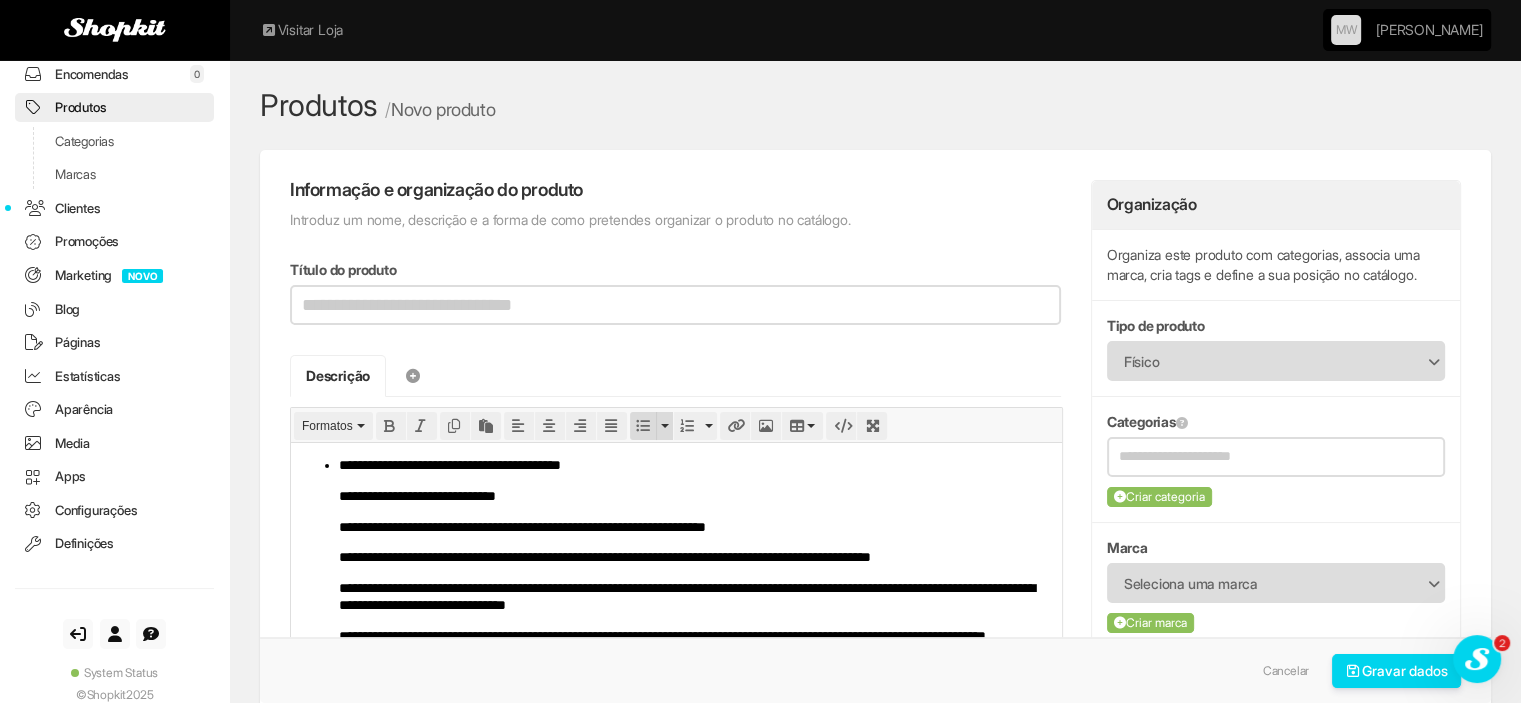 click at bounding box center (643, 426) 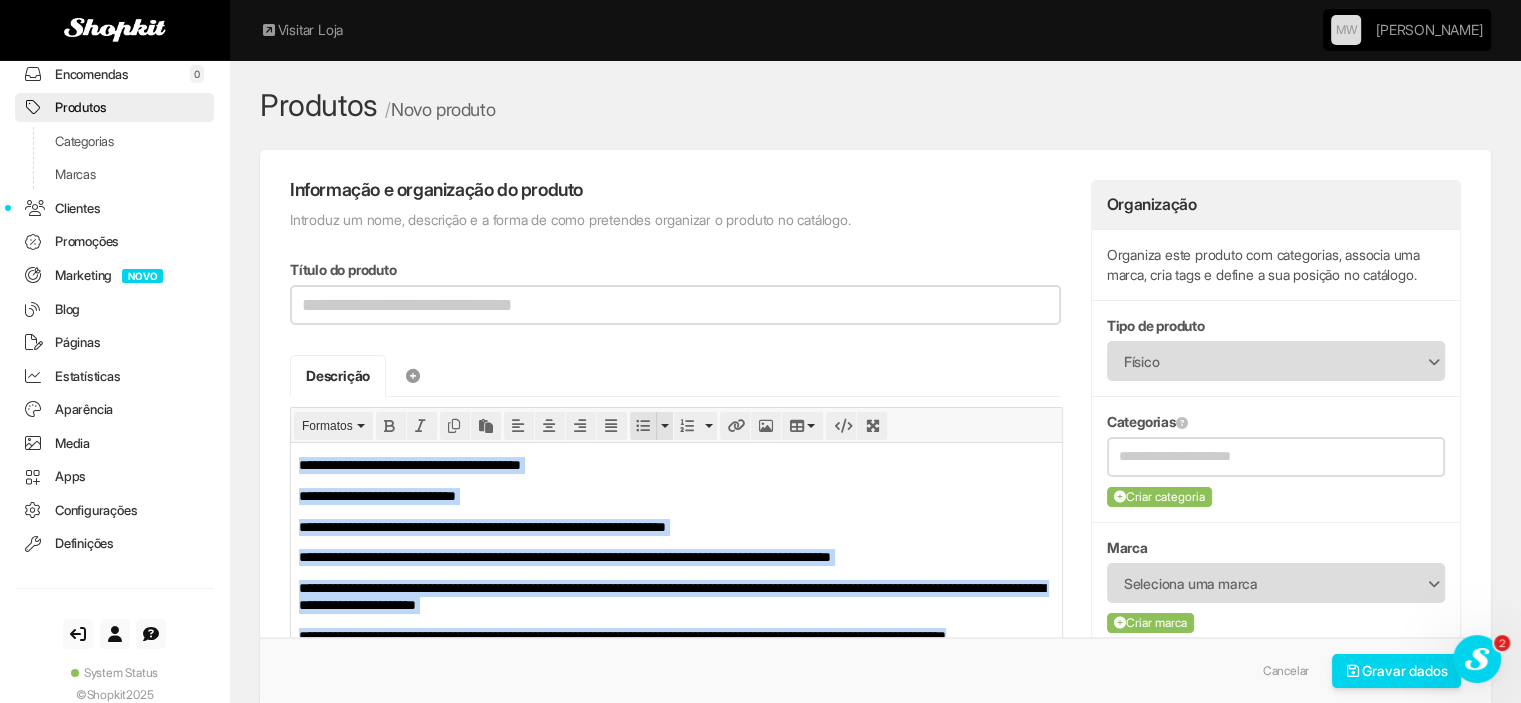 click at bounding box center [643, 426] 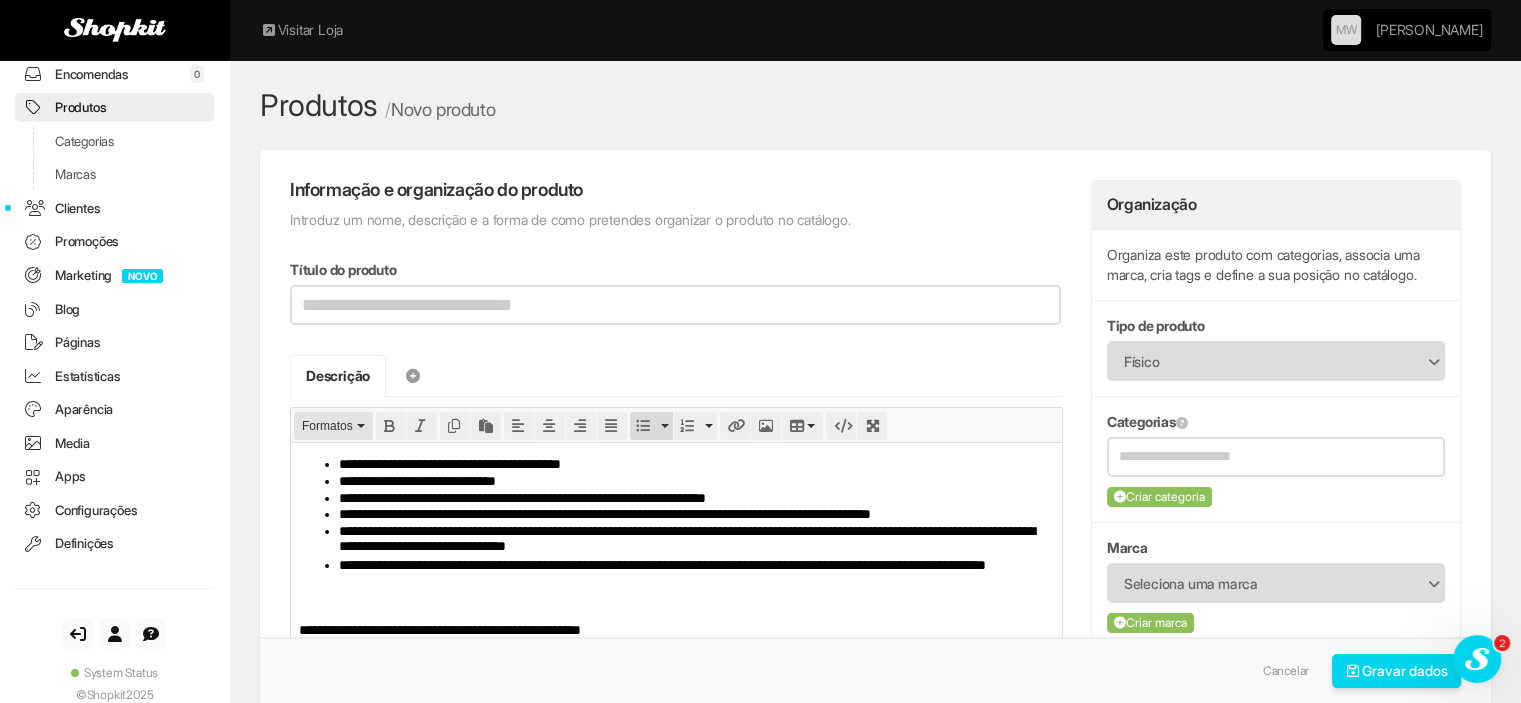 click on "Formatos" at bounding box center [327, 426] 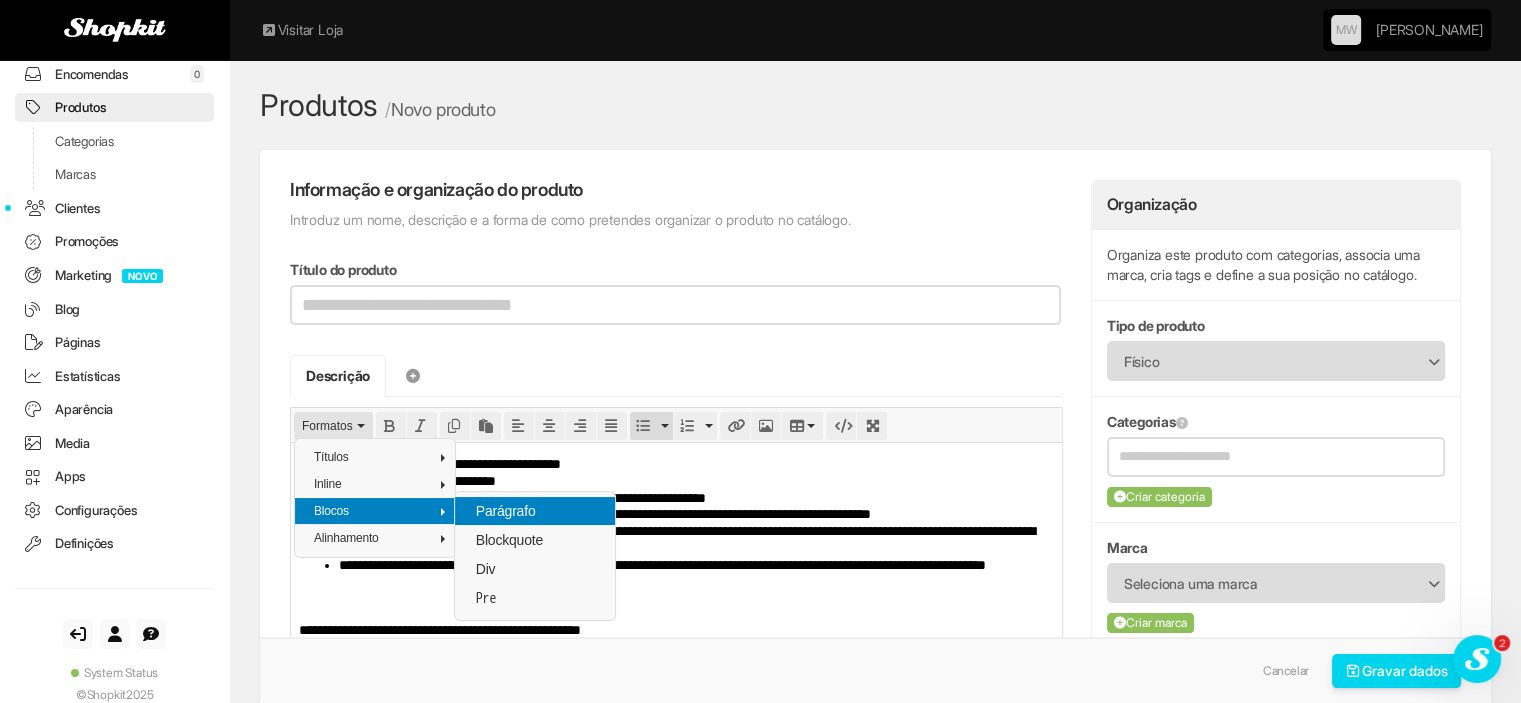 click on "Parágrafo" at bounding box center (506, 511) 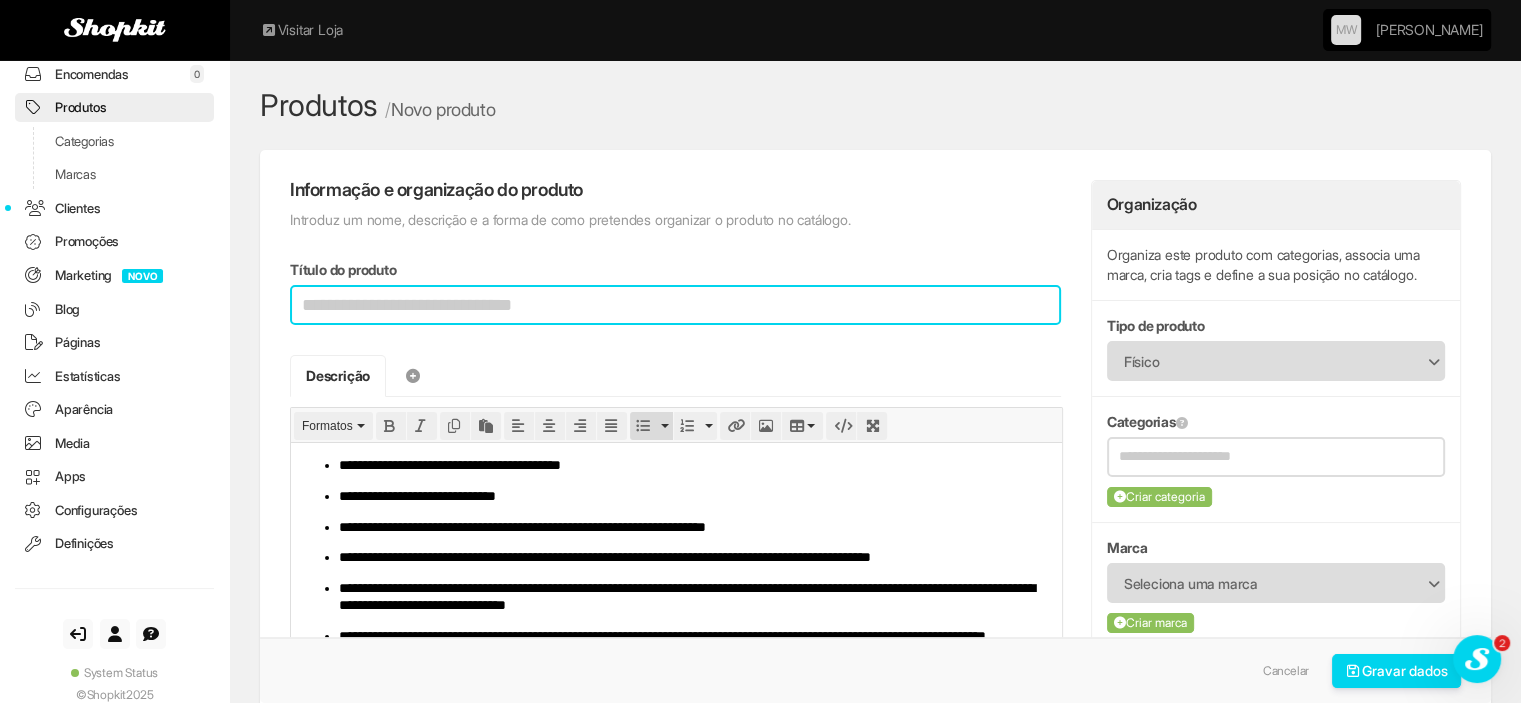 click on "Título do produto" at bounding box center (675, 305) 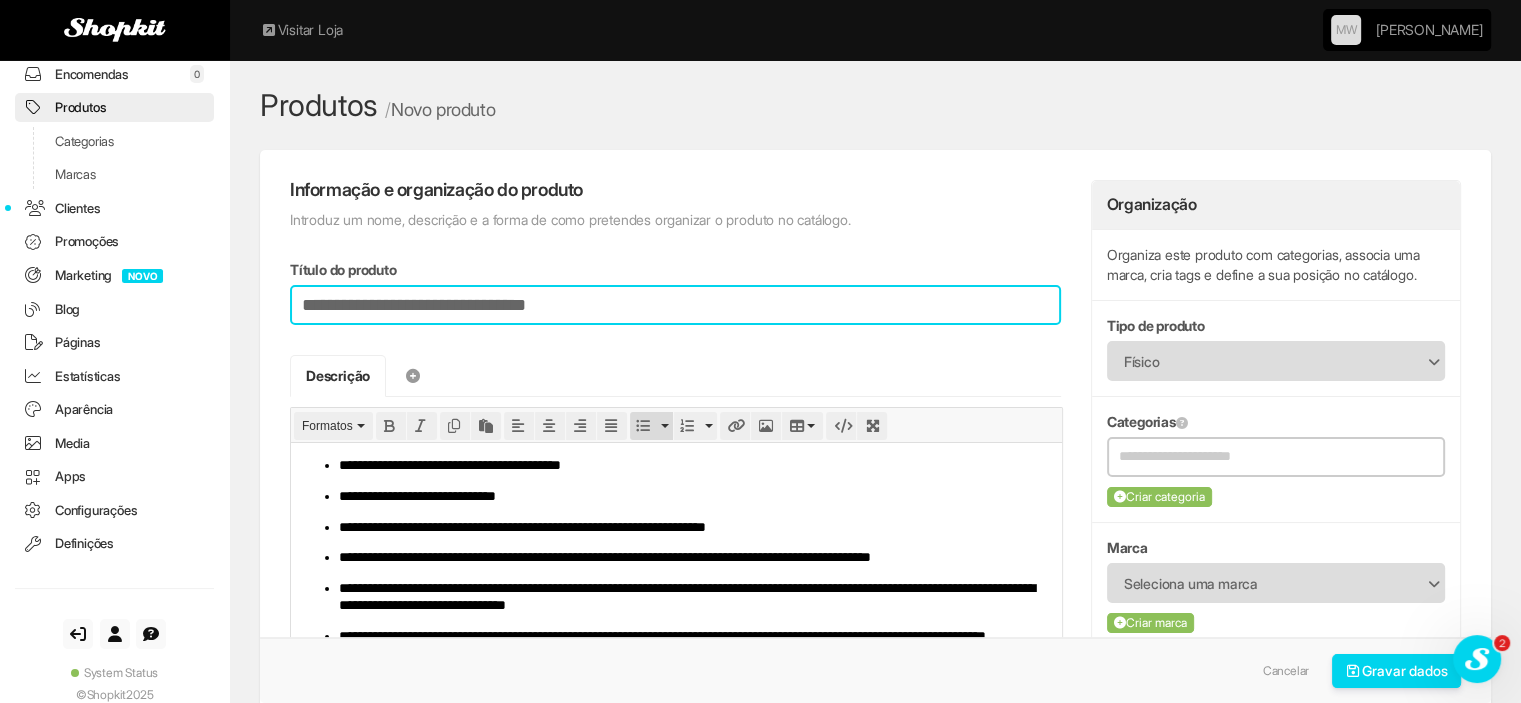 type on "**********" 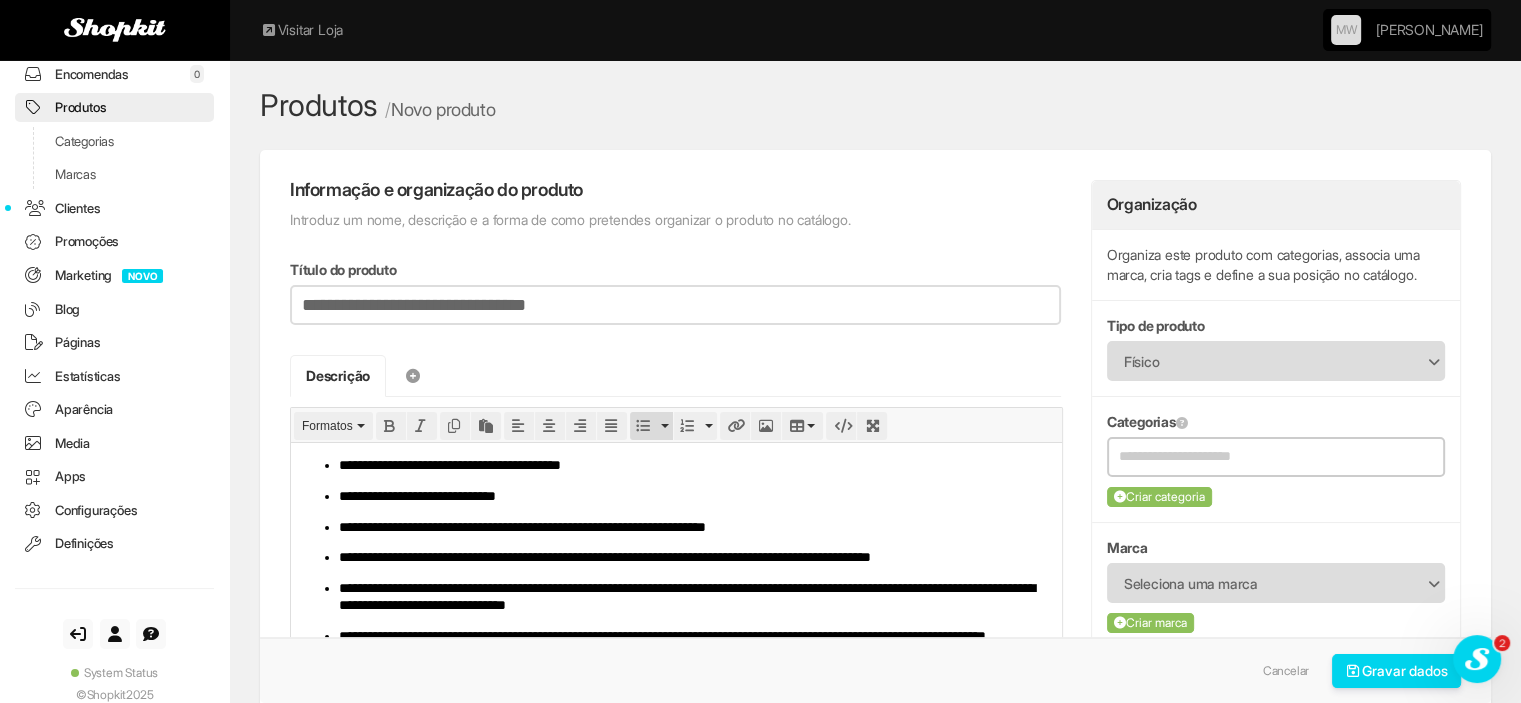type 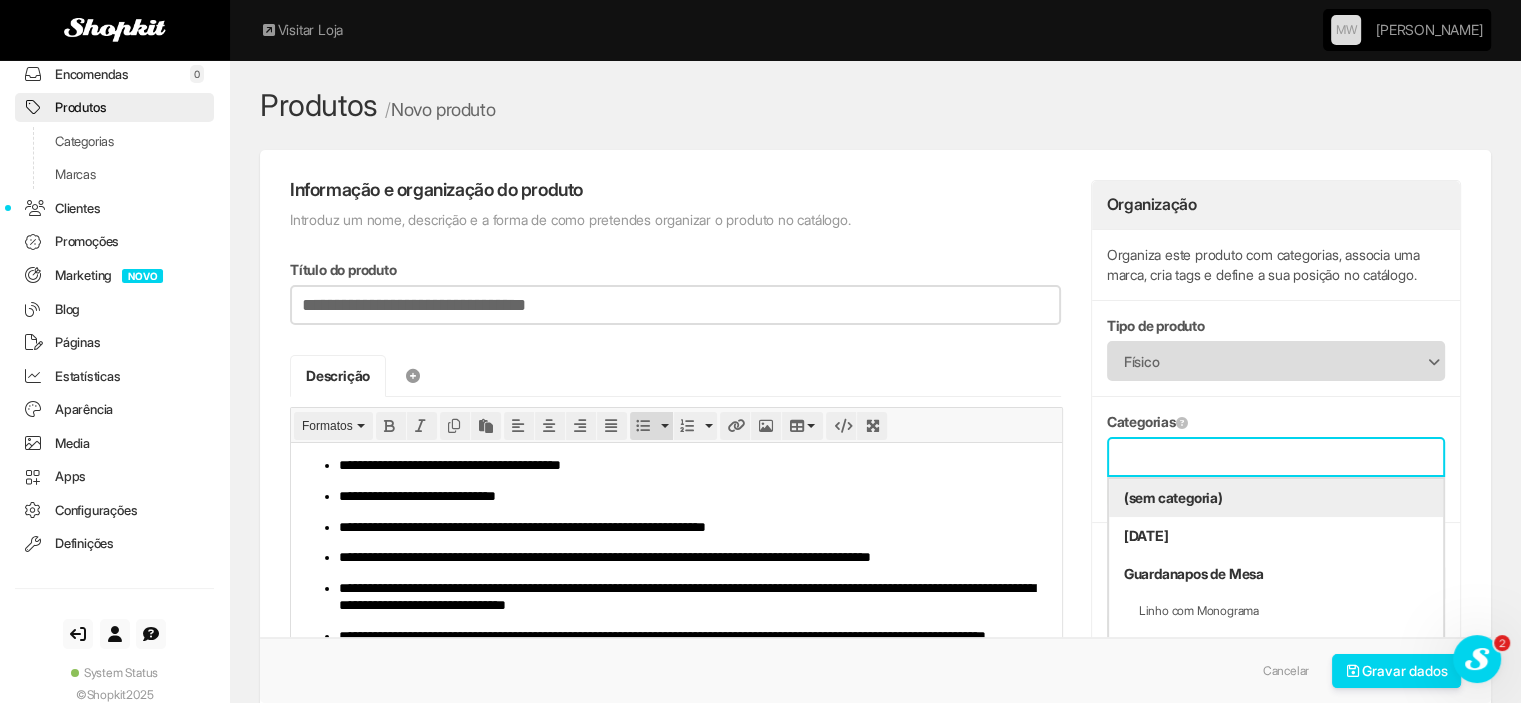 click at bounding box center [1276, 456] 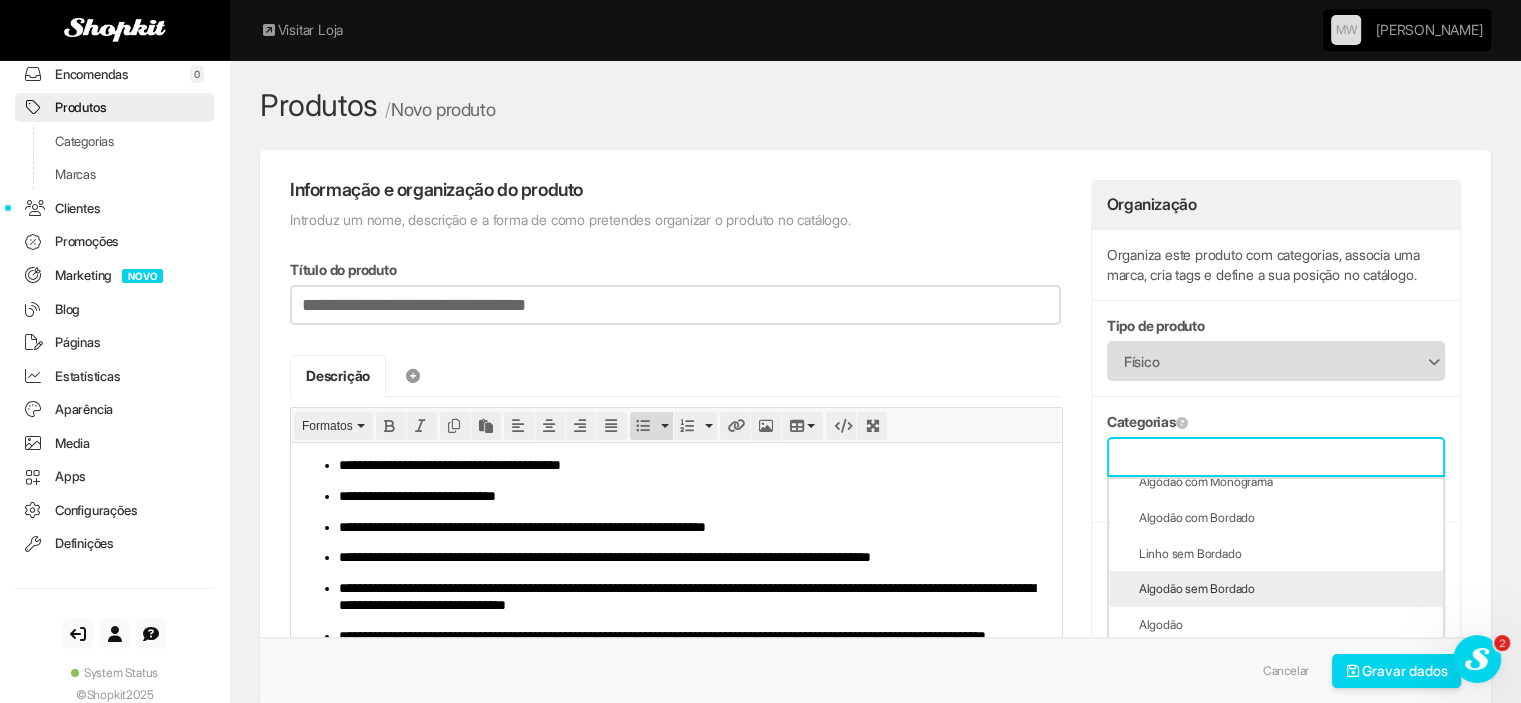 scroll, scrollTop: 500, scrollLeft: 0, axis: vertical 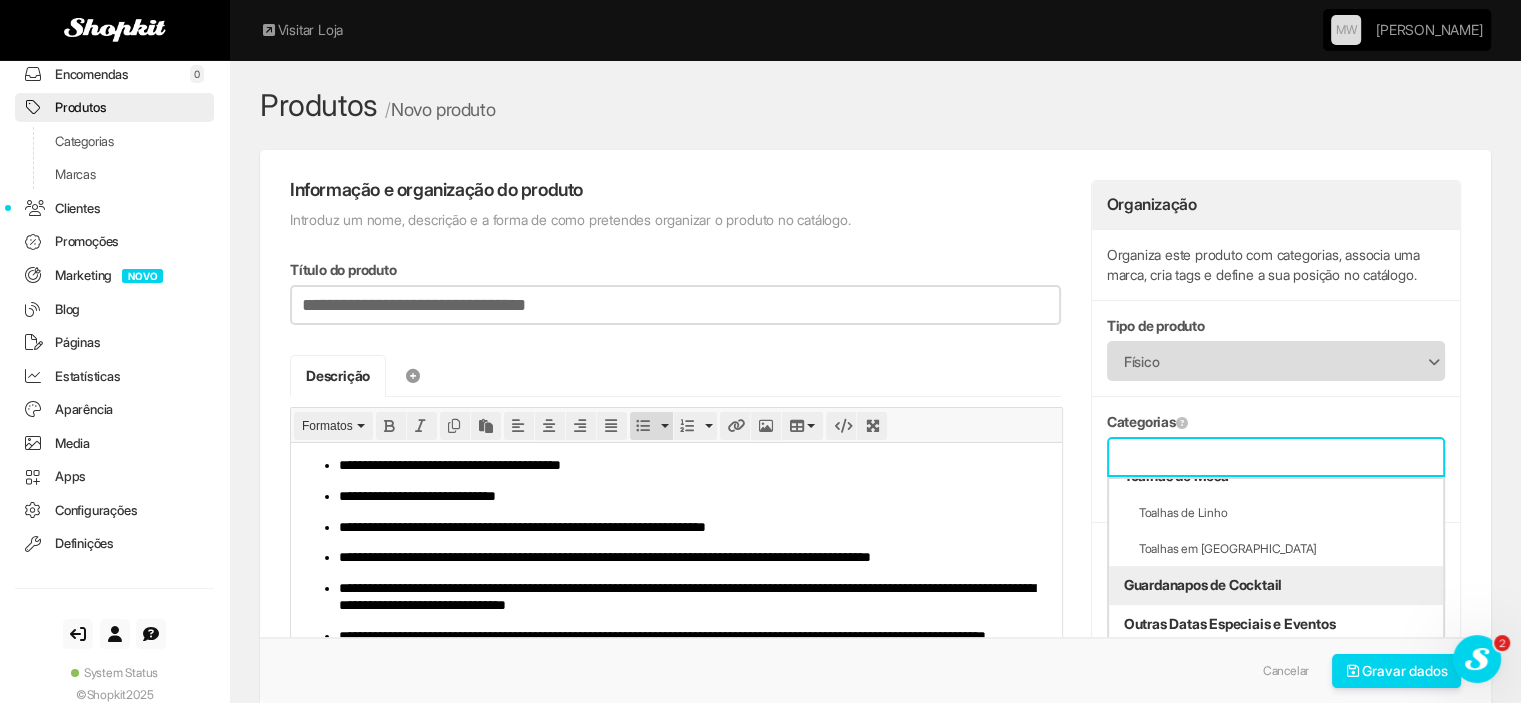 click on "Guardanapos de Cocktail" at bounding box center (1276, 585) 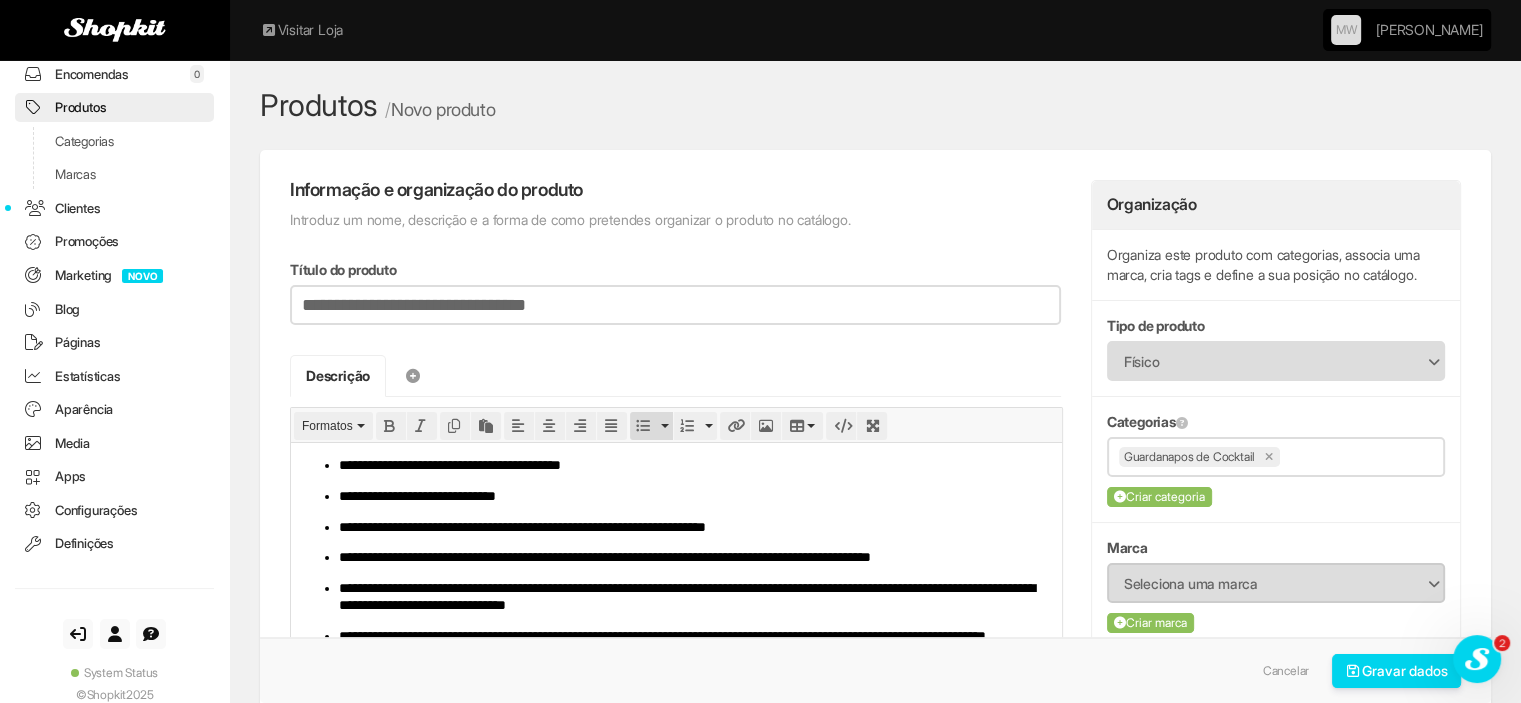 click on "Seleciona uma marca" at bounding box center (1263, 584) 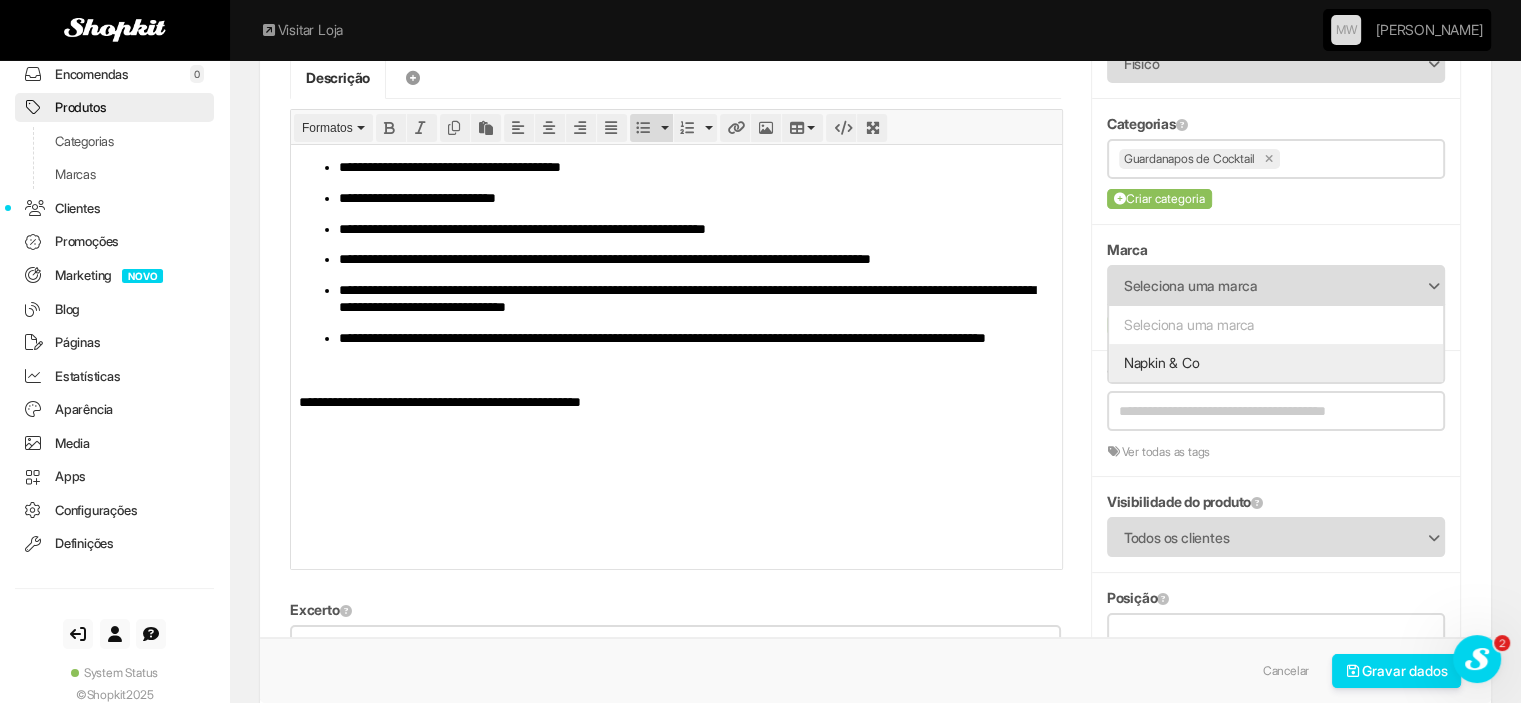 scroll, scrollTop: 300, scrollLeft: 0, axis: vertical 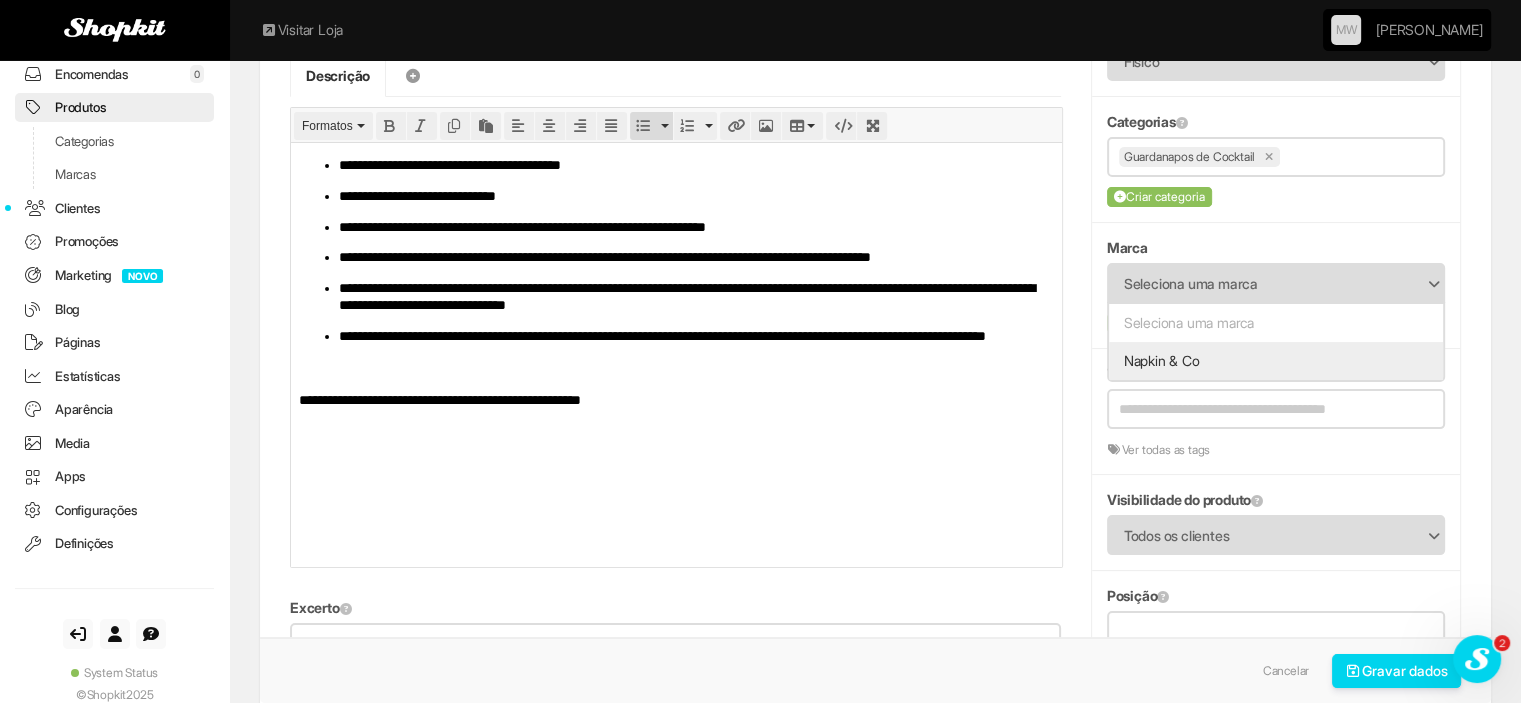 click on "Napkin & Co" at bounding box center [1276, 361] 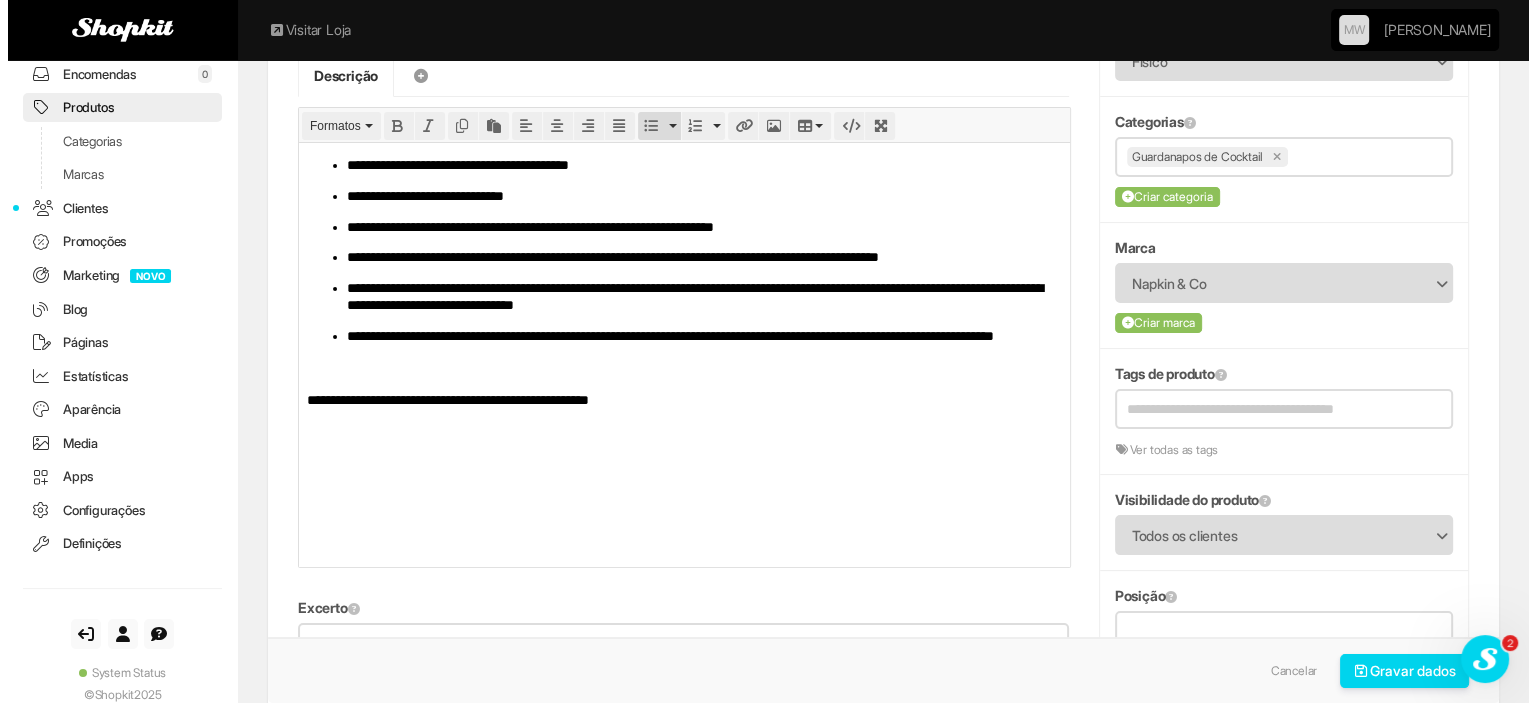scroll, scrollTop: 700, scrollLeft: 0, axis: vertical 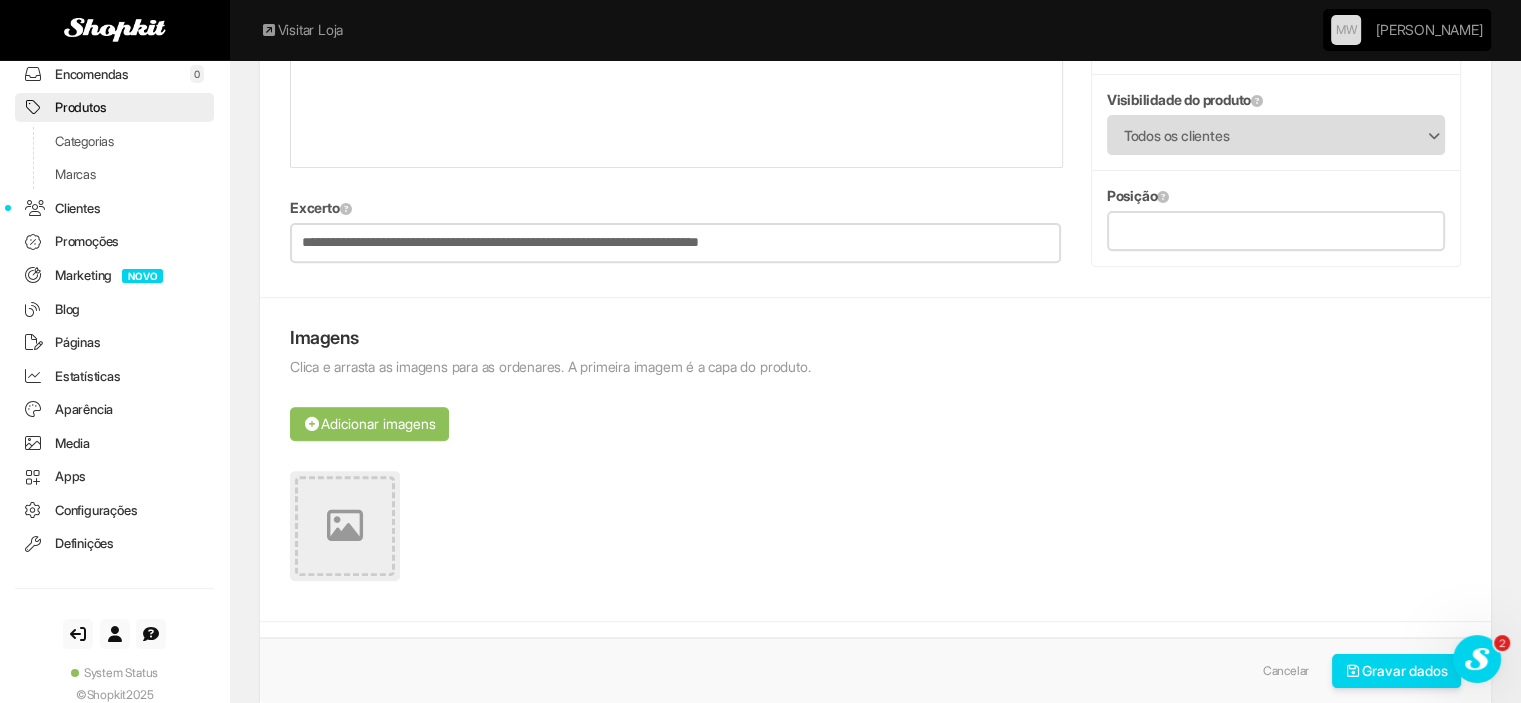 click at bounding box center (345, 526) 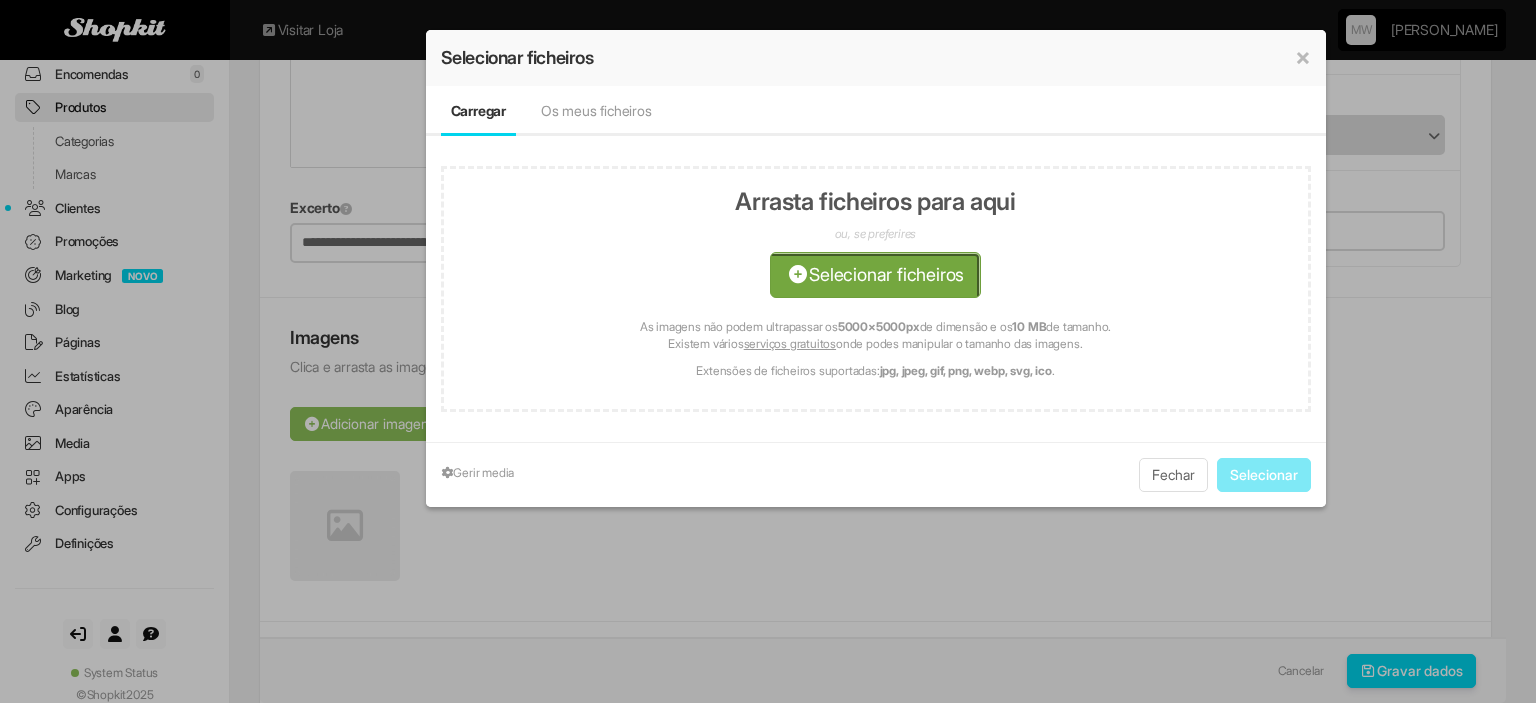 click at bounding box center (-1111, 386) 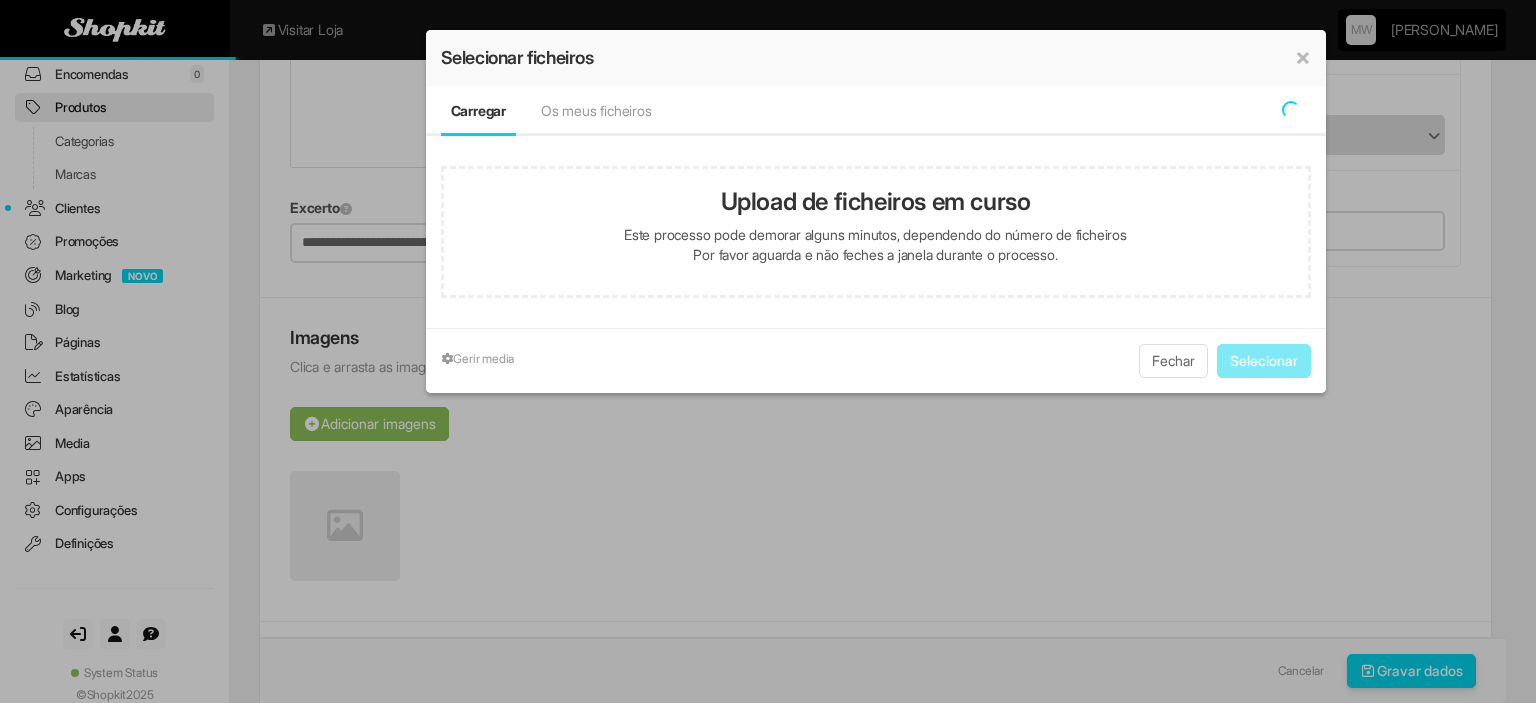 type on "**********" 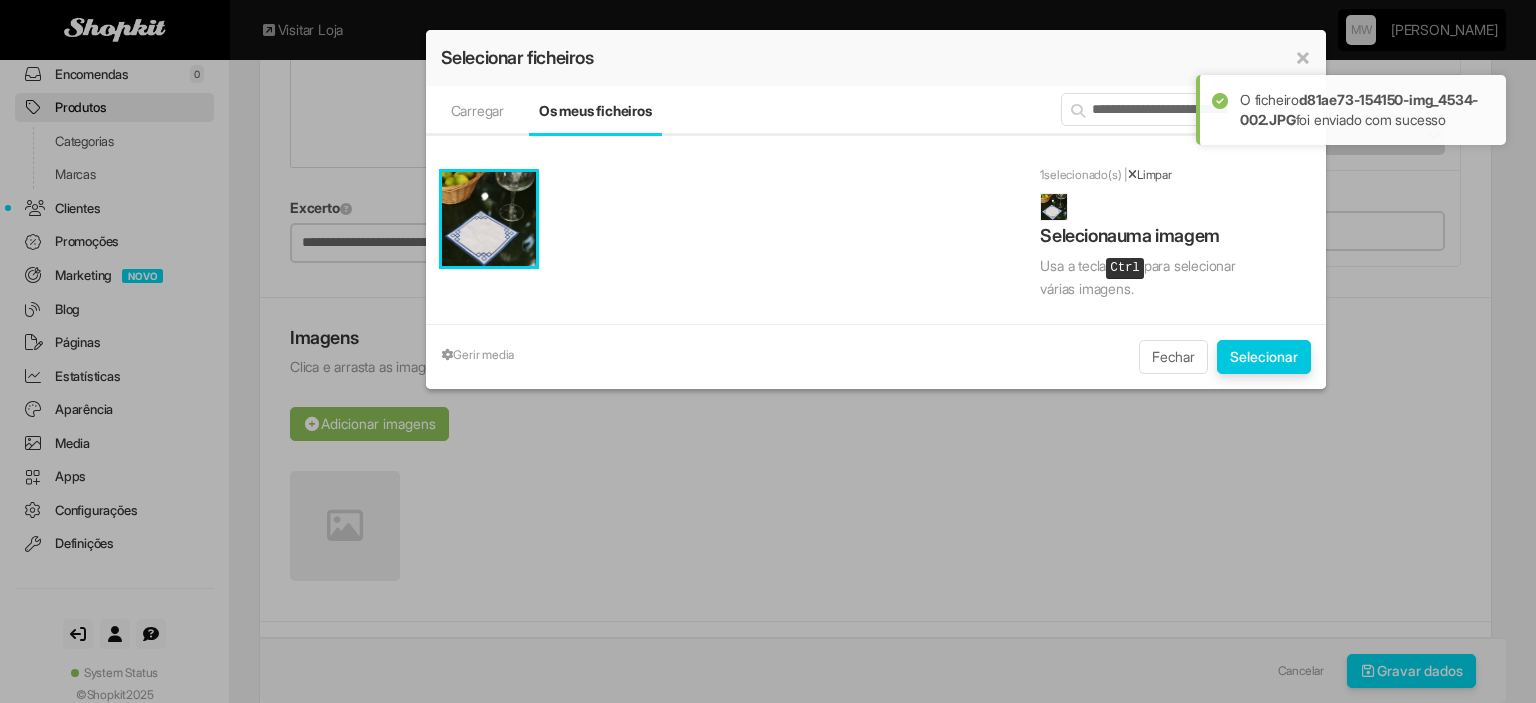 click on "Selecionar" at bounding box center [1264, 357] 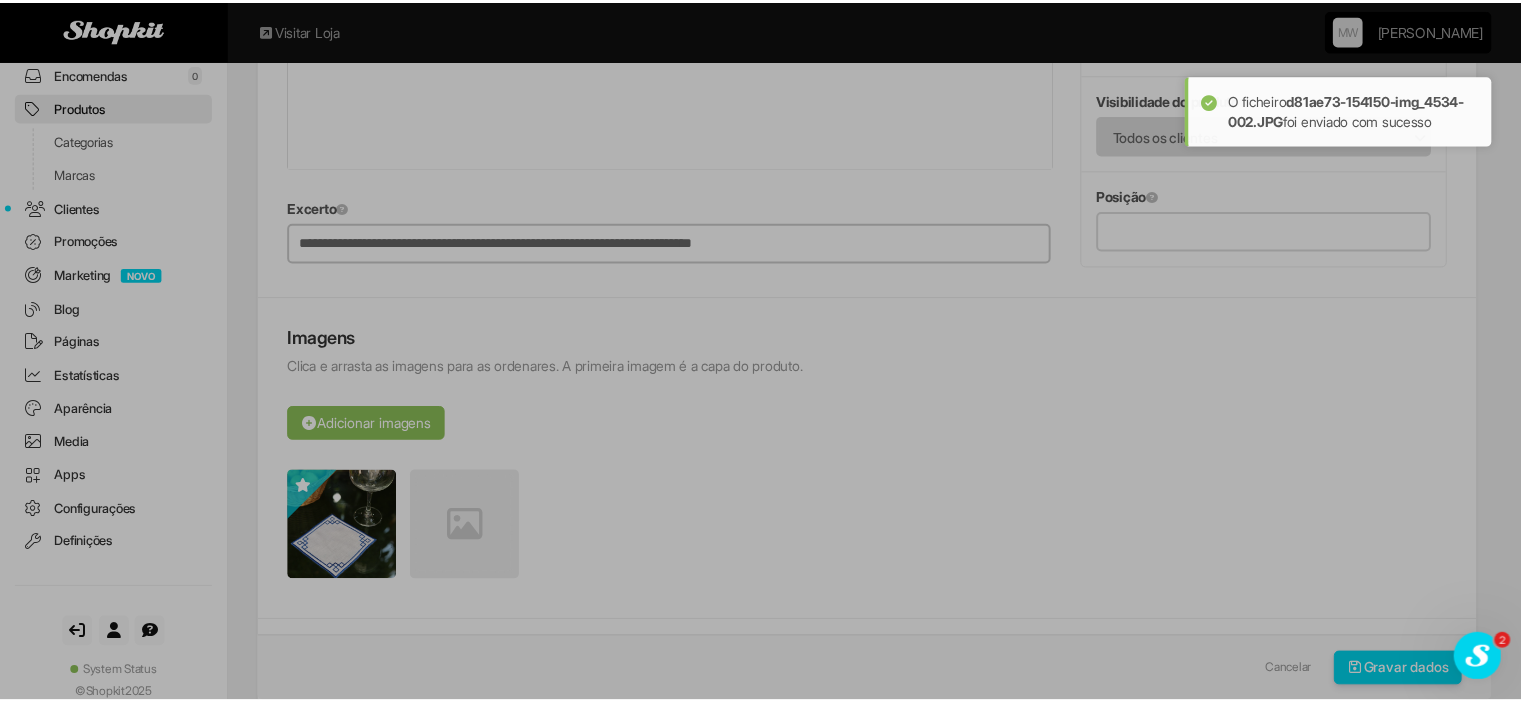 scroll, scrollTop: 0, scrollLeft: 0, axis: both 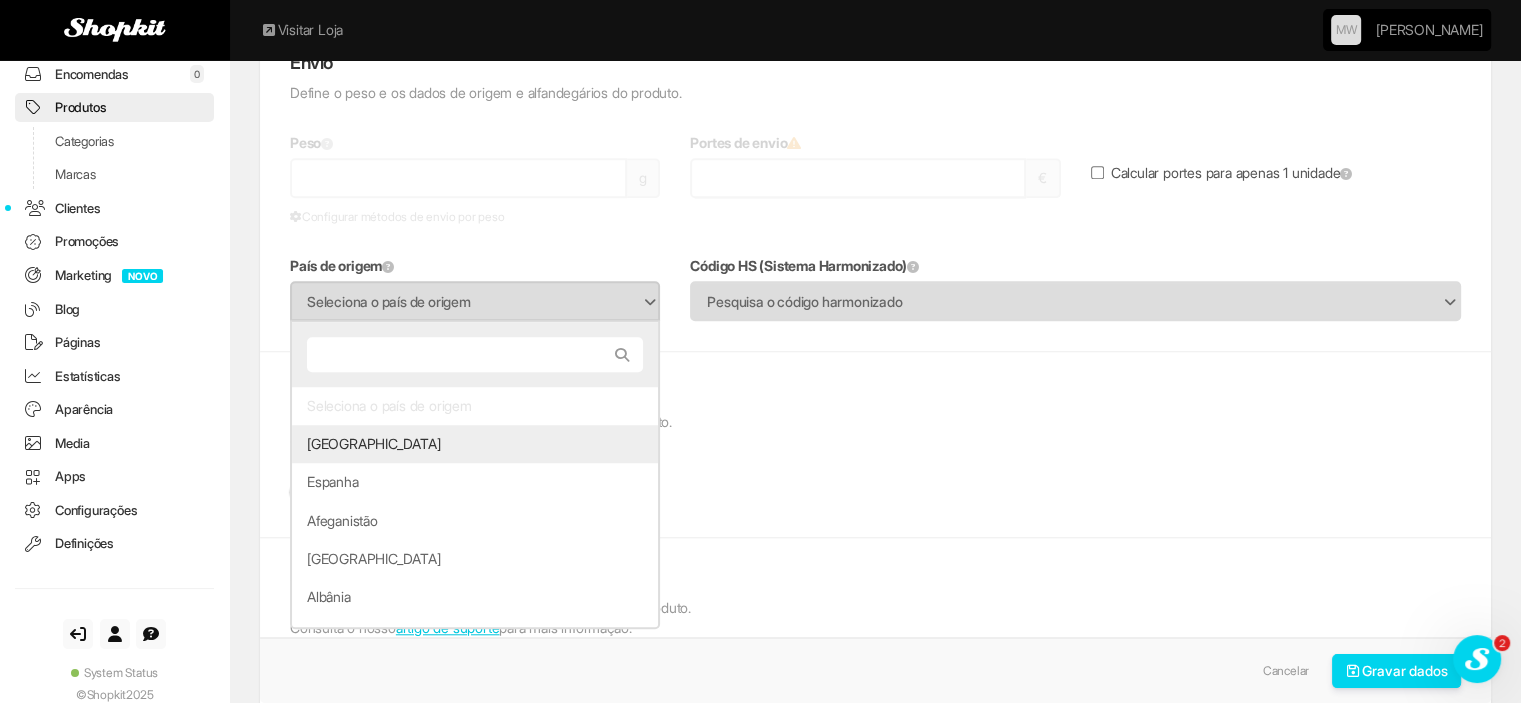 click on "Seleciona o país de origem" at bounding box center [462, 302] 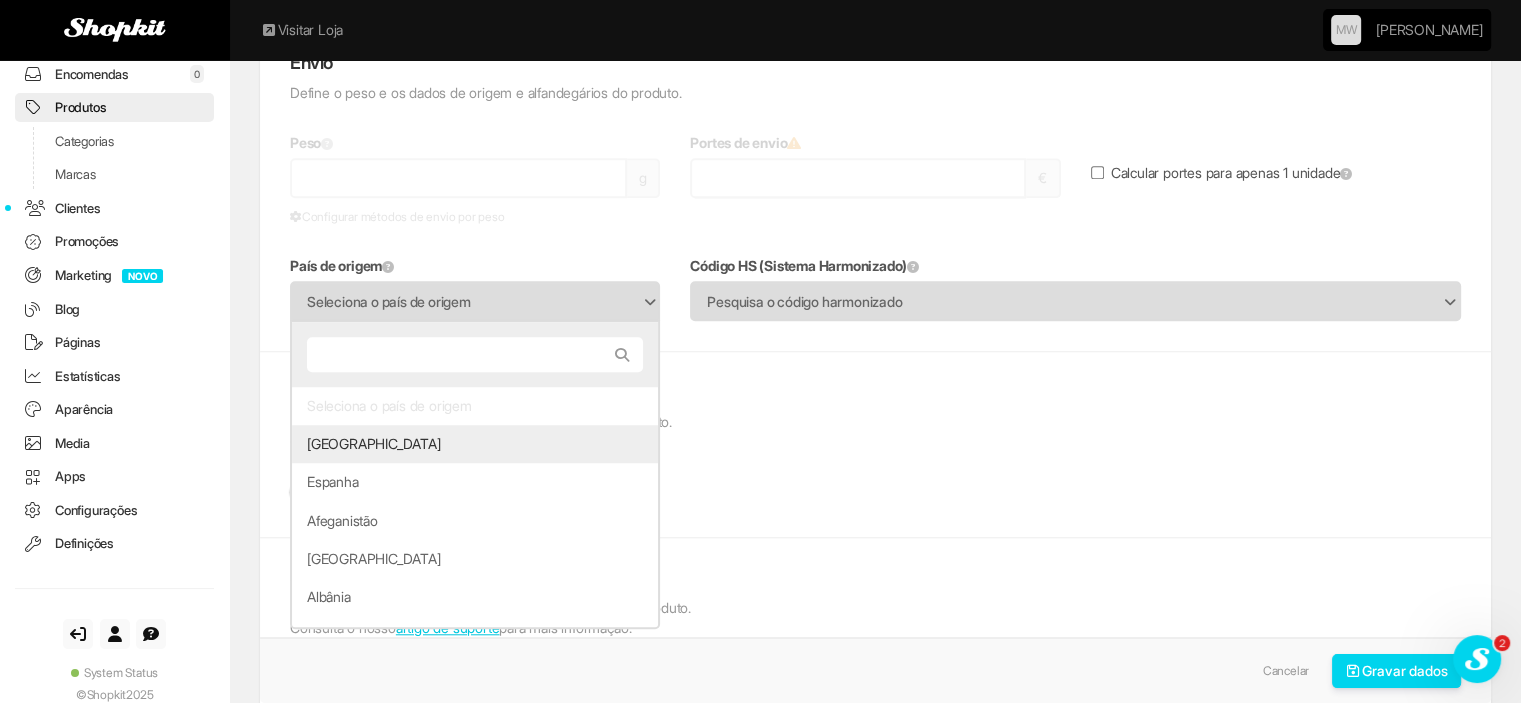 click on "Portugal" at bounding box center (475, 444) 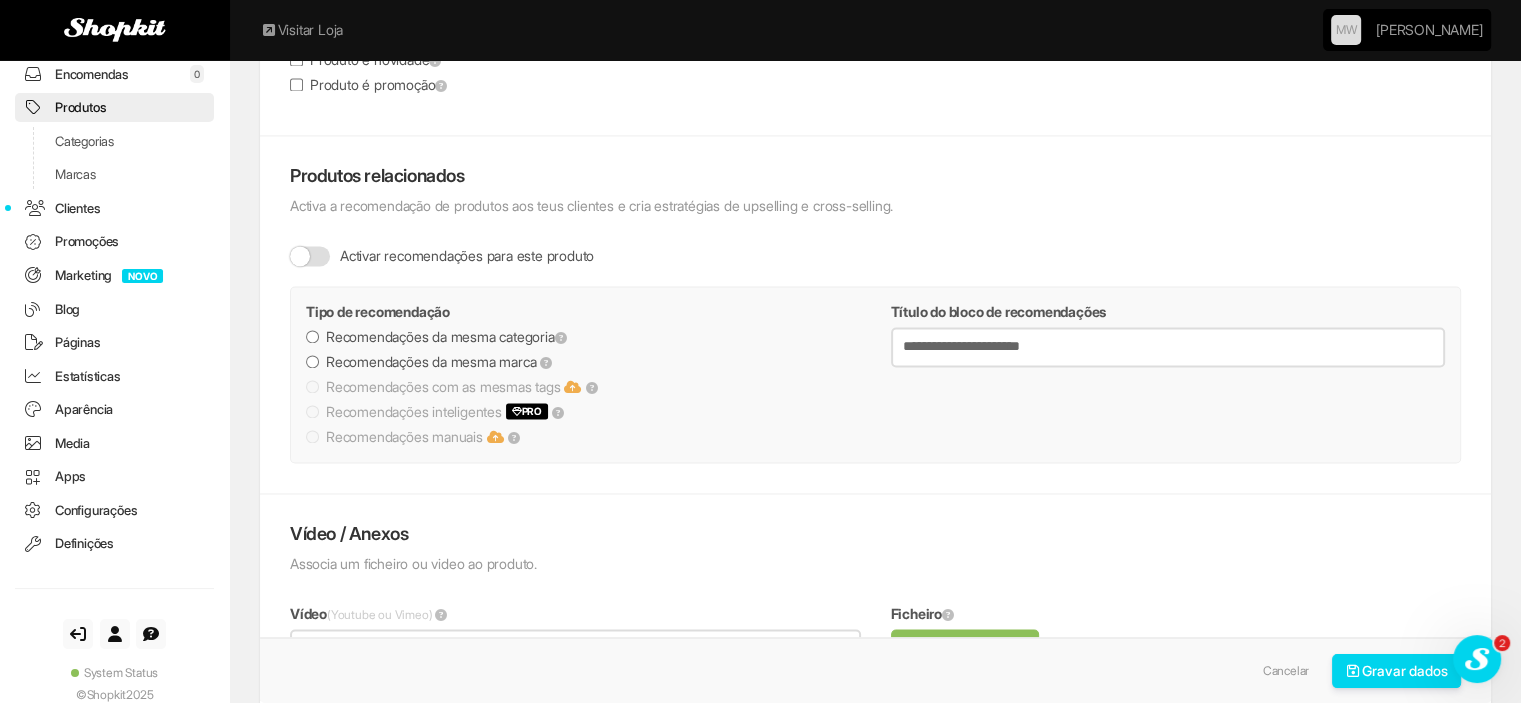 scroll, scrollTop: 3000, scrollLeft: 0, axis: vertical 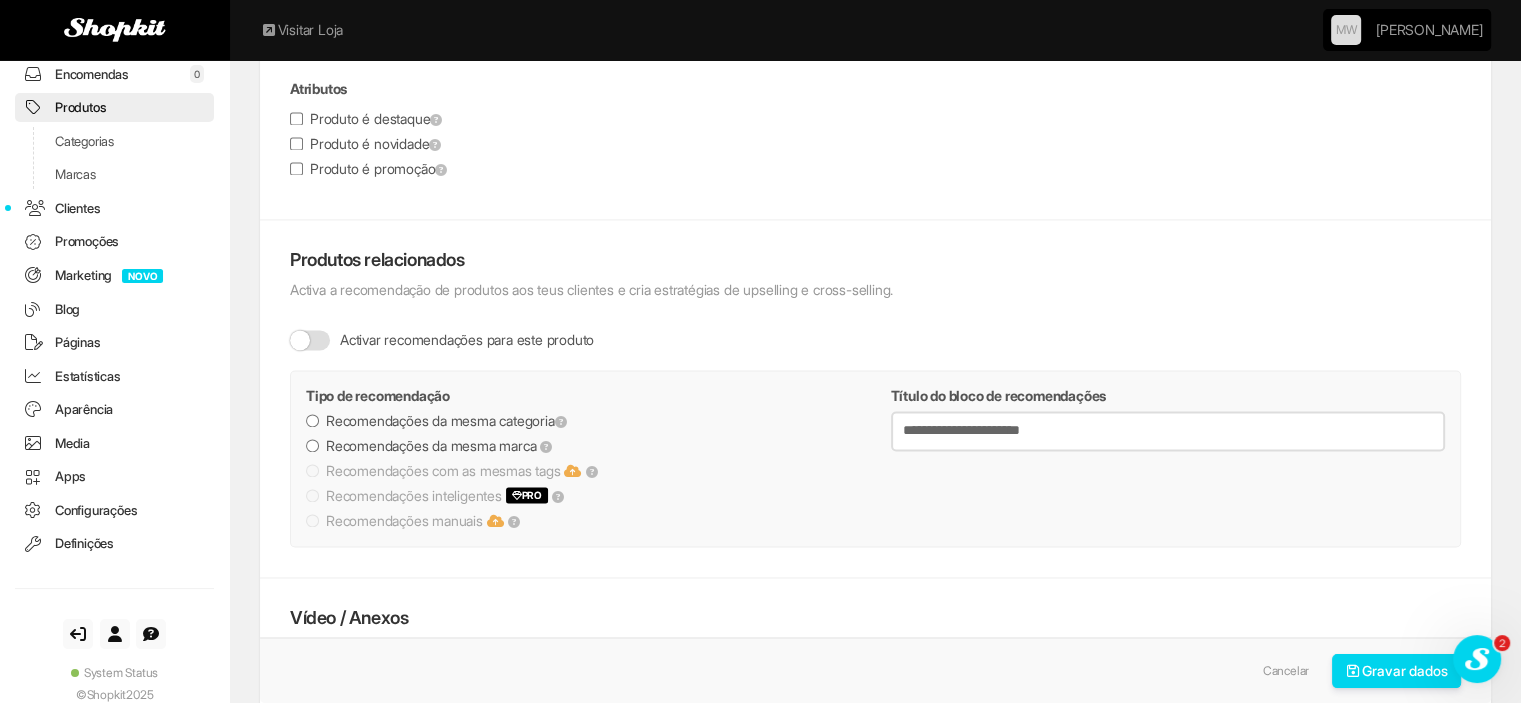 click on "Produto é novidade" at bounding box center (365, 144) 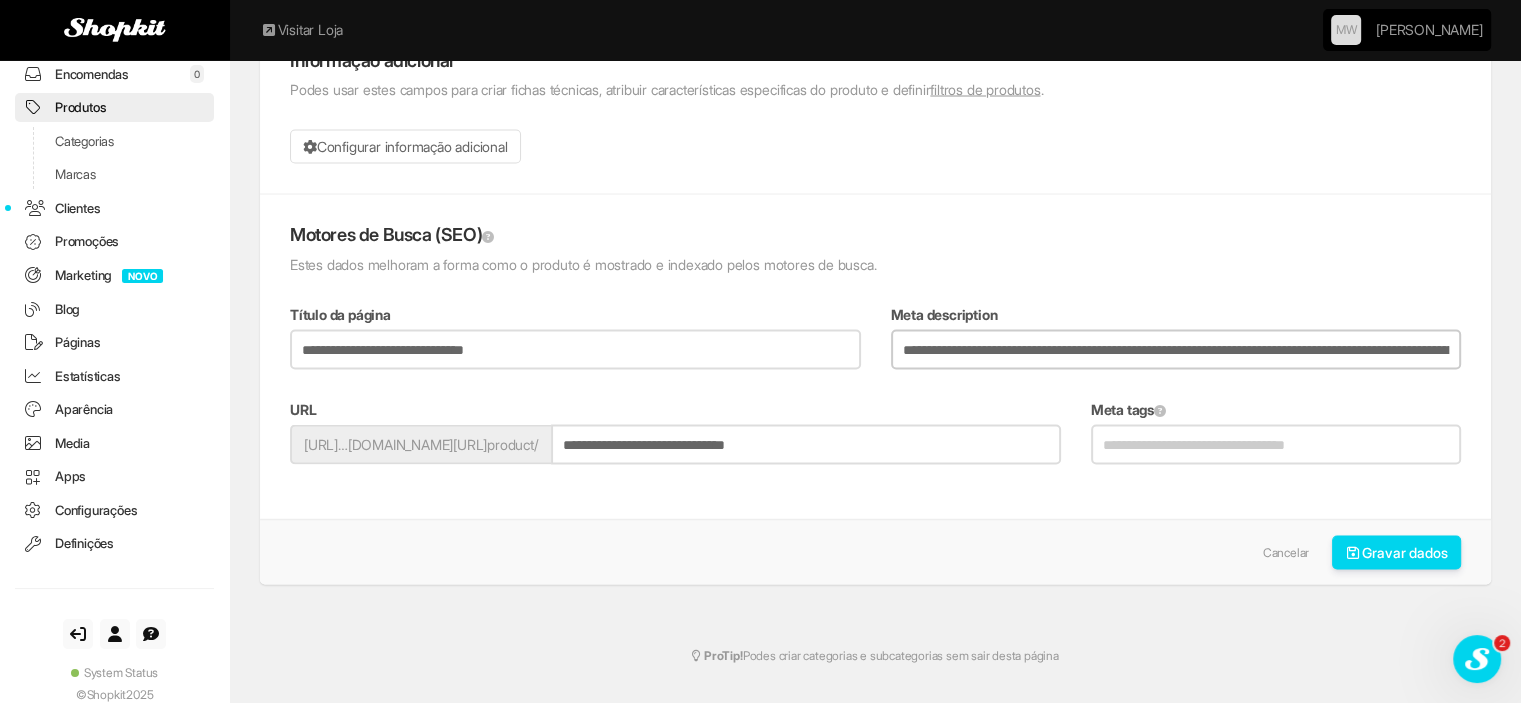 scroll, scrollTop: 3776, scrollLeft: 0, axis: vertical 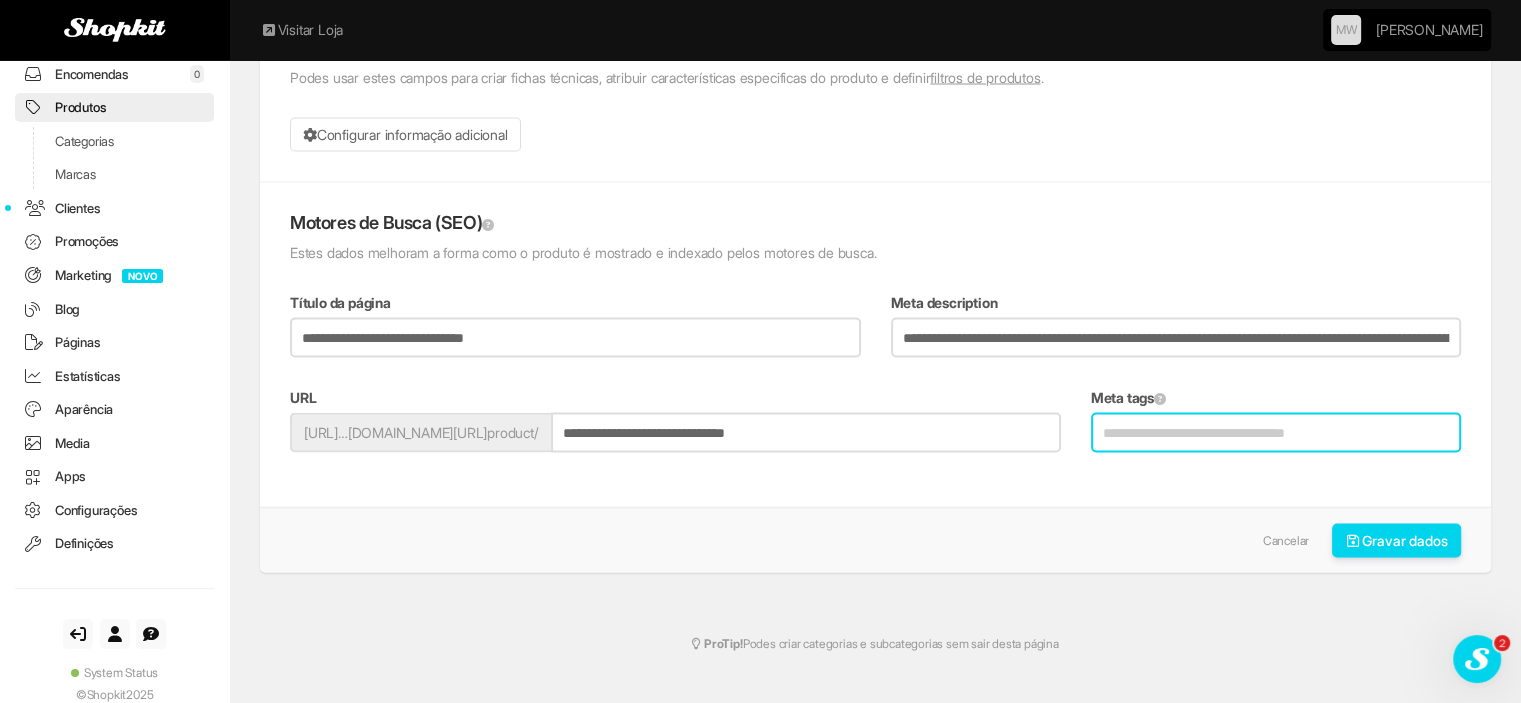 click on "Meta tags" at bounding box center (1276, 432) 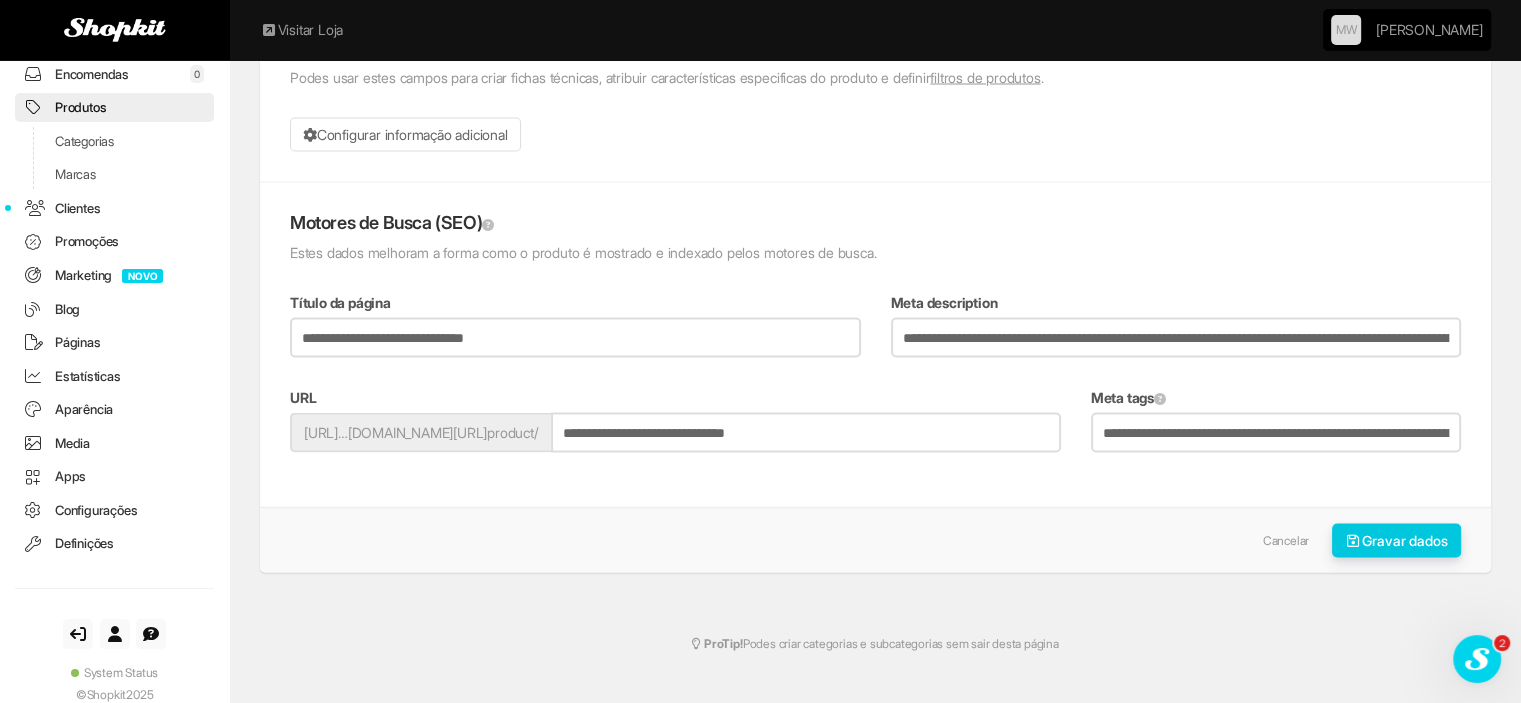 click on "Gravar dados" at bounding box center (1397, 540) 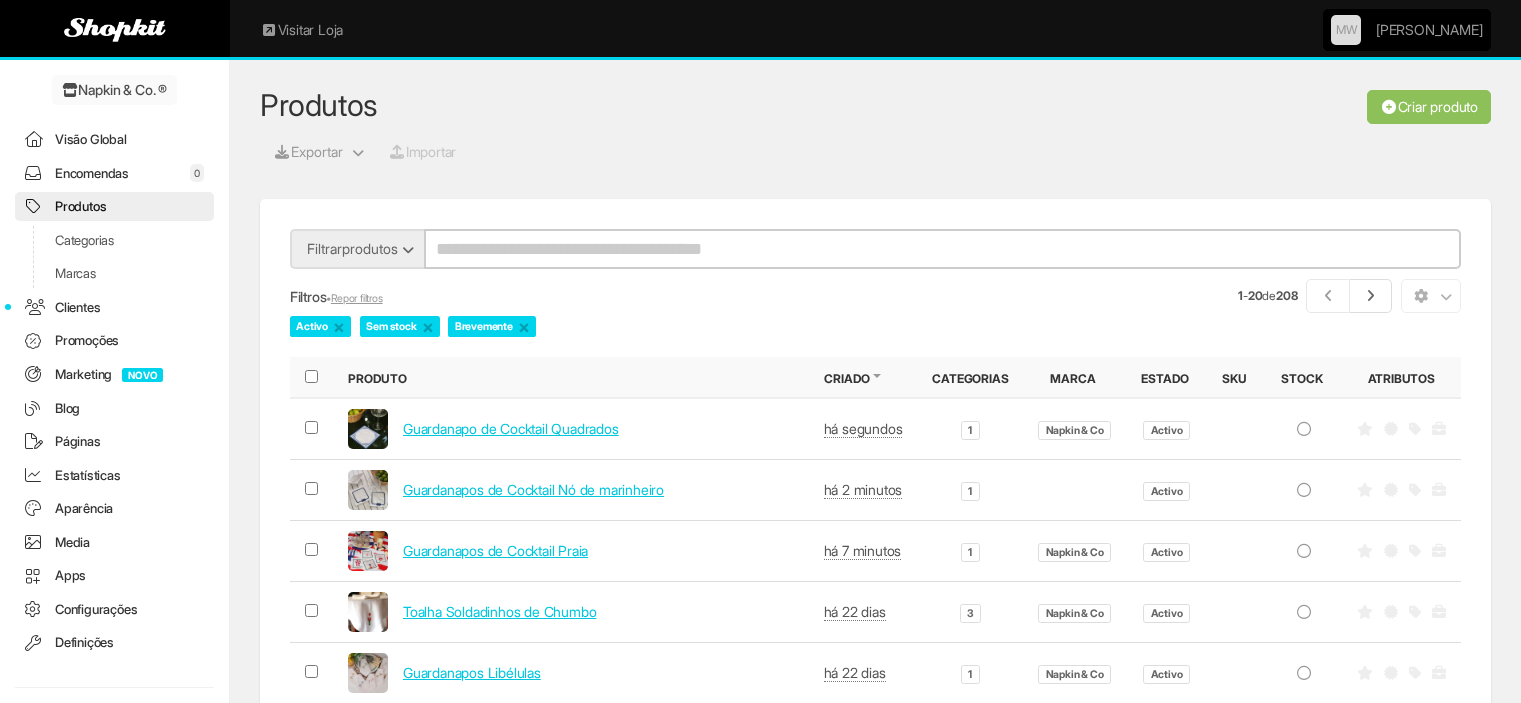 scroll, scrollTop: 0, scrollLeft: 0, axis: both 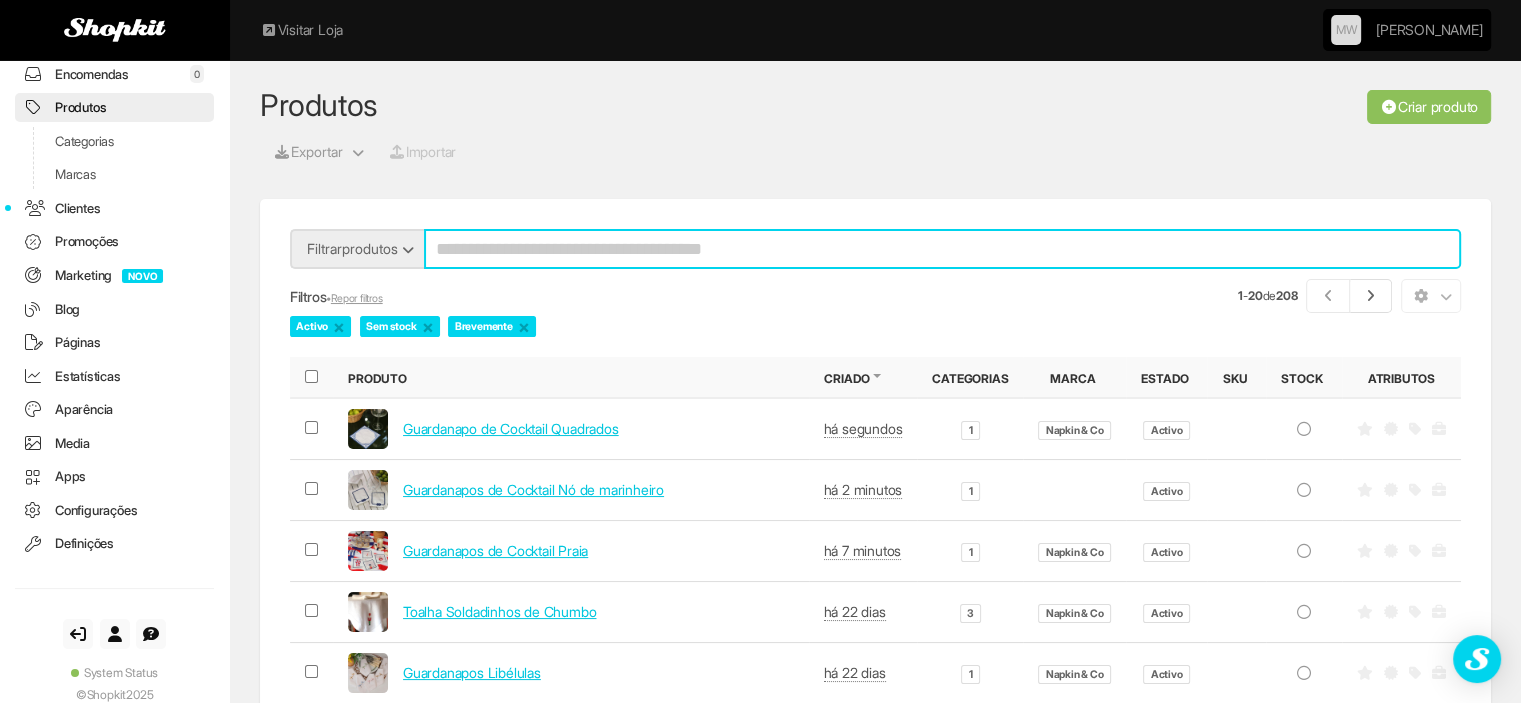 click at bounding box center (942, 249) 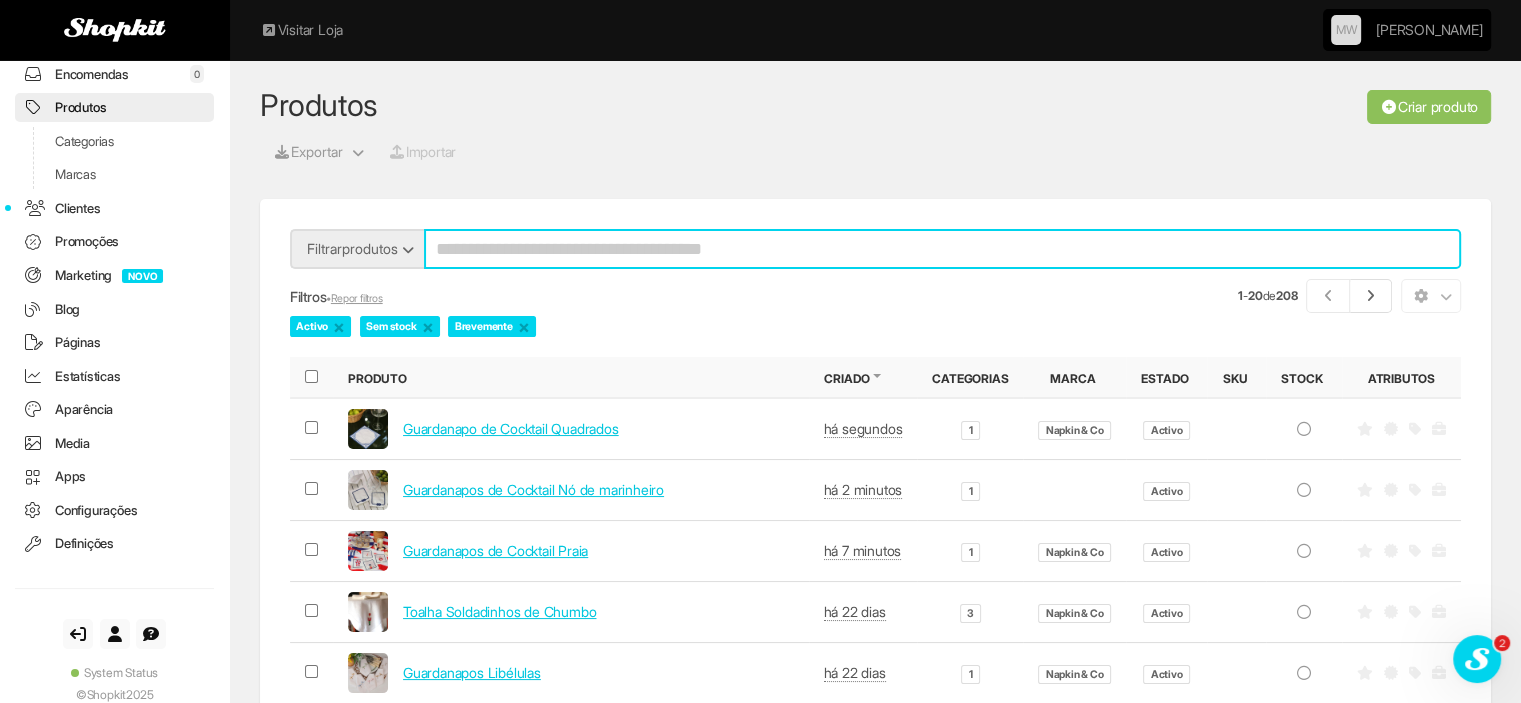 scroll, scrollTop: 0, scrollLeft: 0, axis: both 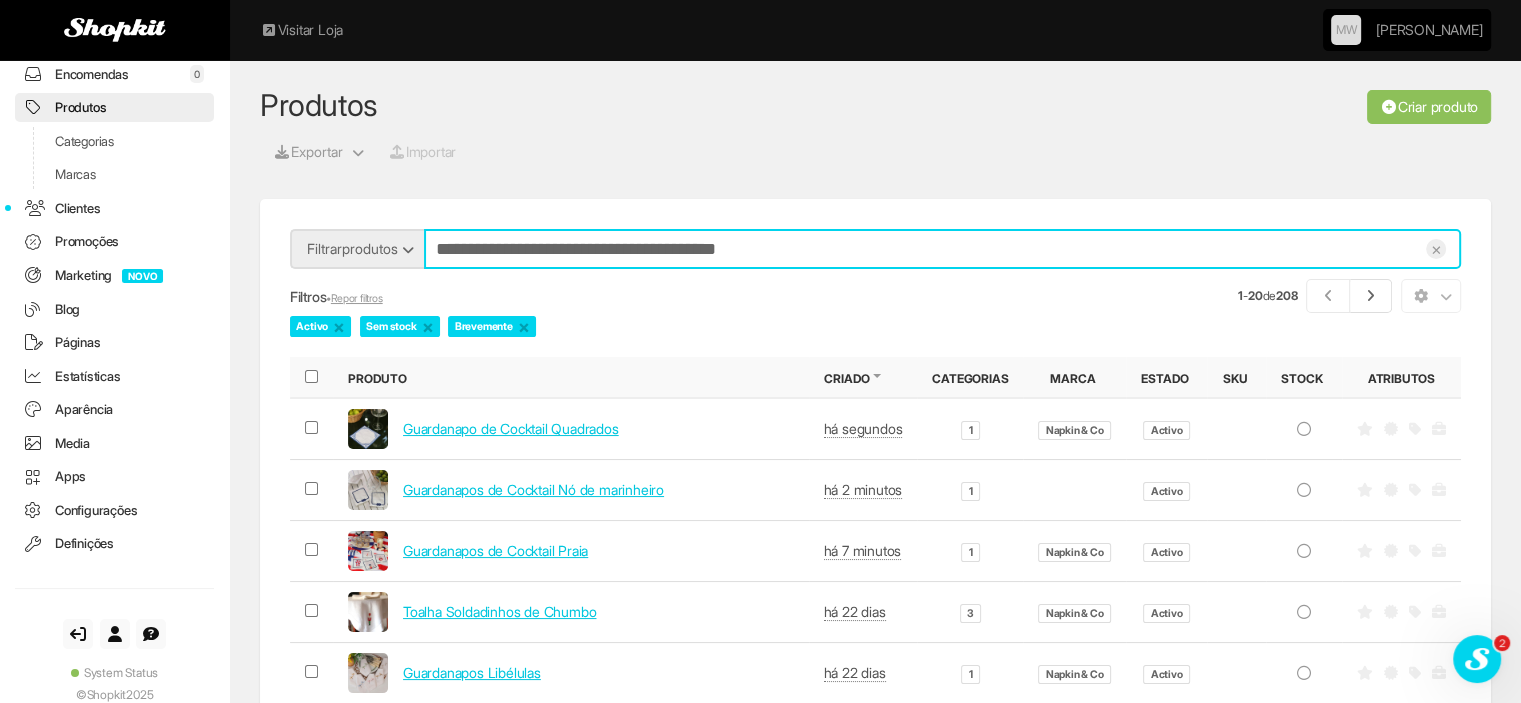click on "**********" at bounding box center [942, 249] 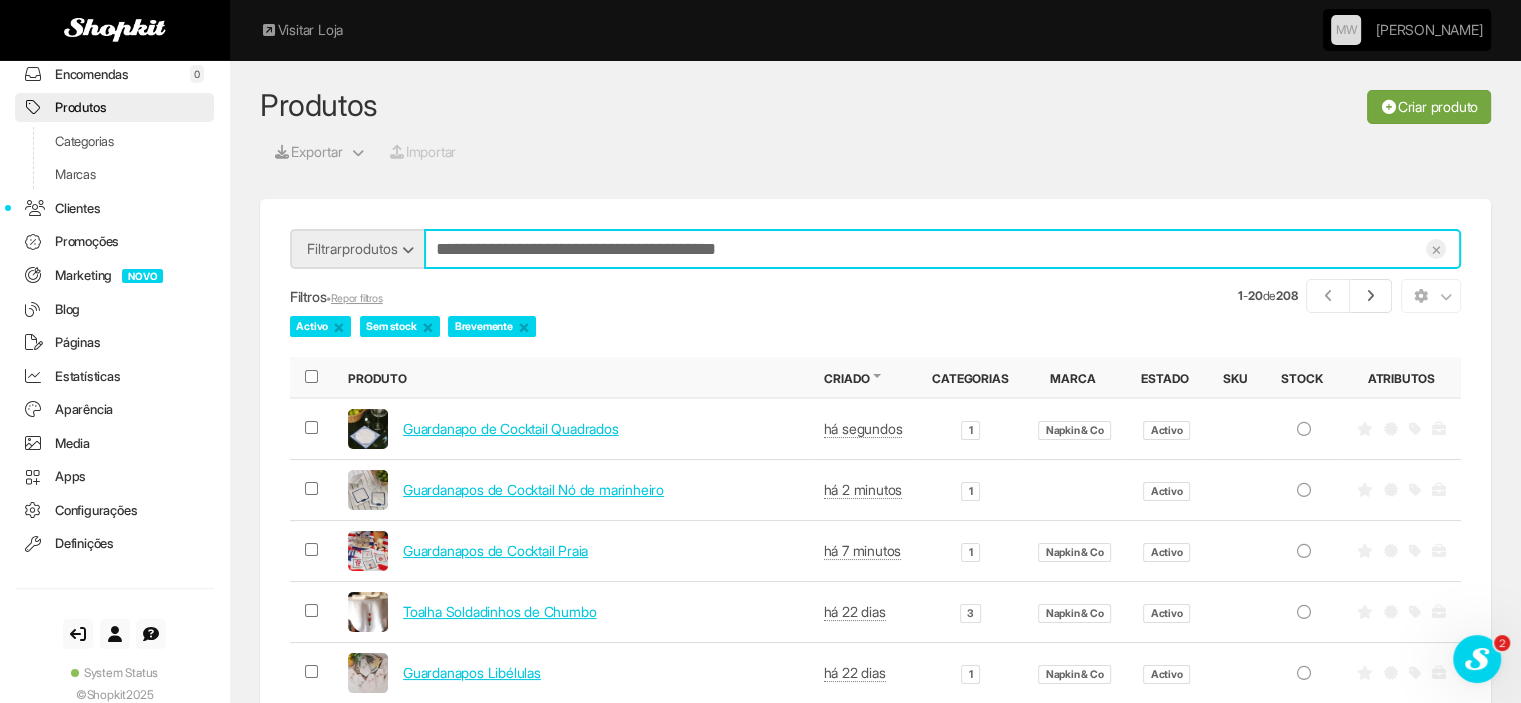 type on "**********" 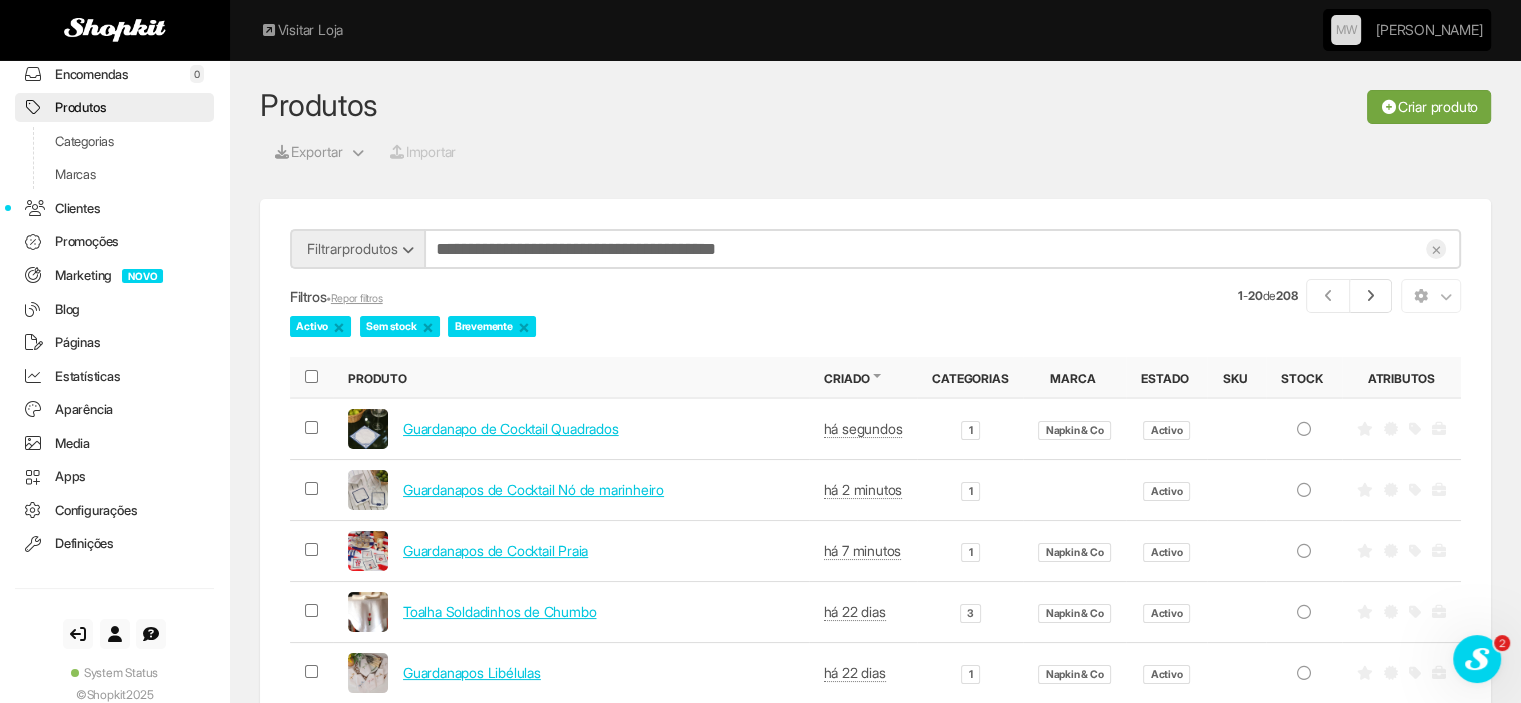 click on "Criar produto" at bounding box center (1429, 107) 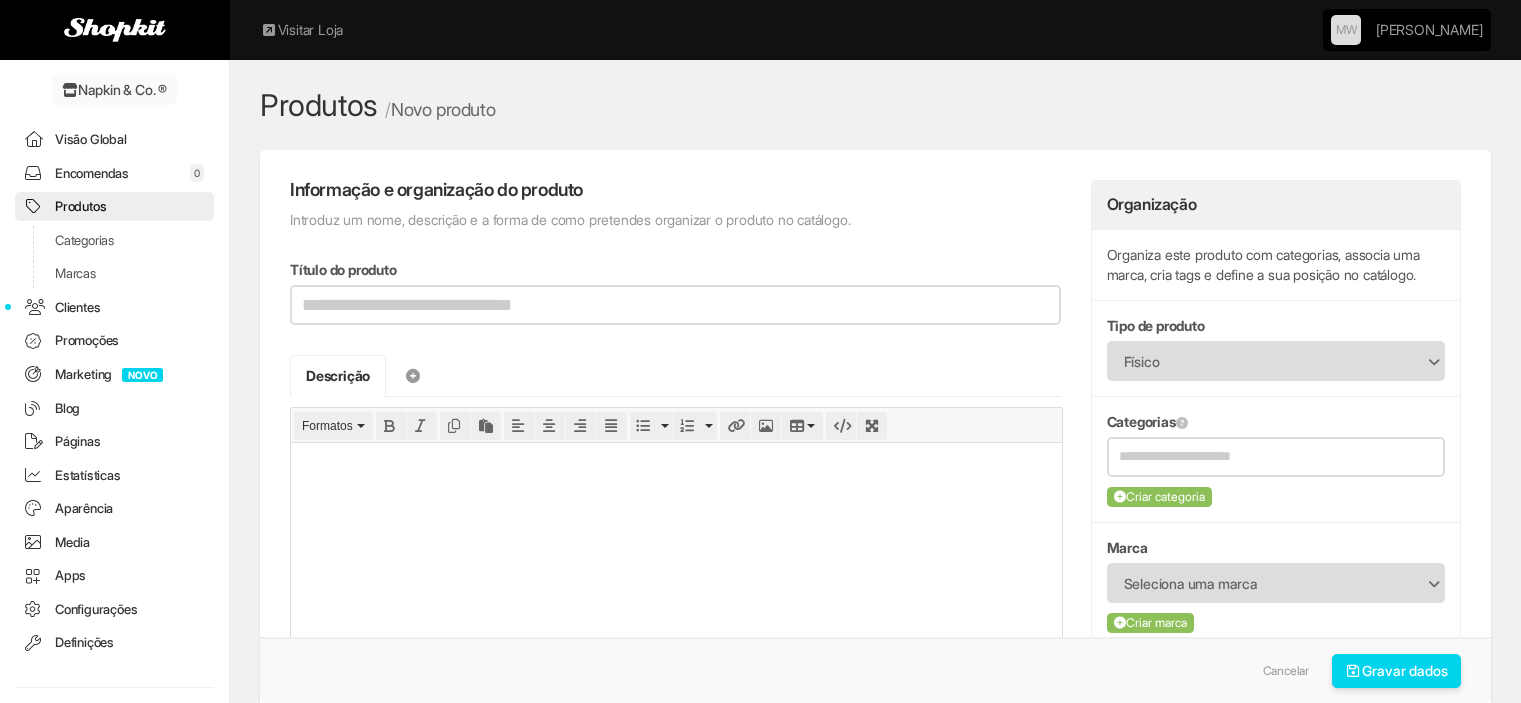 scroll, scrollTop: 0, scrollLeft: 0, axis: both 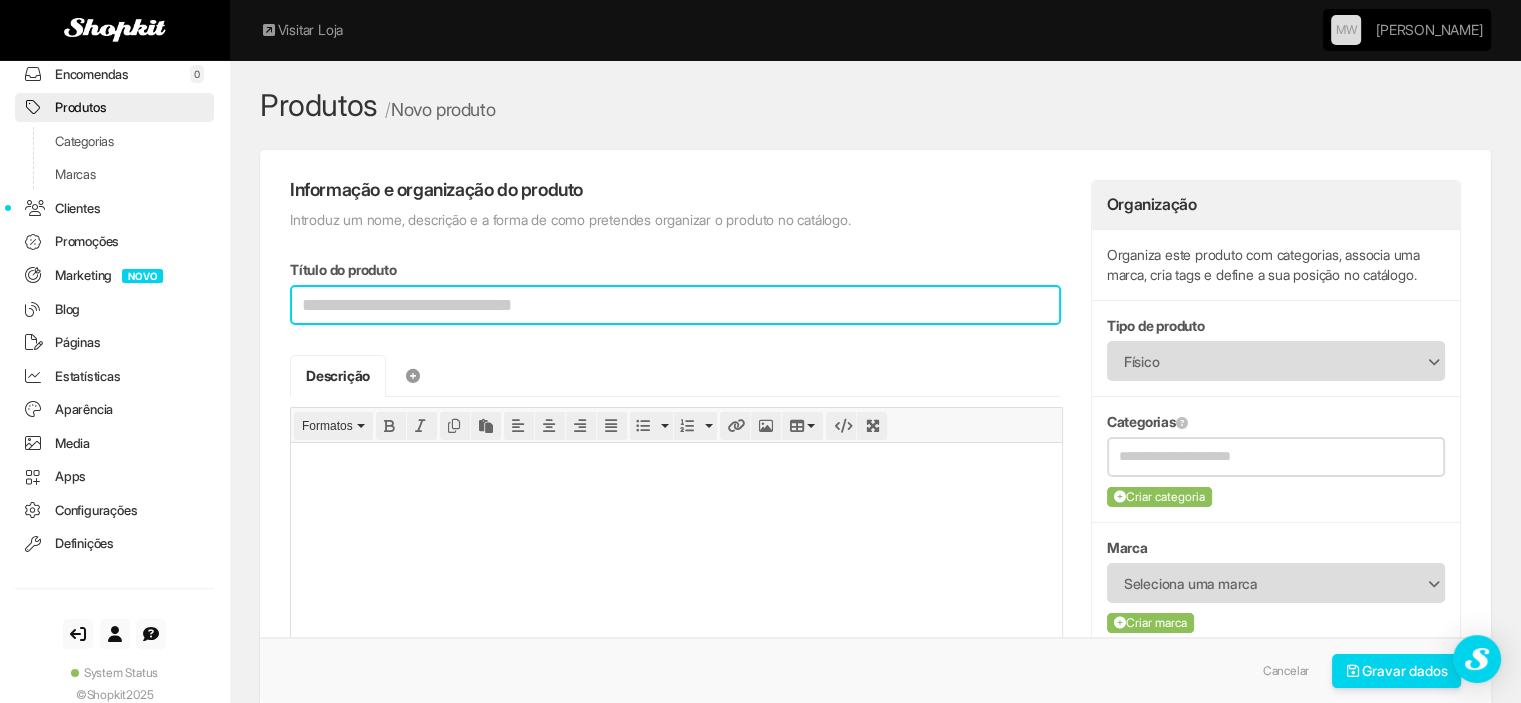 click on "Título do produto" at bounding box center (675, 305) 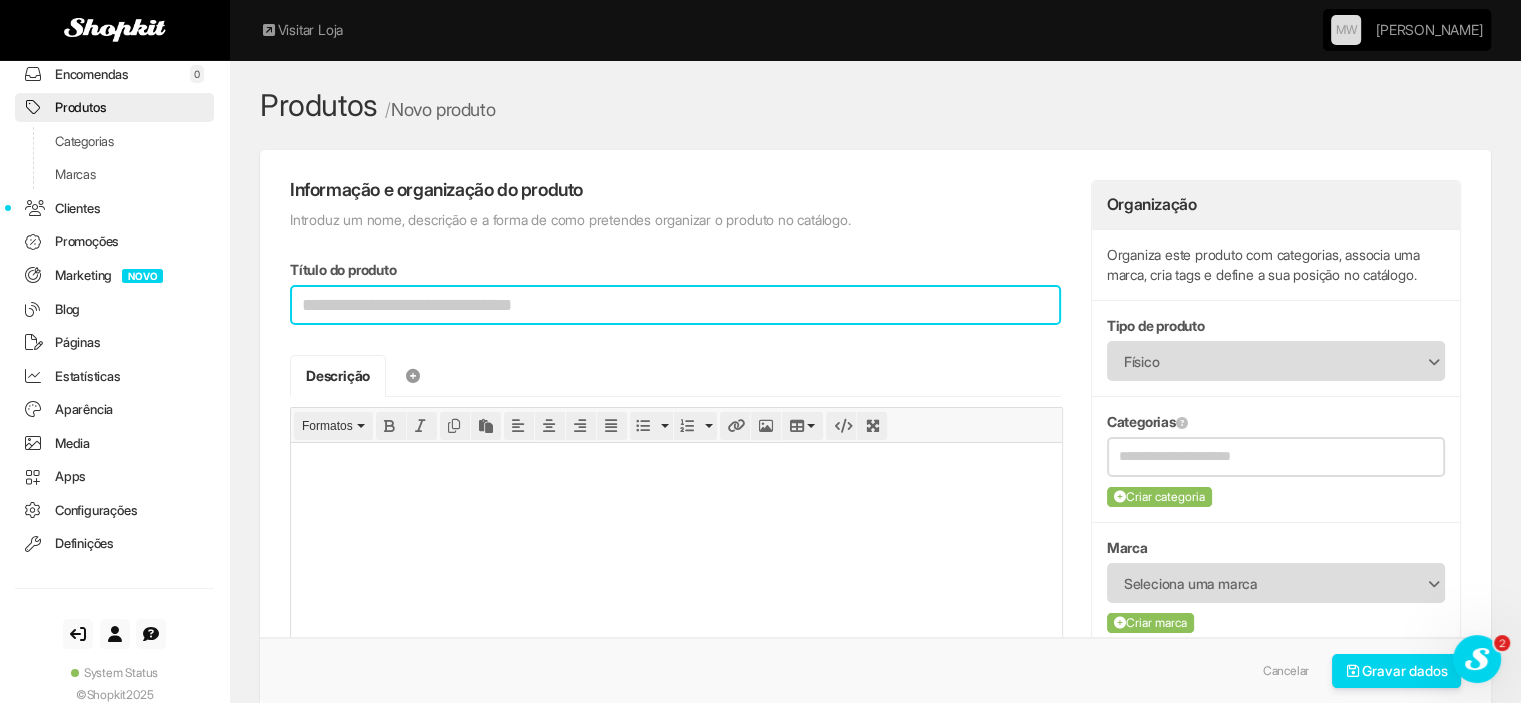 scroll, scrollTop: 0, scrollLeft: 0, axis: both 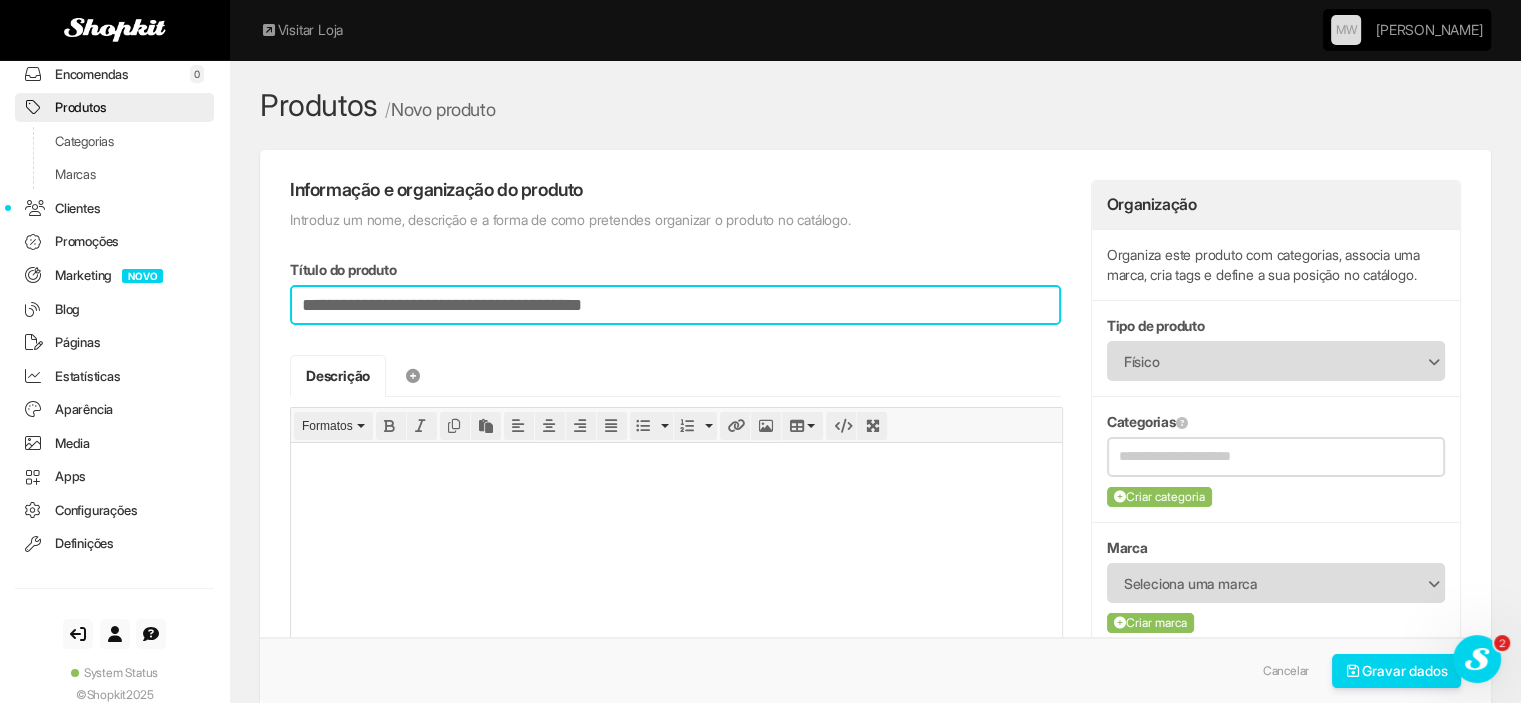 type on "**********" 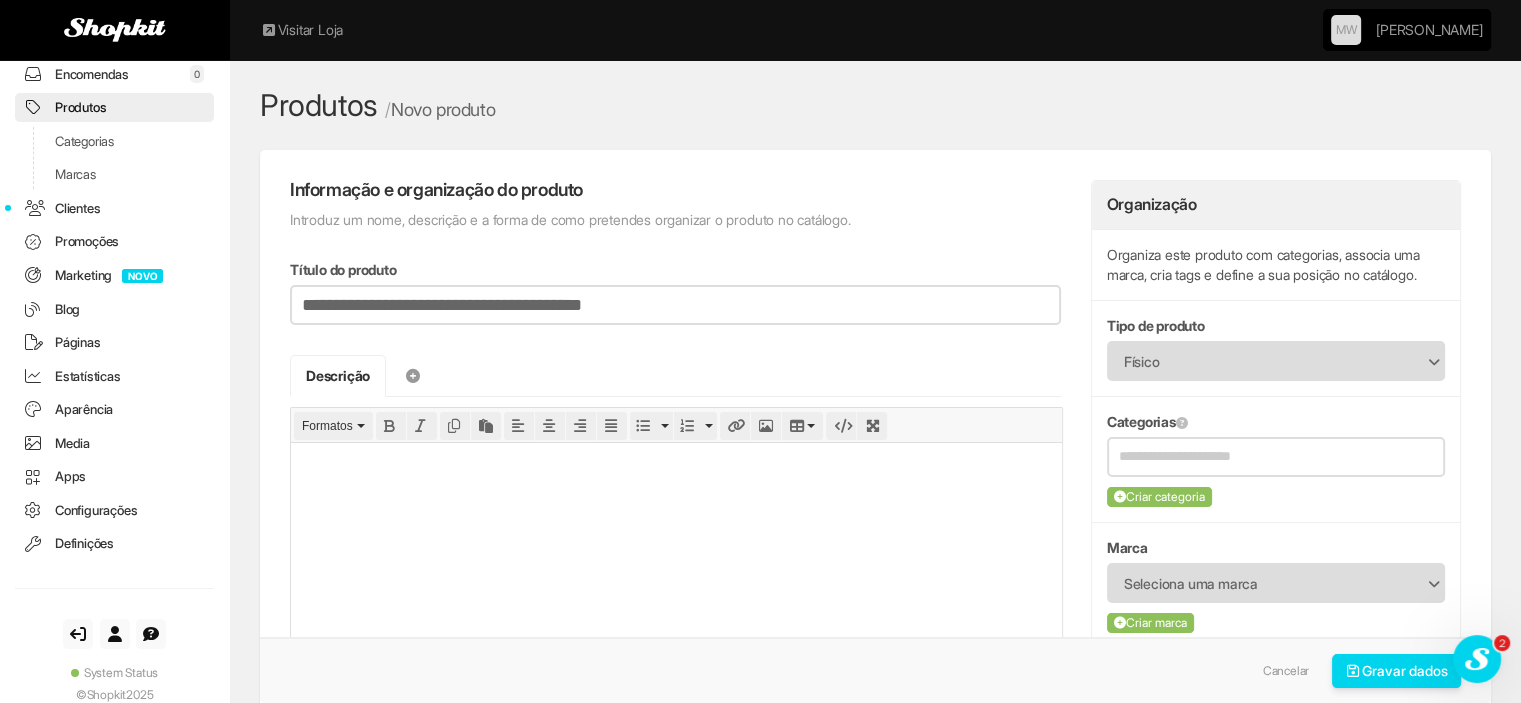 type on "**********" 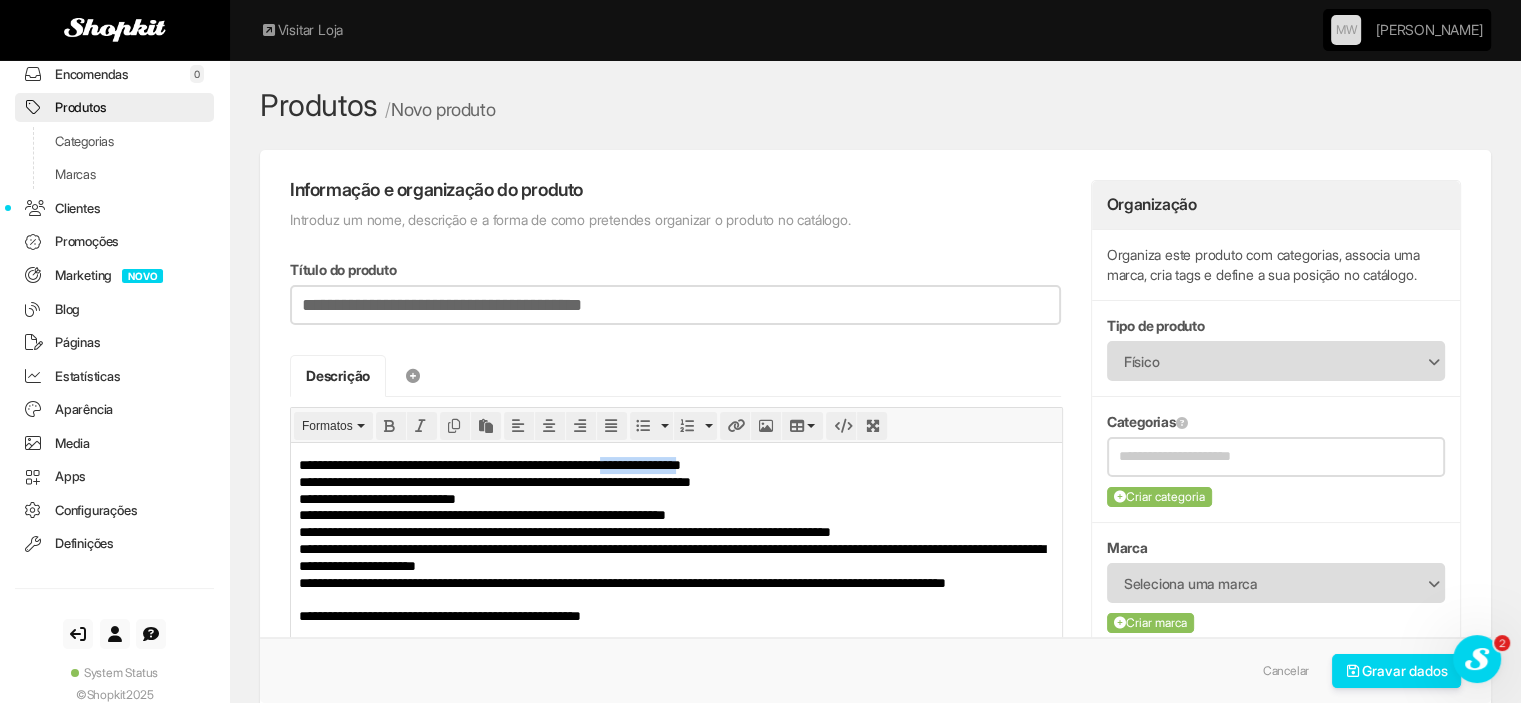 drag, startPoint x: 713, startPoint y: 462, endPoint x: 809, endPoint y: 465, distance: 96.04687 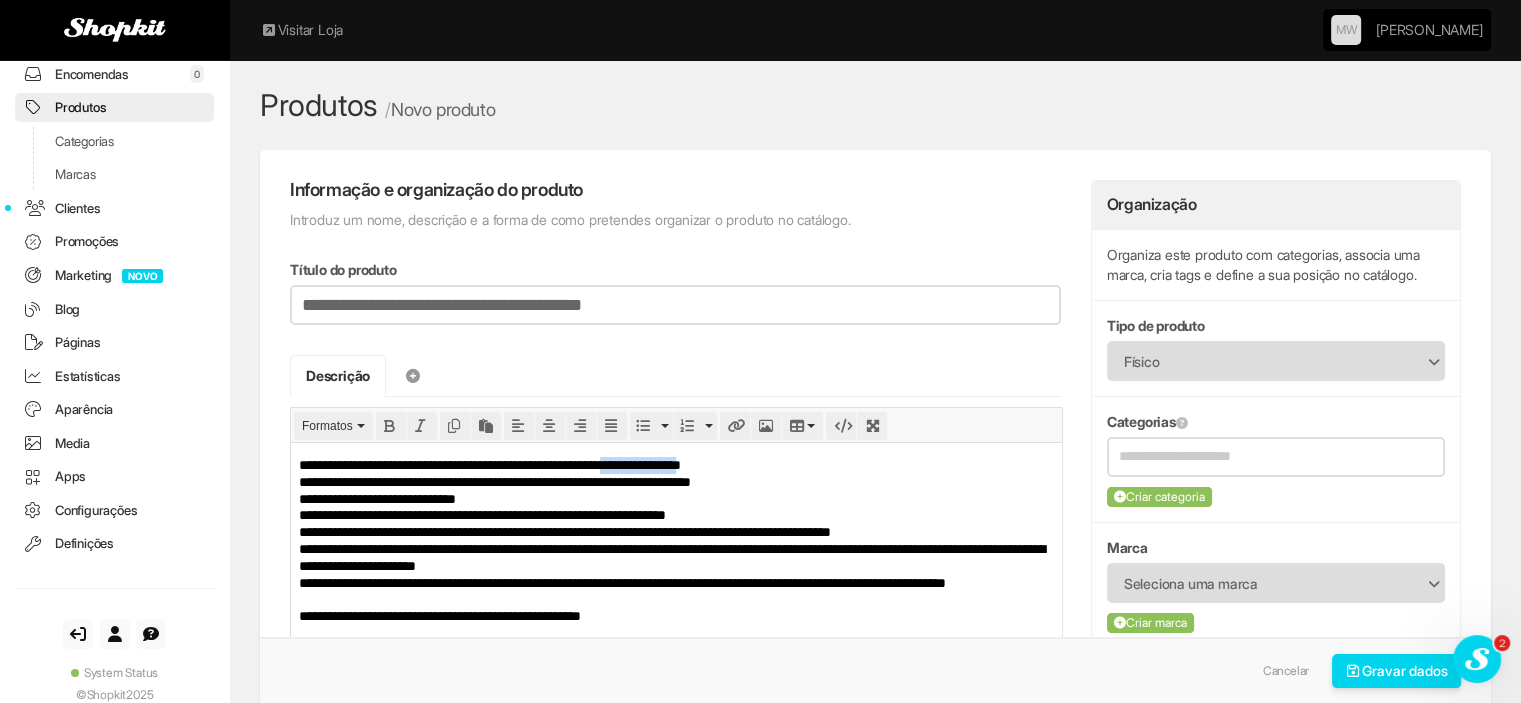 click on "**********" at bounding box center (676, 548) 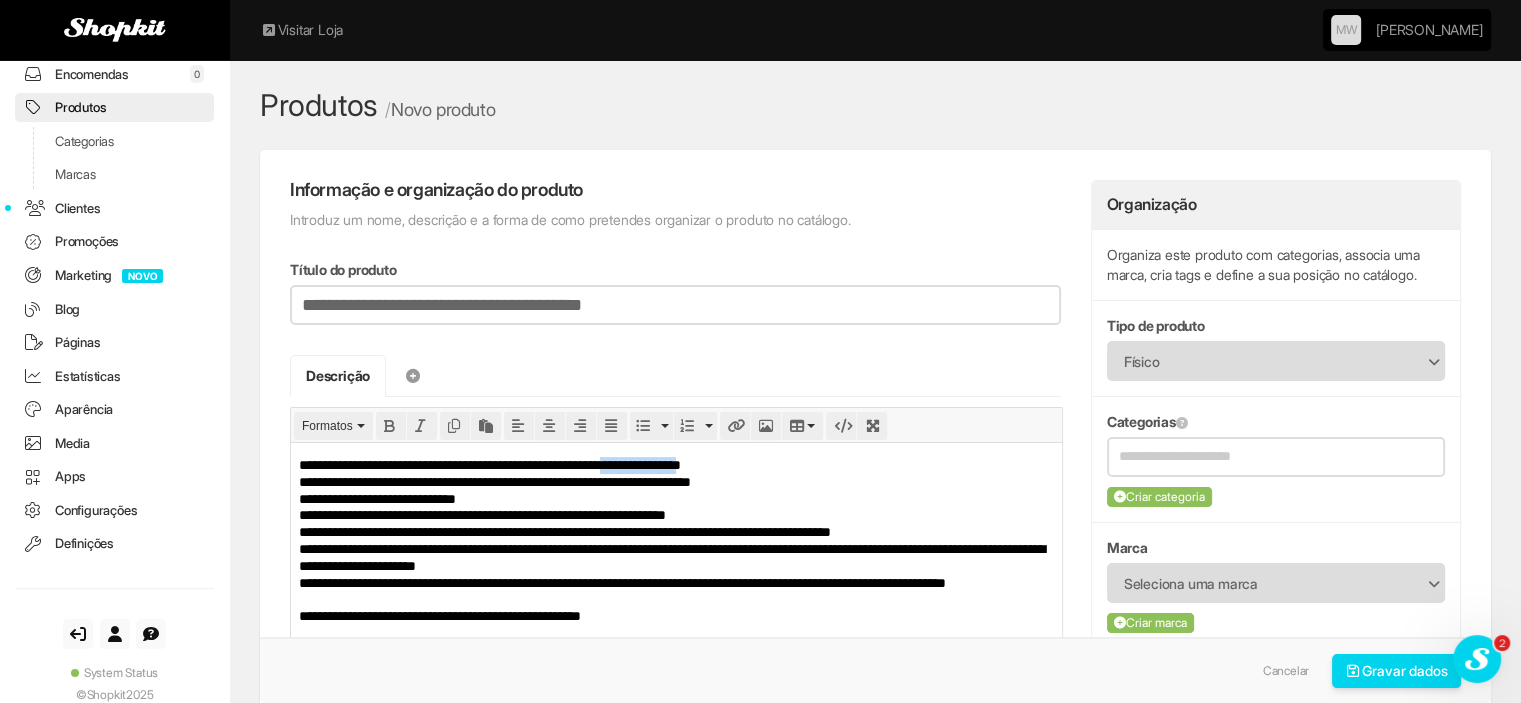 type 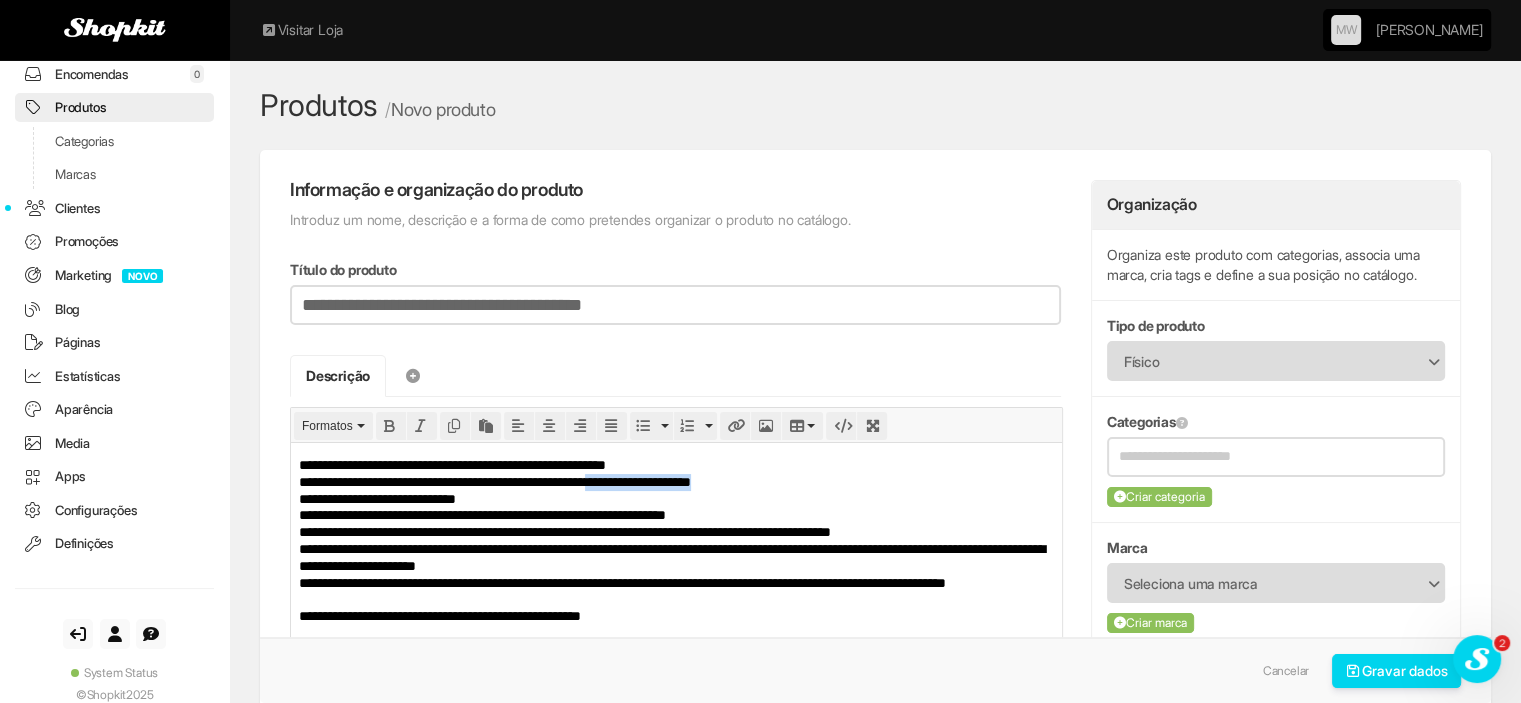 drag, startPoint x: 669, startPoint y: 473, endPoint x: 828, endPoint y: 488, distance: 159.70598 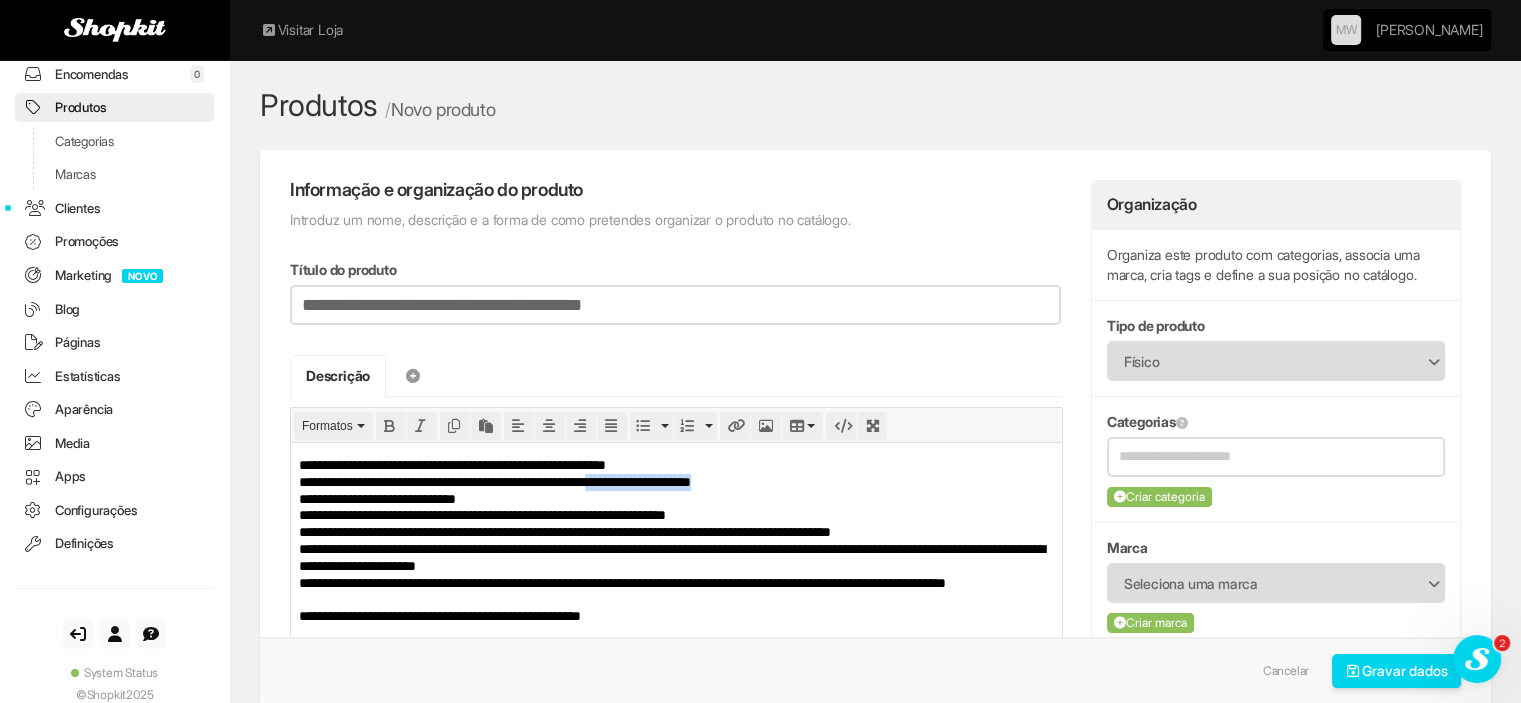 click on "**********" at bounding box center (676, 548) 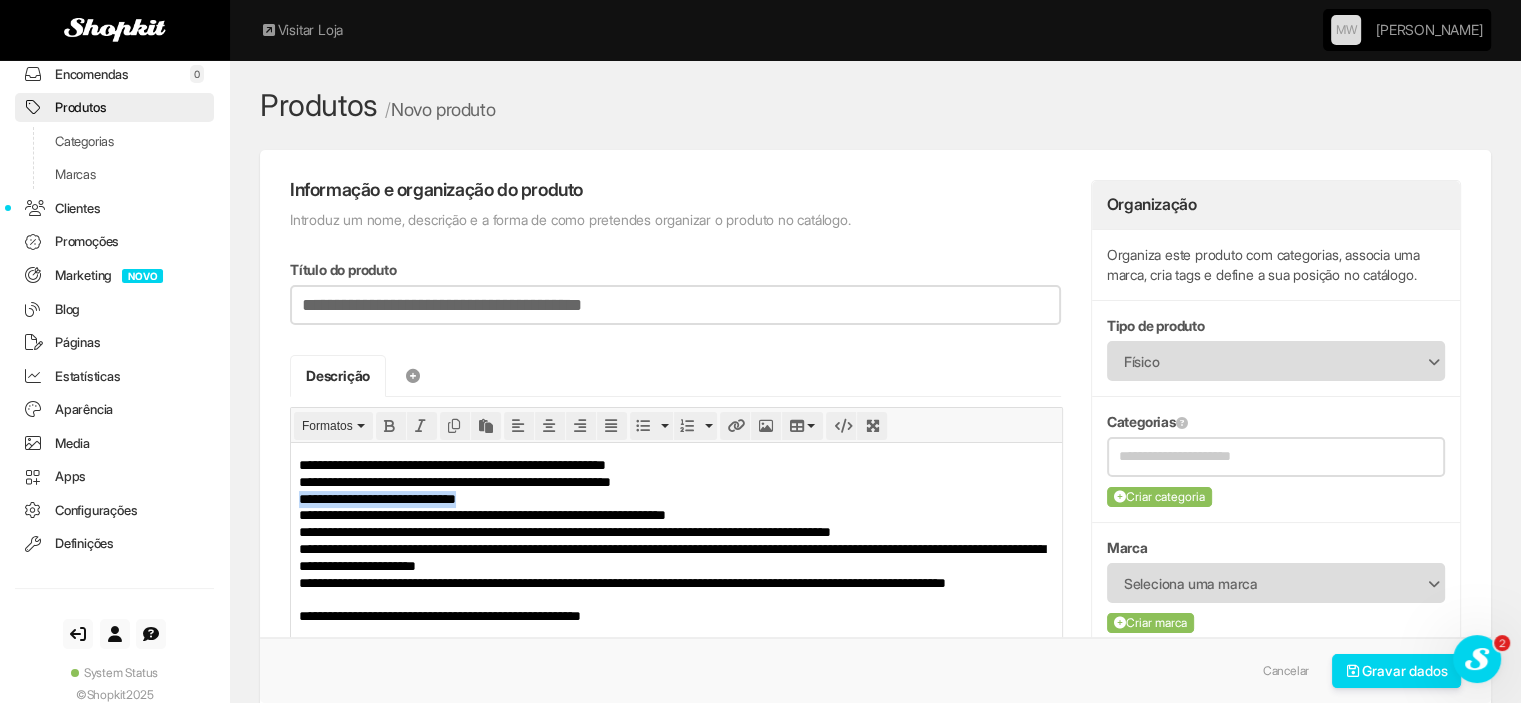 drag, startPoint x: 300, startPoint y: 492, endPoint x: 503, endPoint y: 490, distance: 203.00986 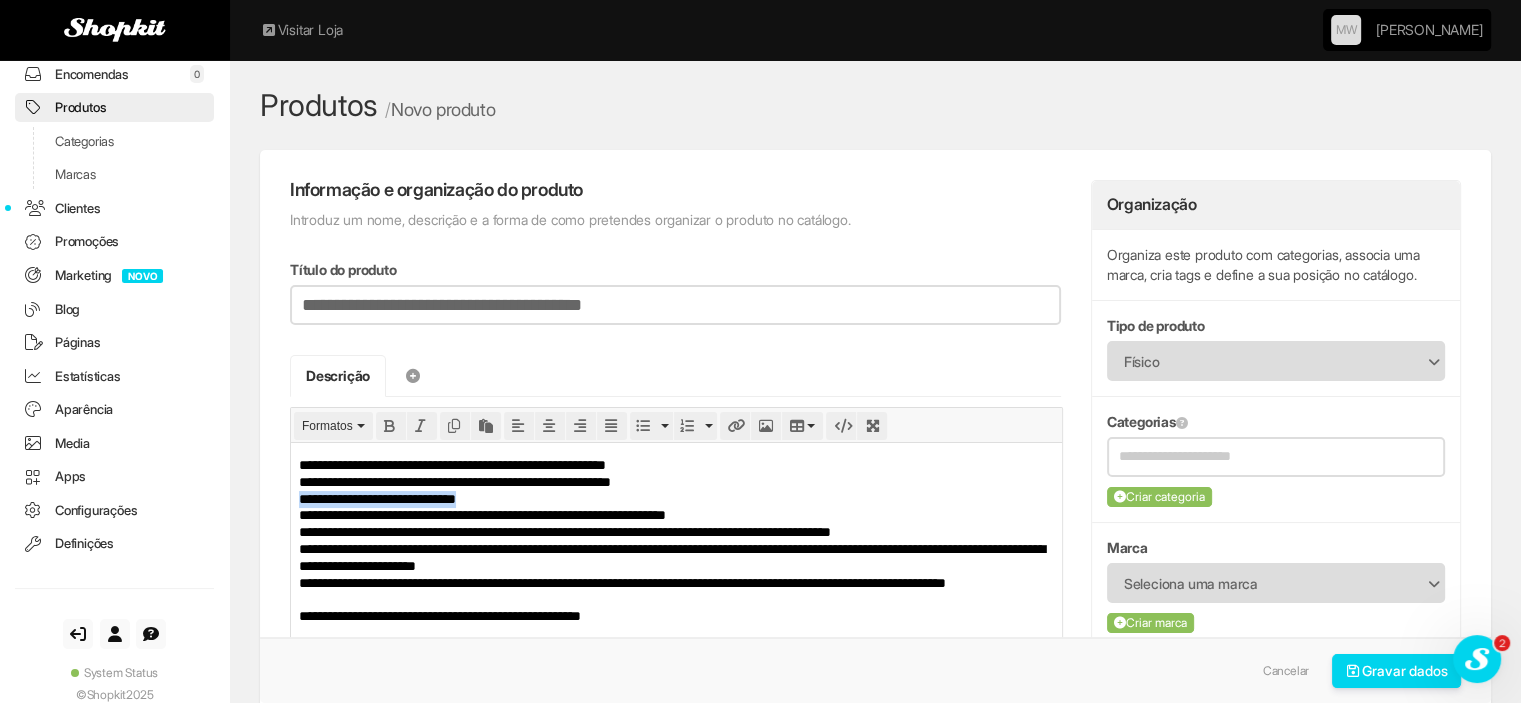 click on "**********" at bounding box center [676, 548] 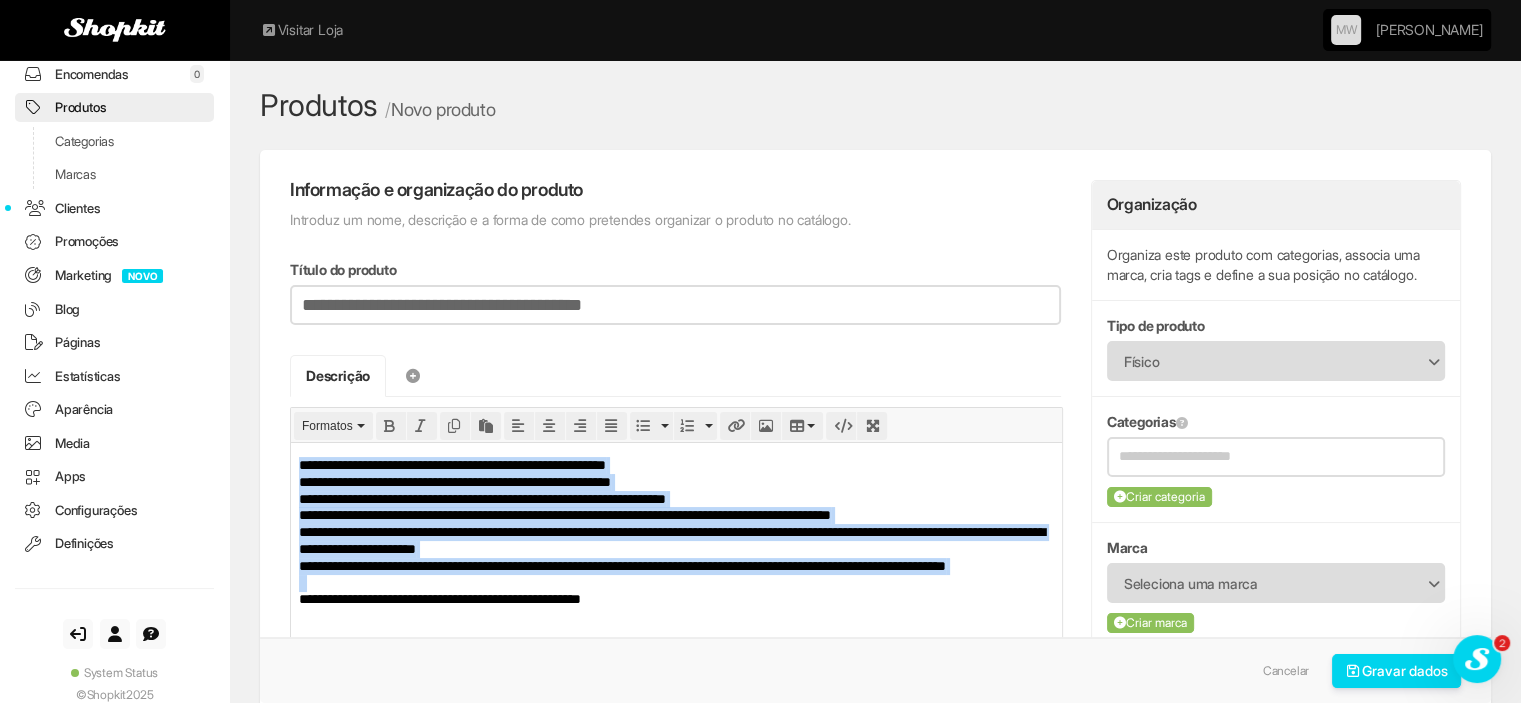 drag, startPoint x: 433, startPoint y: 596, endPoint x: 266, endPoint y: 455, distance: 218.56349 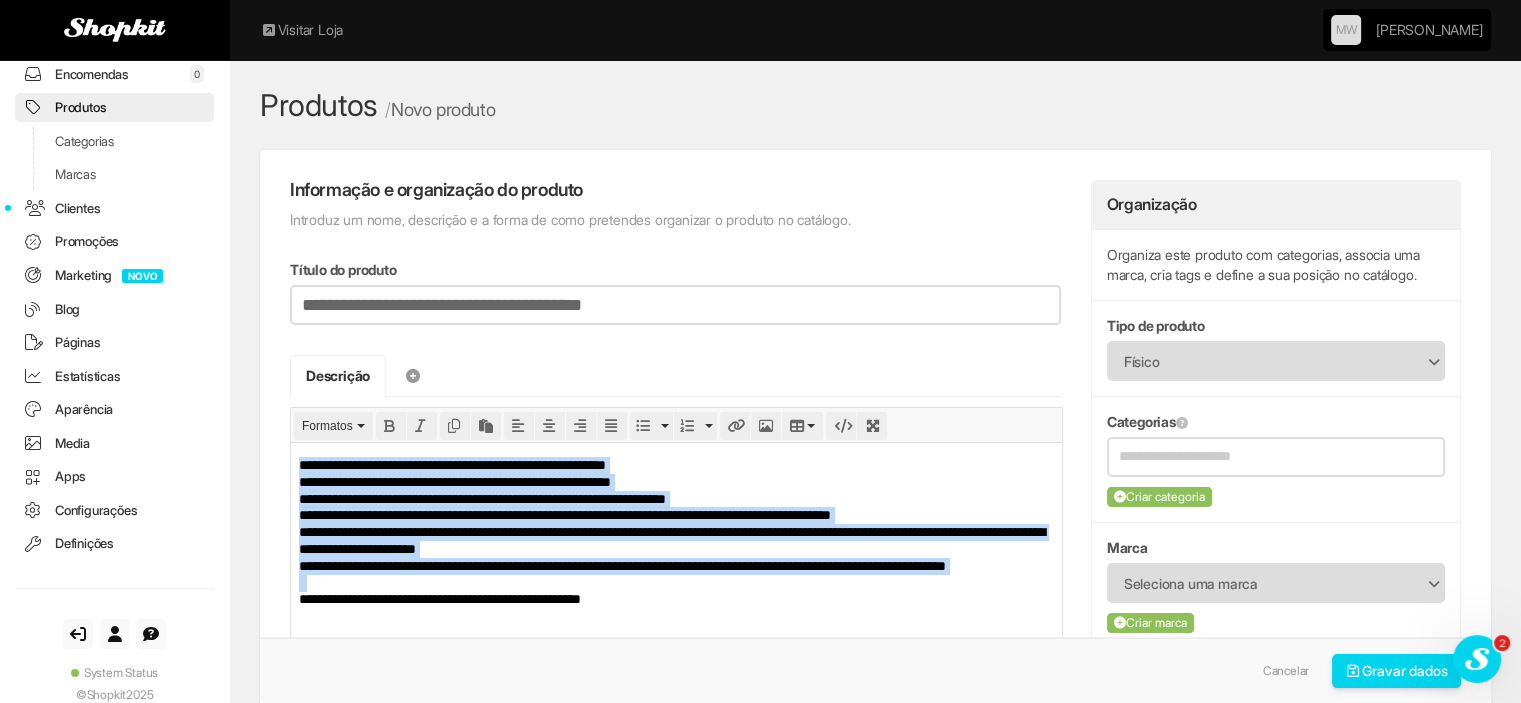 click on "**********" at bounding box center (676, 540) 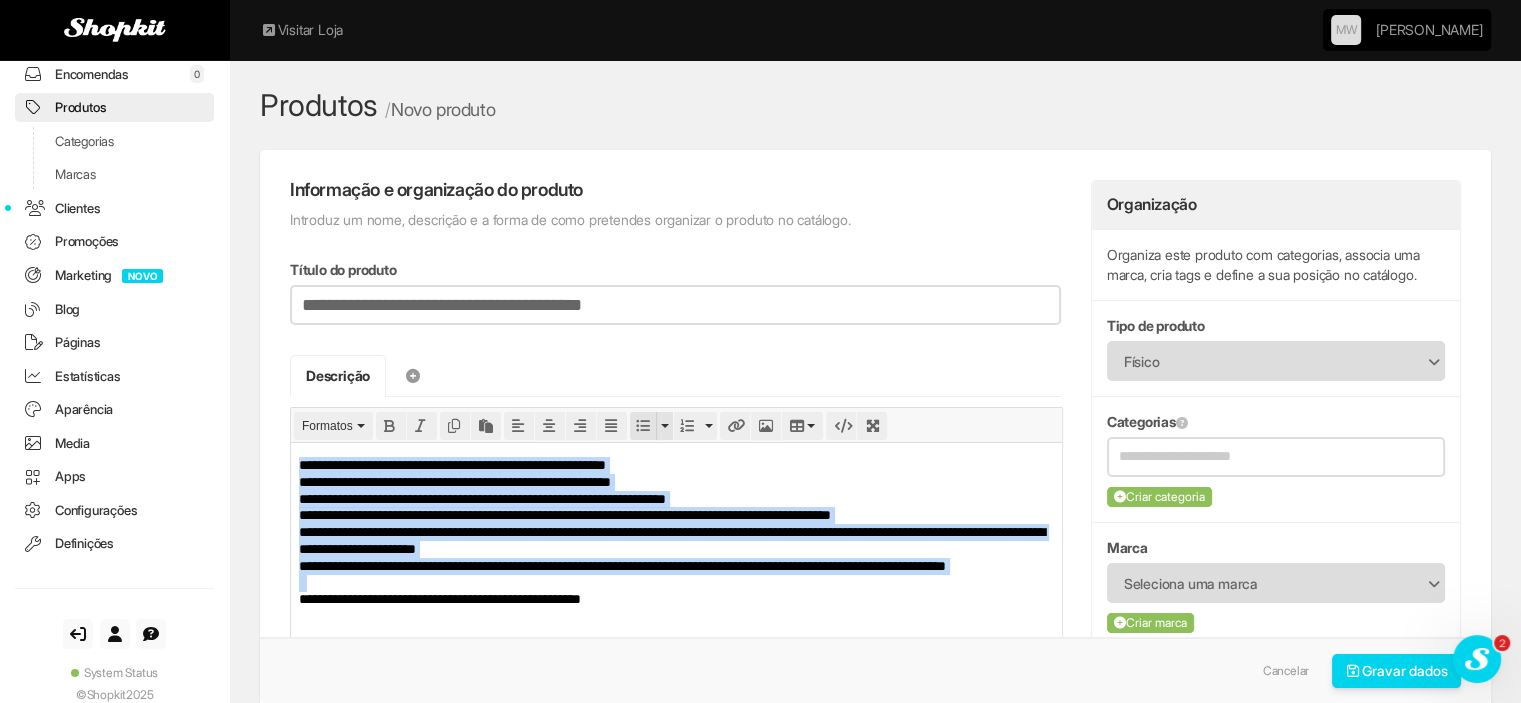 click at bounding box center [643, 426] 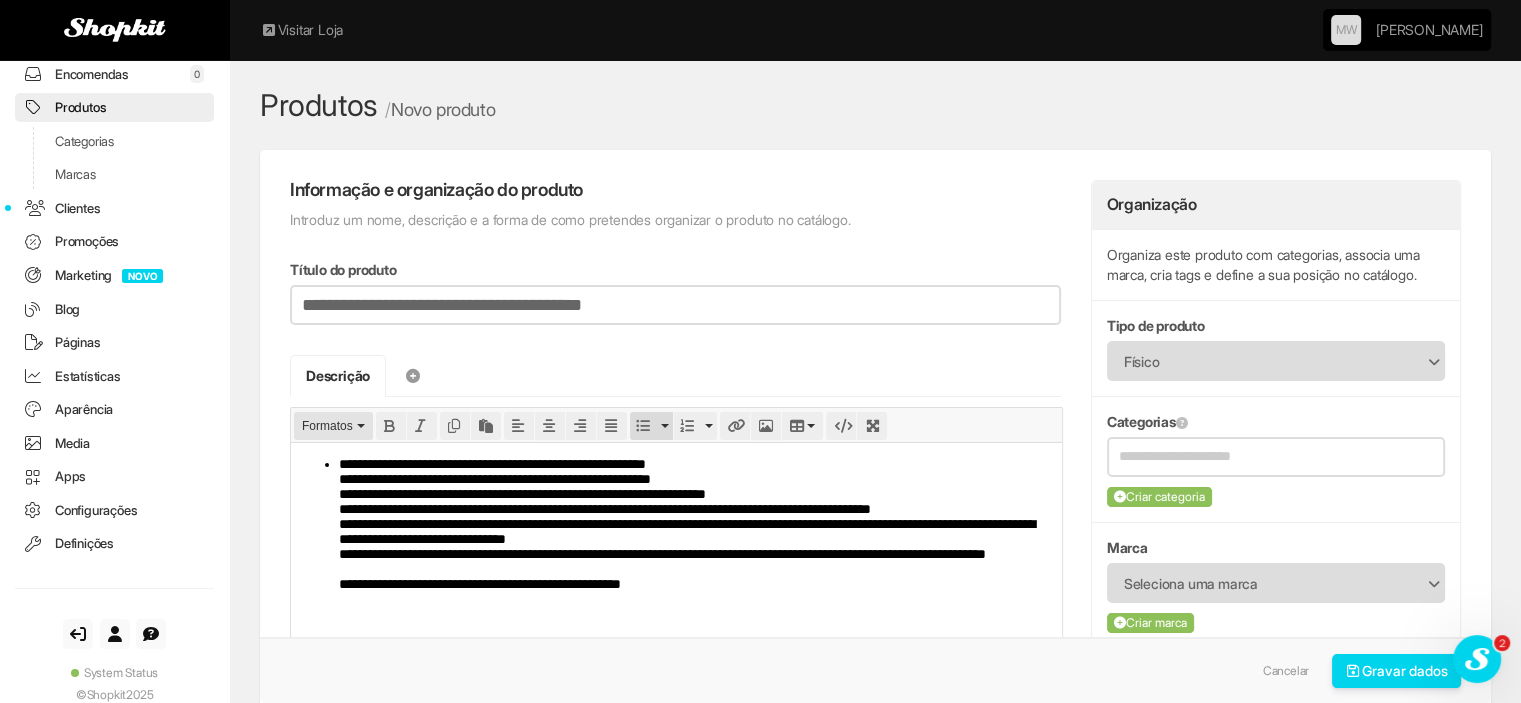 click on "Formatos" at bounding box center [333, 426] 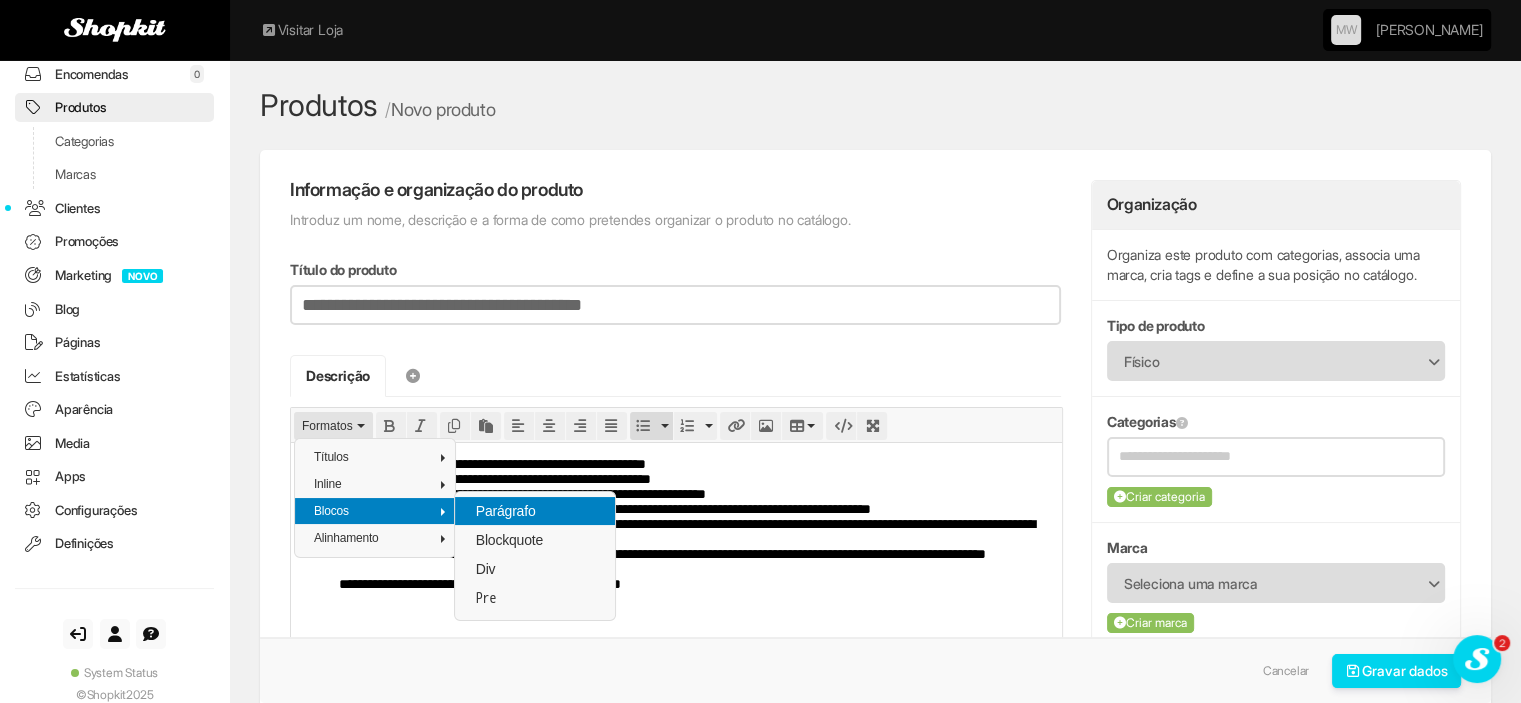 click on "Parágrafo" at bounding box center [506, 511] 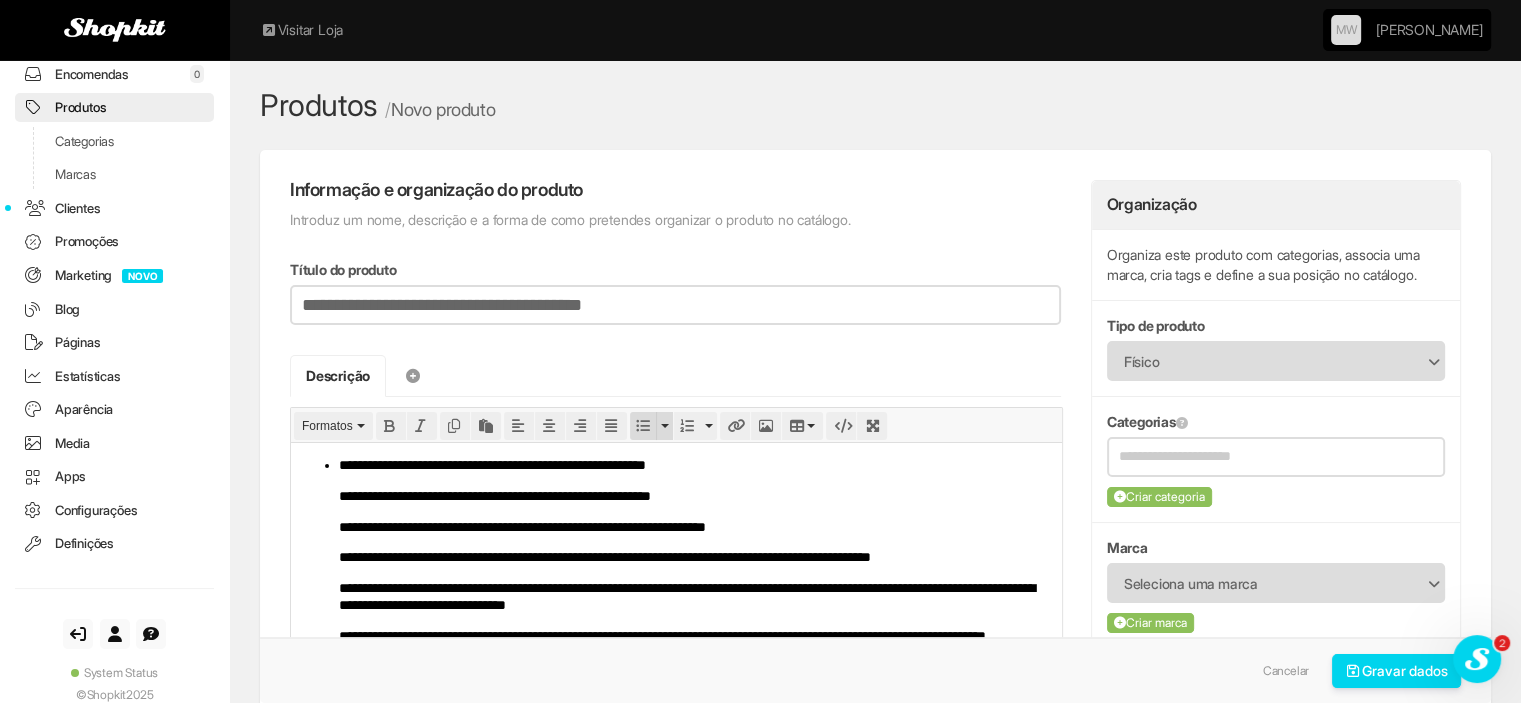 click at bounding box center [643, 426] 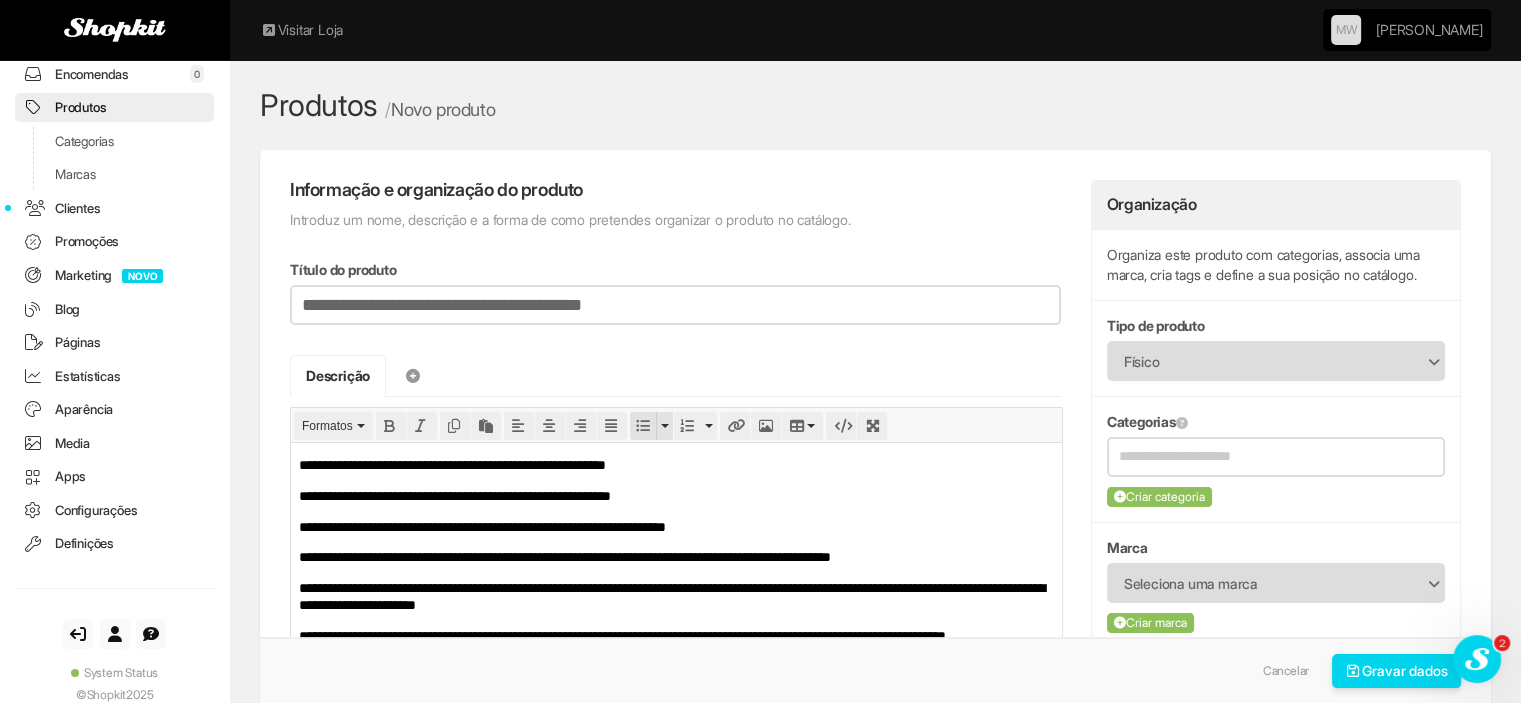 click at bounding box center (643, 426) 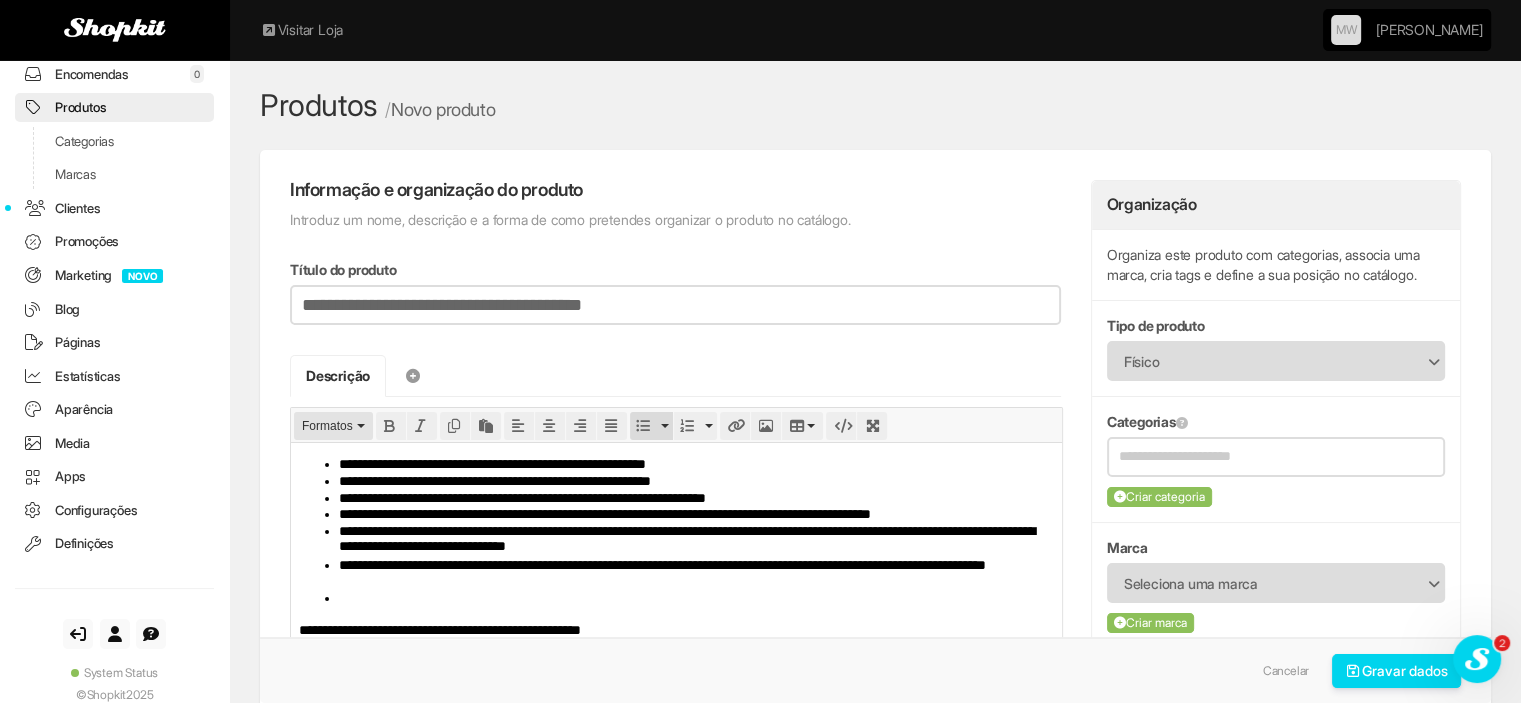 click on "Formatos" at bounding box center [333, 426] 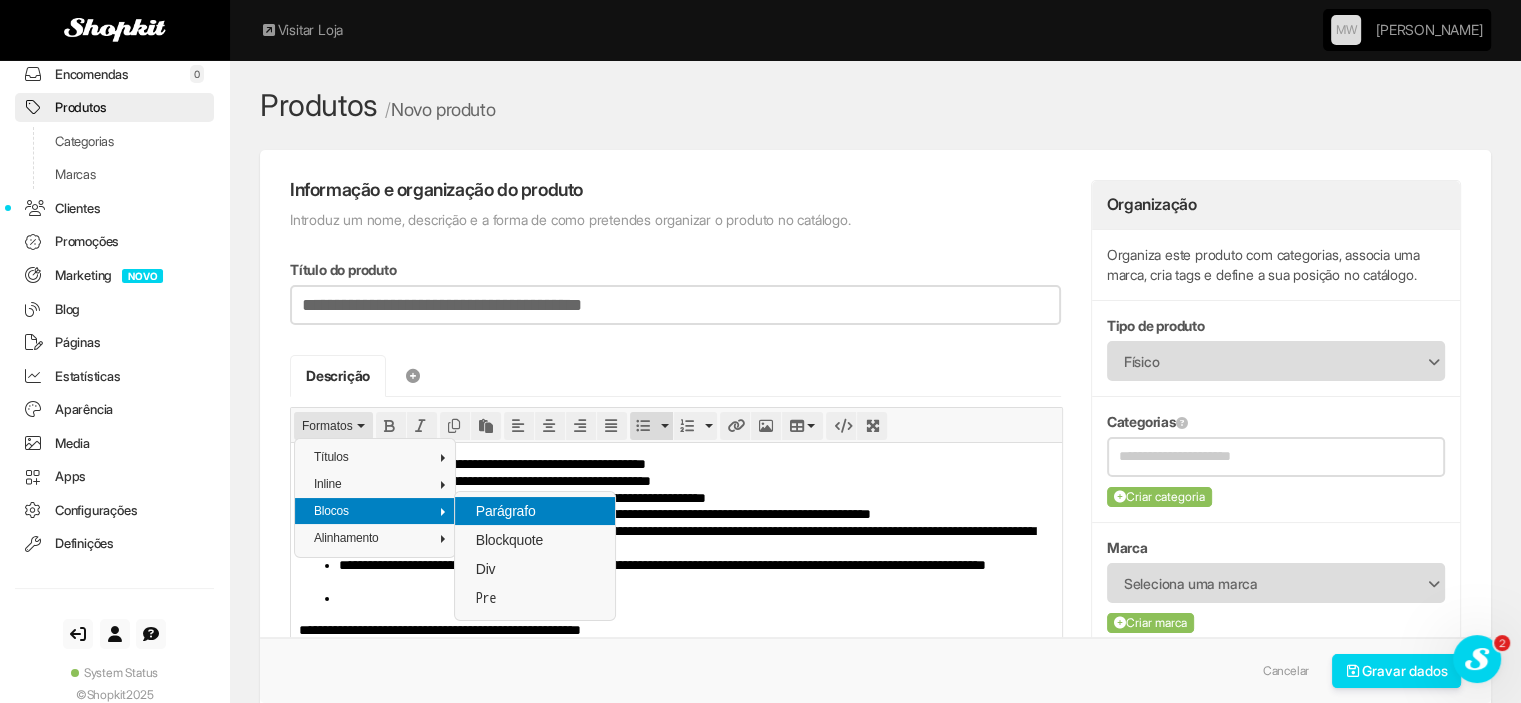 click on "Parágrafo" at bounding box center [535, 511] 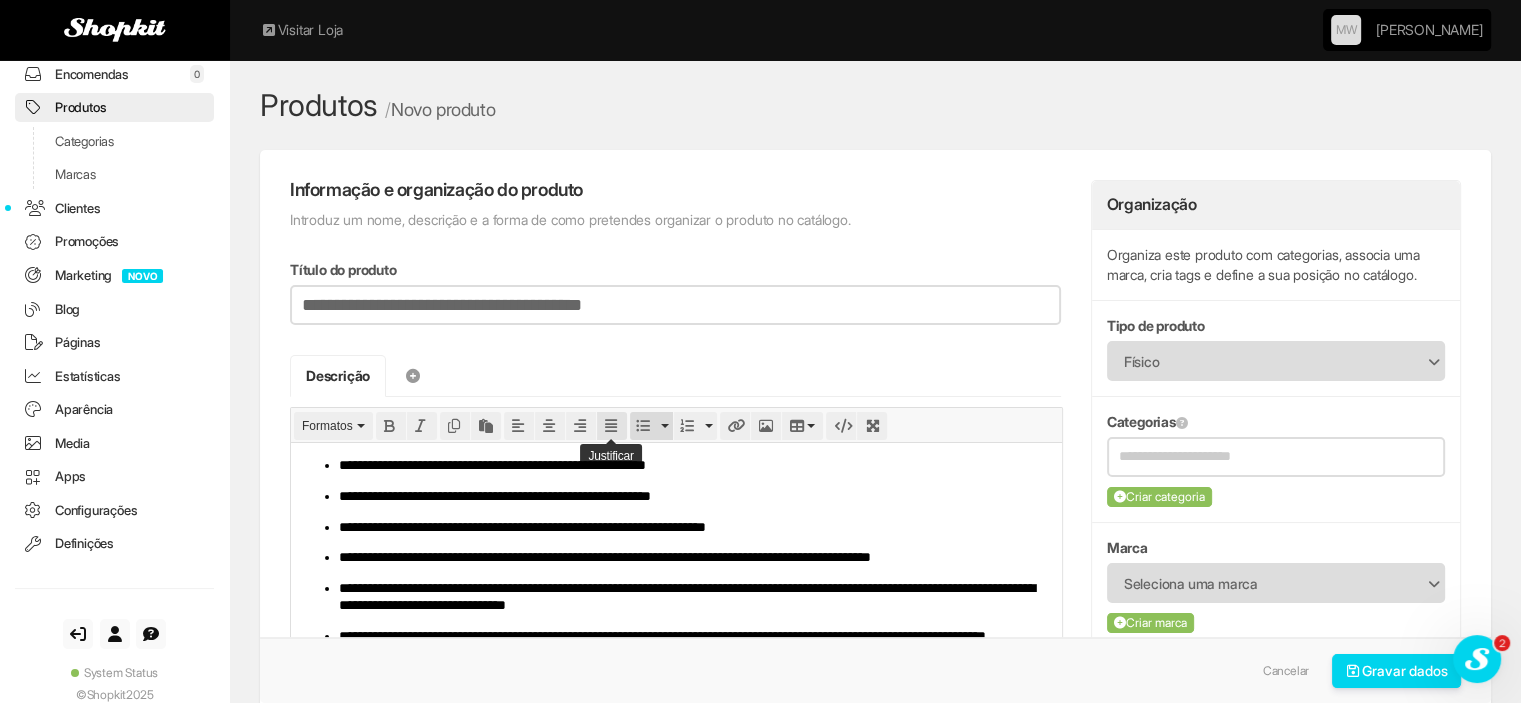 click at bounding box center (612, 426) 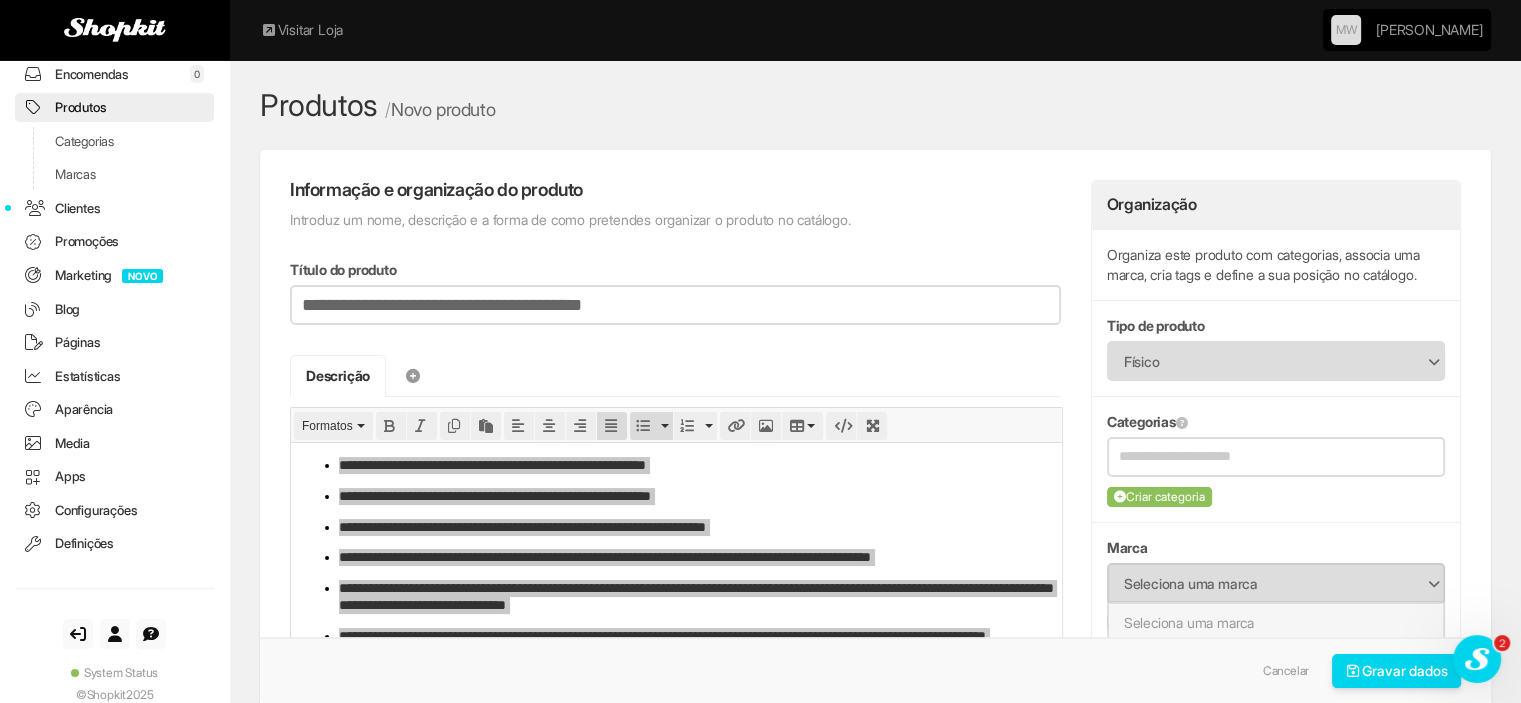 click on "Seleciona uma marca" at bounding box center [1263, 584] 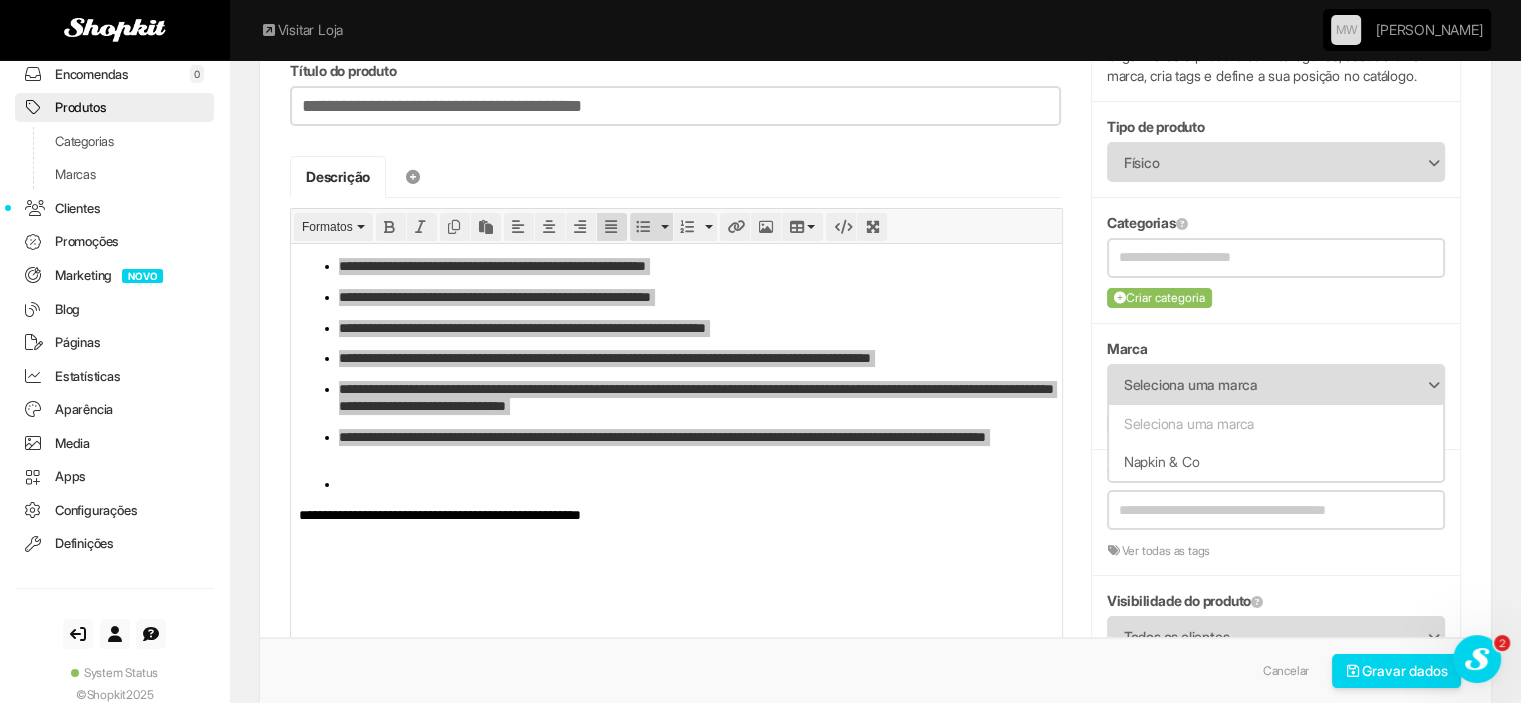 scroll, scrollTop: 500, scrollLeft: 0, axis: vertical 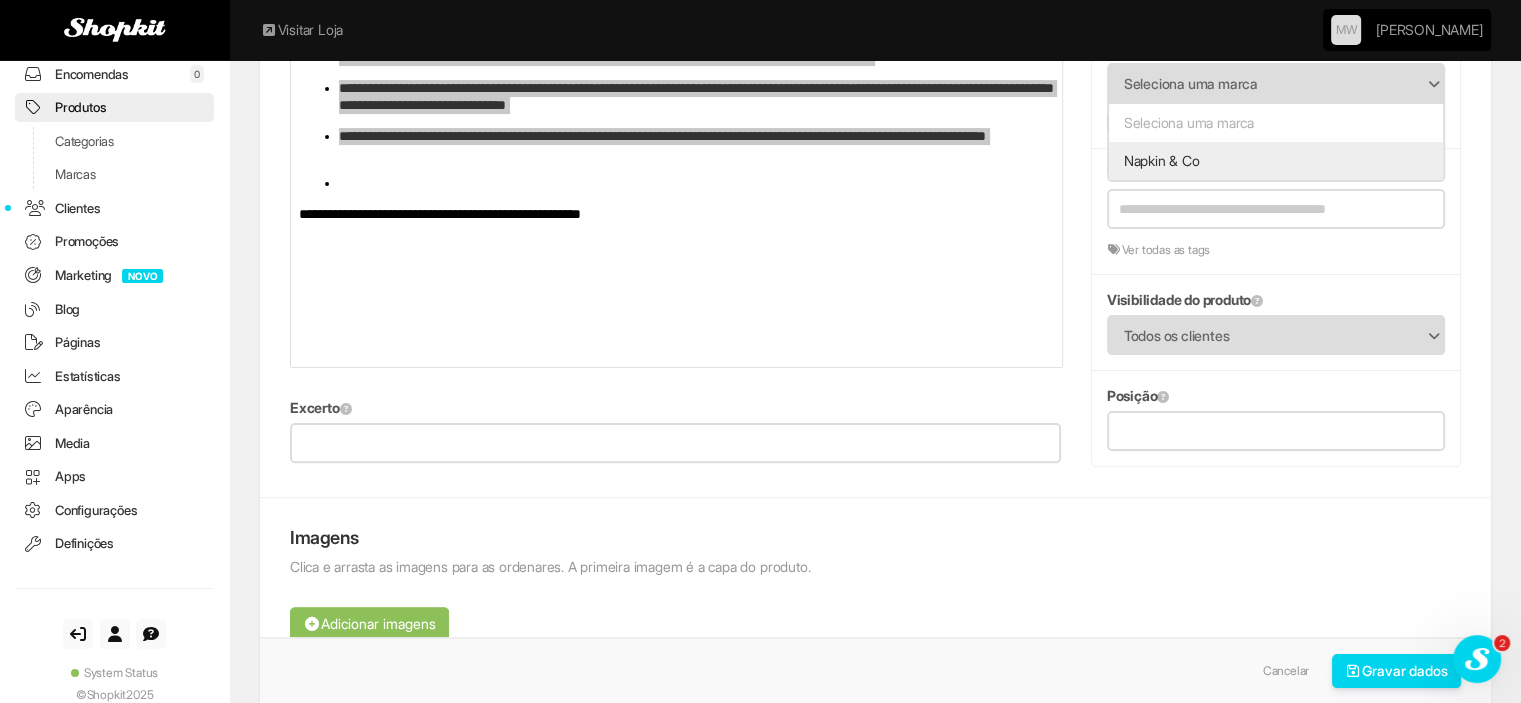 click on "Napkin & Co" at bounding box center [1276, 161] 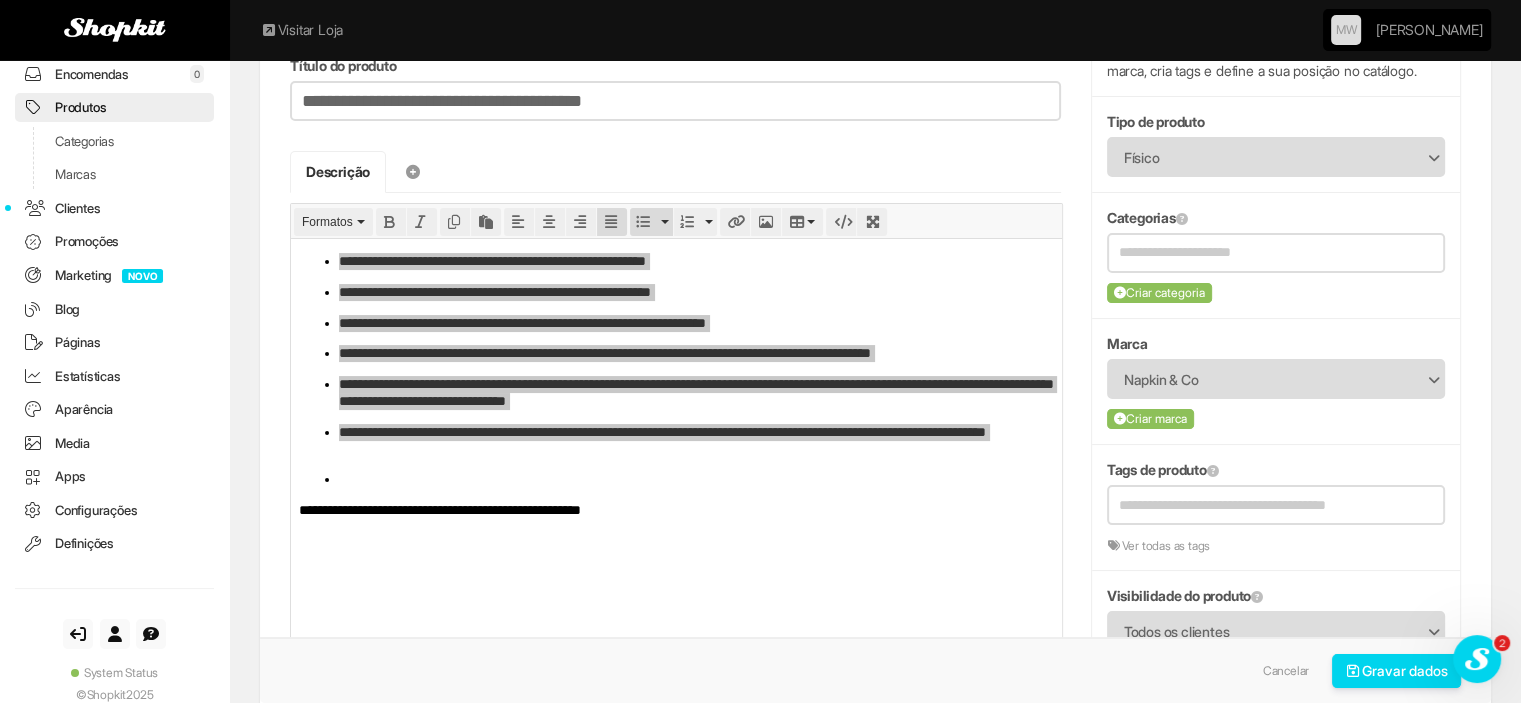 scroll, scrollTop: 200, scrollLeft: 0, axis: vertical 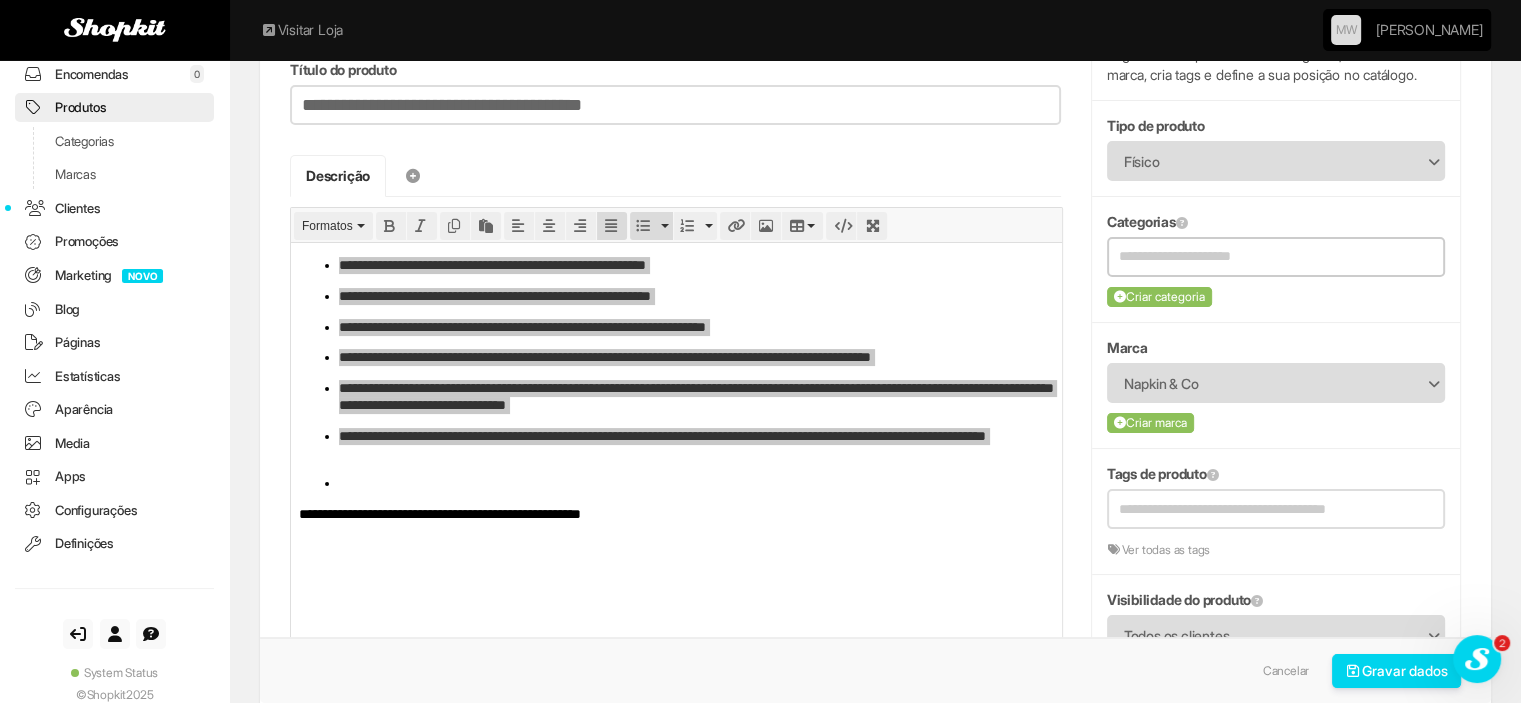 type 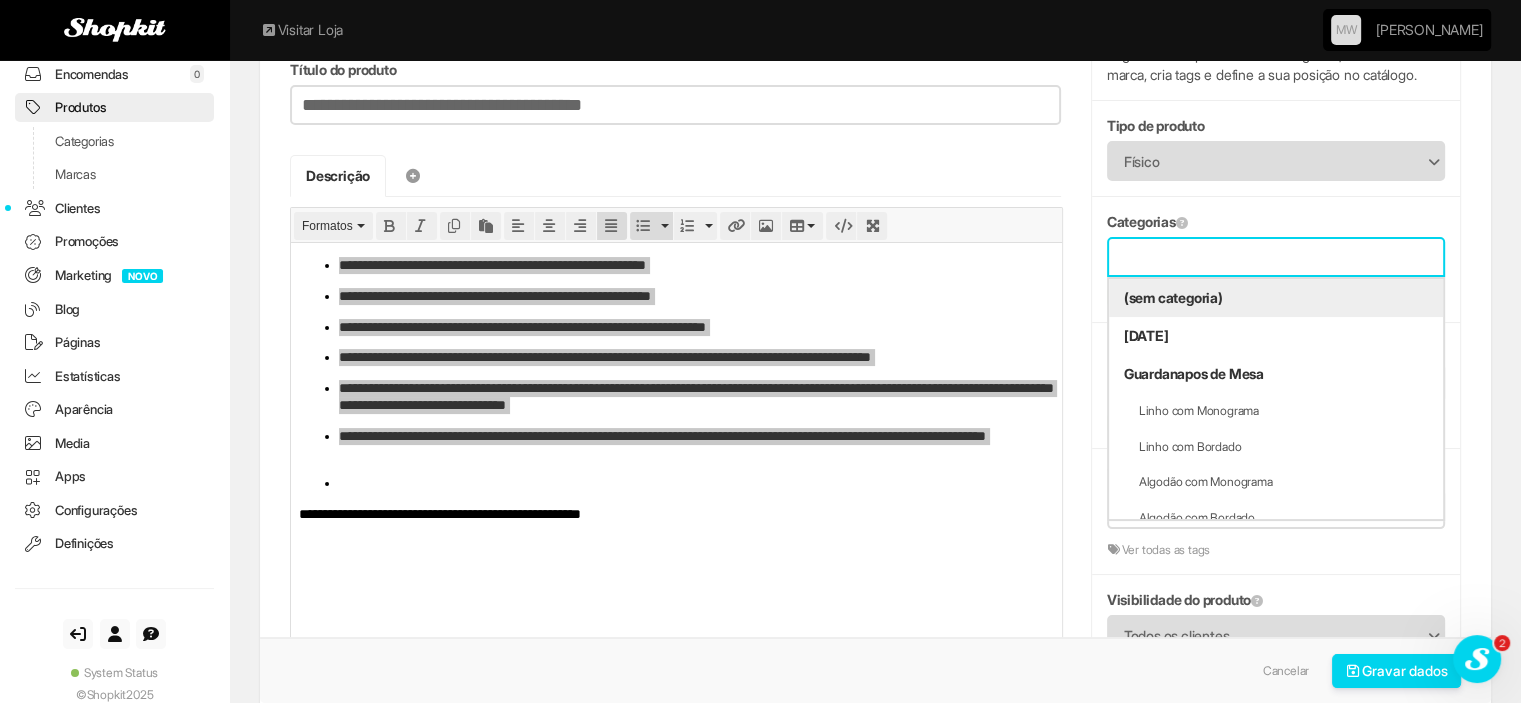 click at bounding box center [1276, 256] 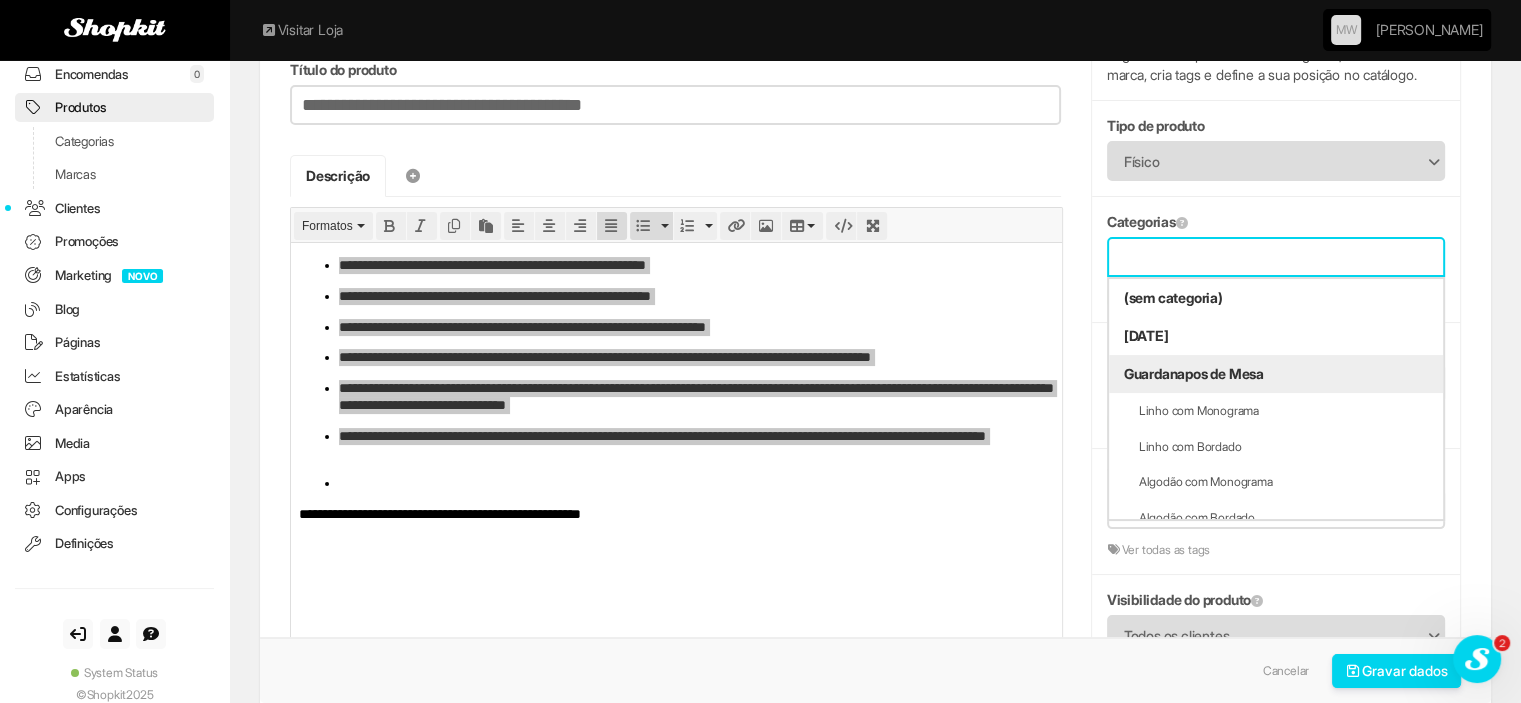 click on "Guardanapos de Mesa" at bounding box center (1276, 374) 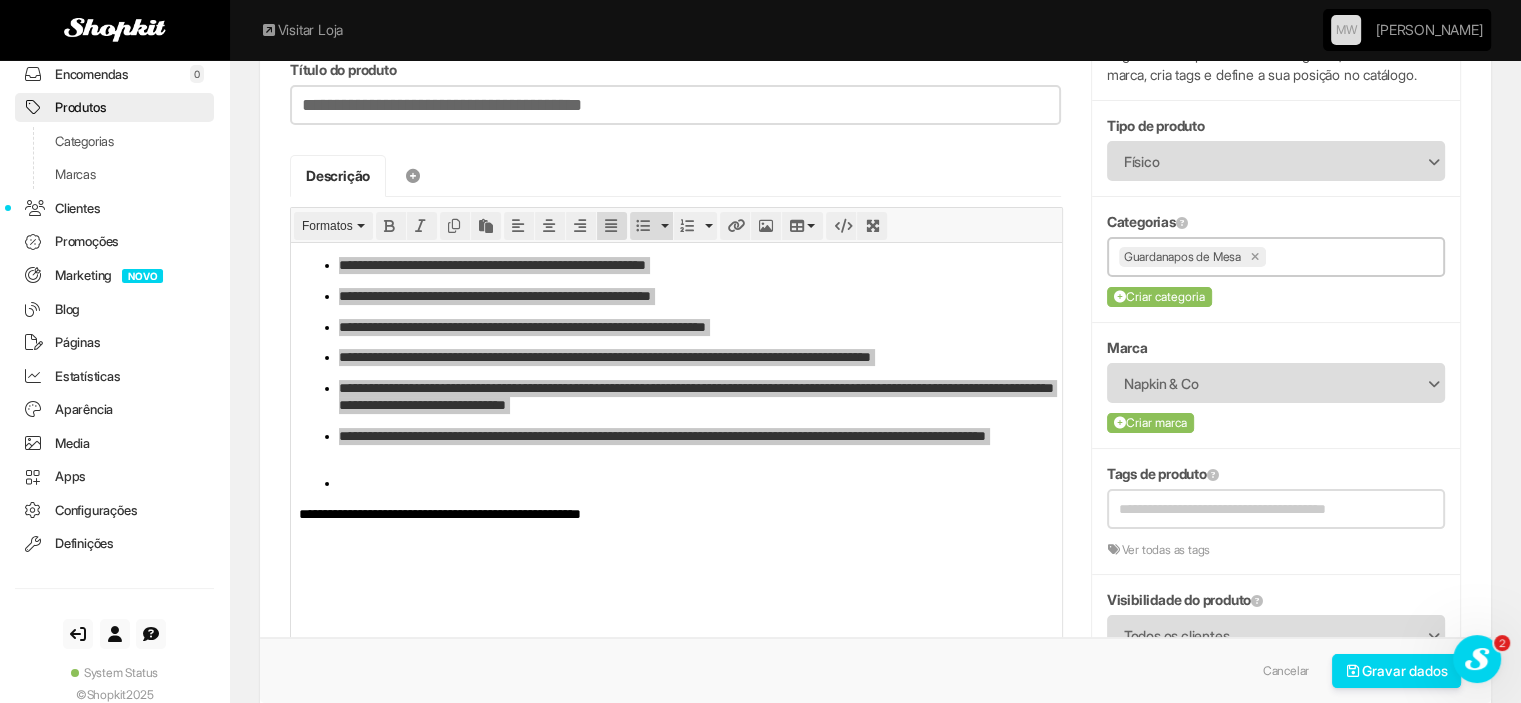 click at bounding box center (1352, 256) 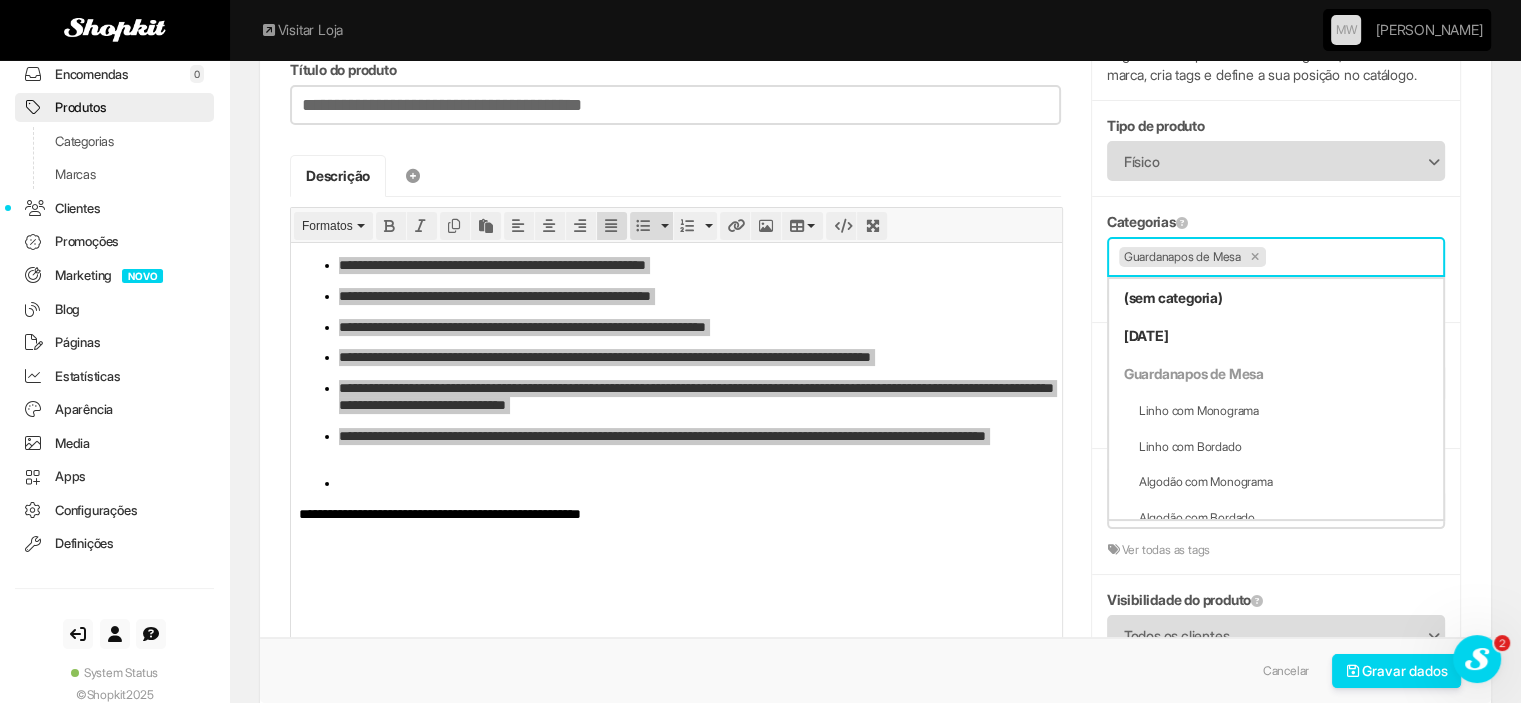 click on "Guardanapos de Mesa" at bounding box center [1276, 257] 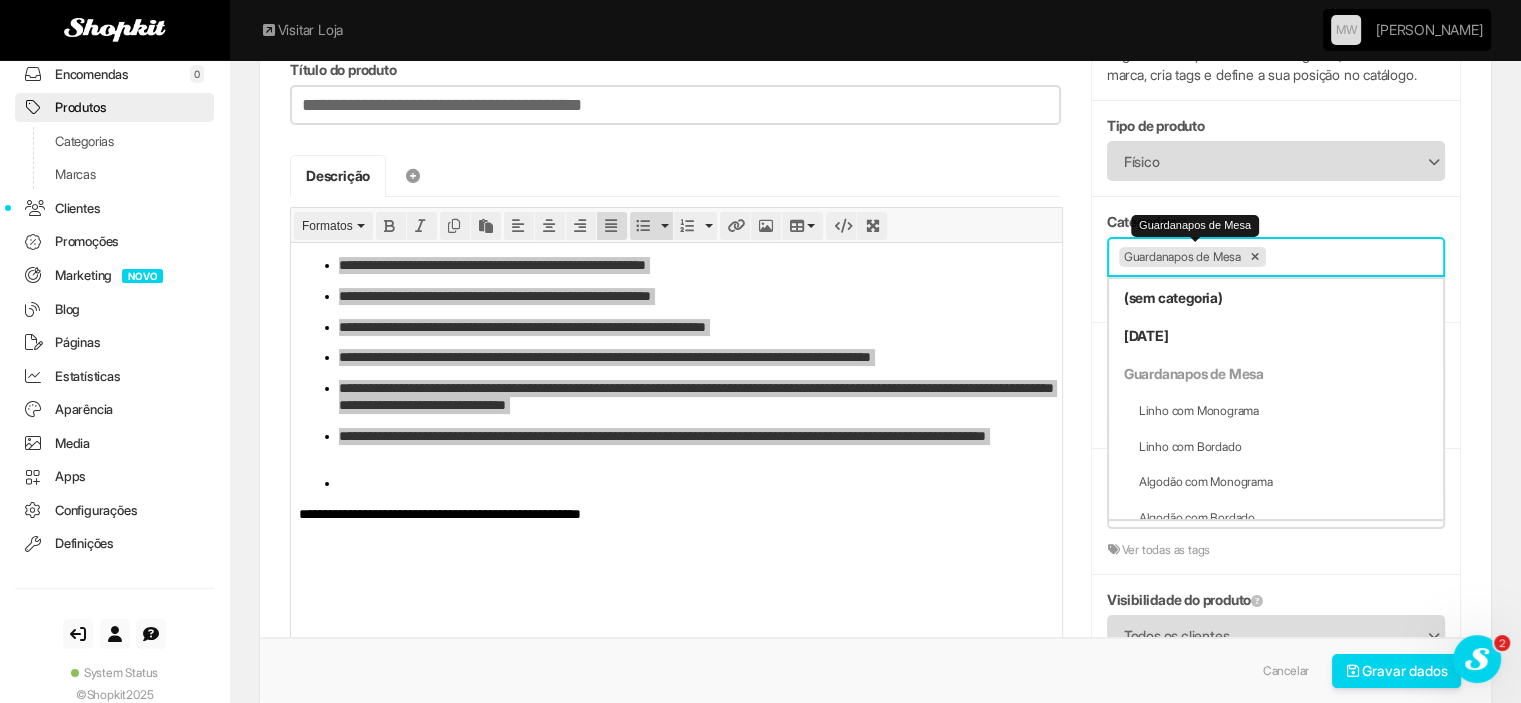 click at bounding box center (1256, 257) 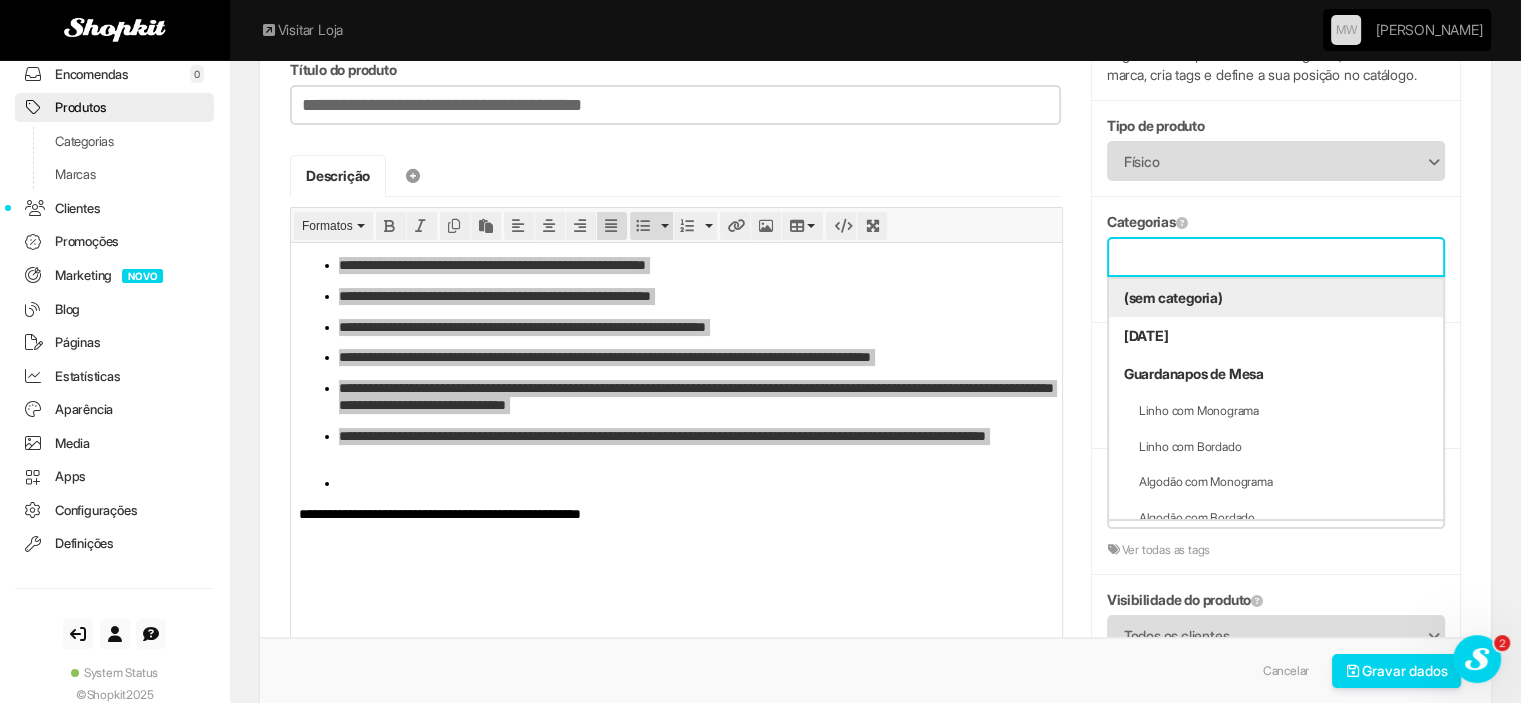 click at bounding box center [1276, 256] 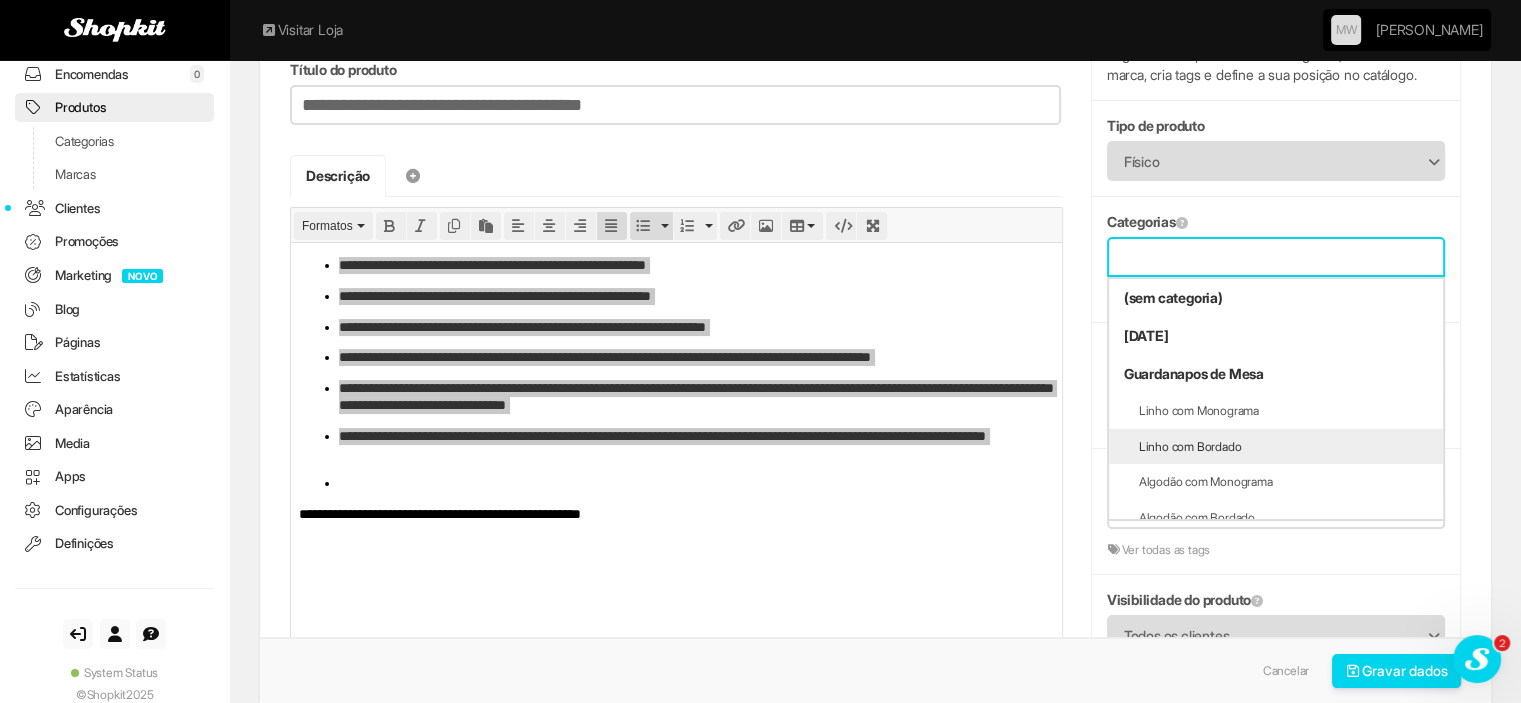 click on "Linho com Bordado" at bounding box center (1276, 447) 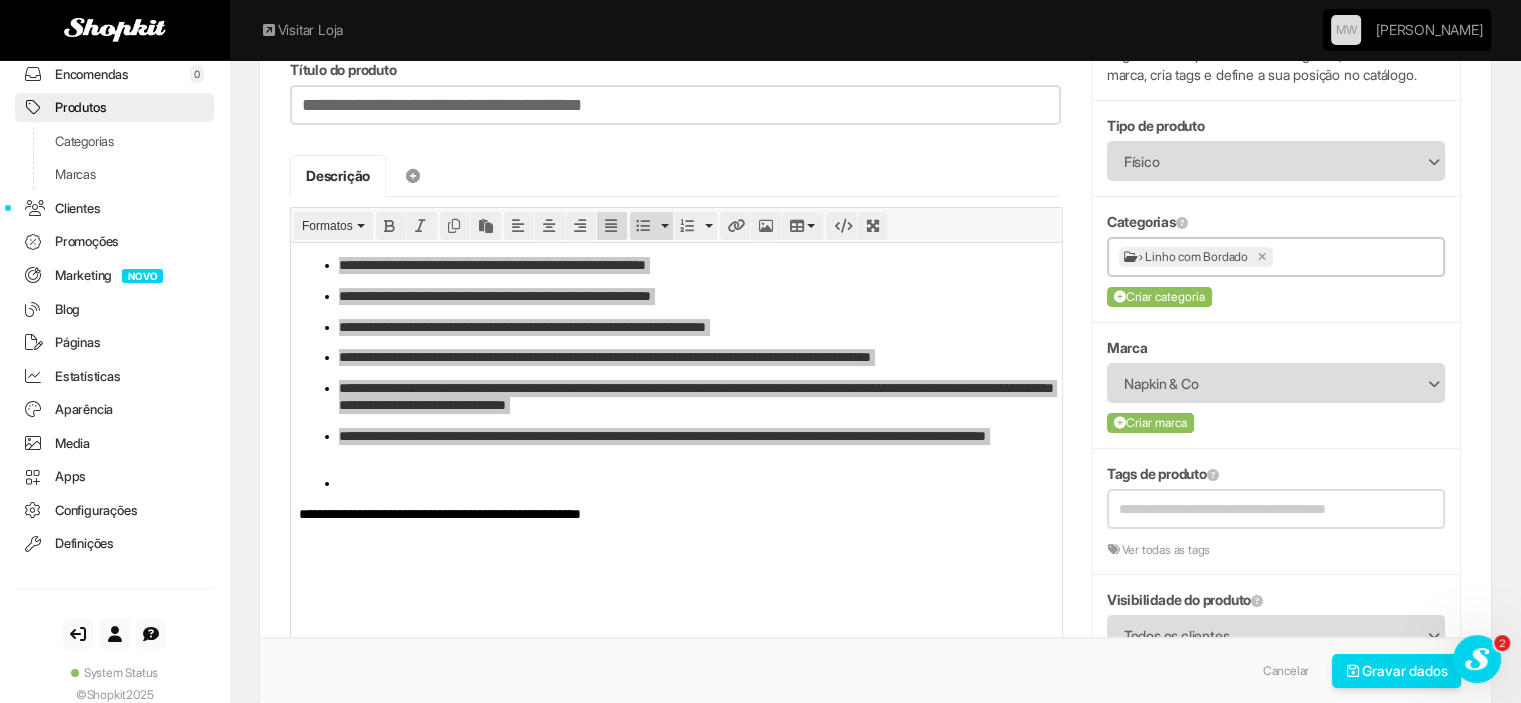 click at bounding box center (1355, 256) 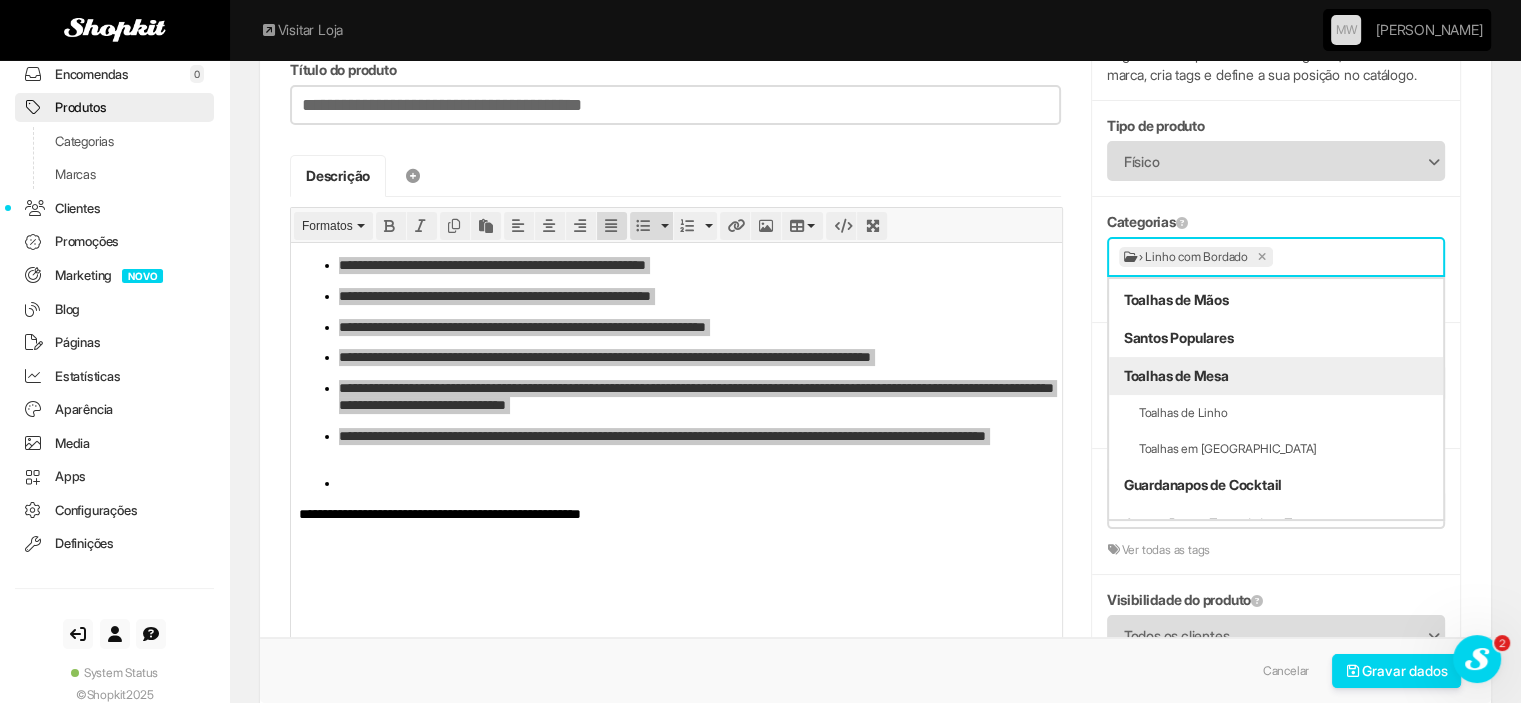 scroll, scrollTop: 300, scrollLeft: 0, axis: vertical 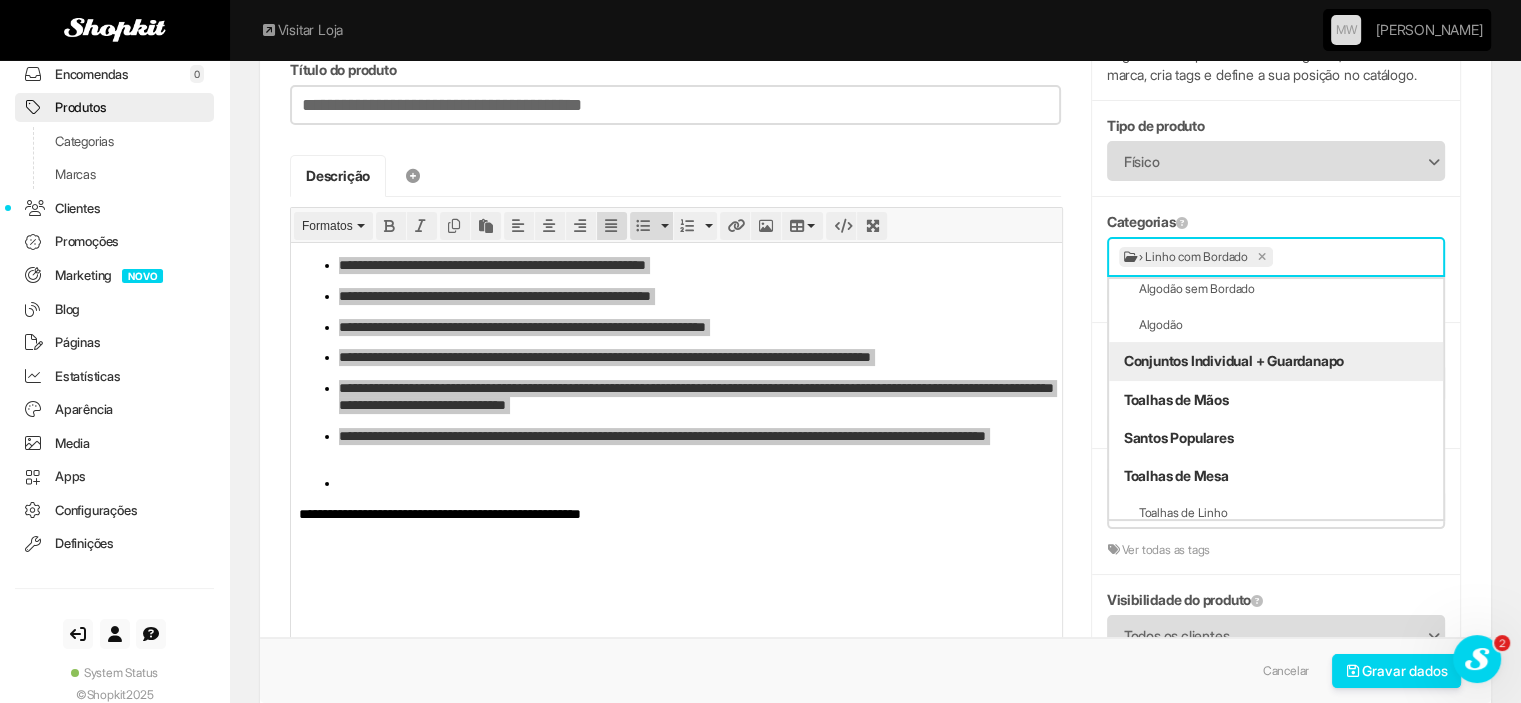 click on "Conjuntos Individual + Guardanapo" at bounding box center (1276, 361) 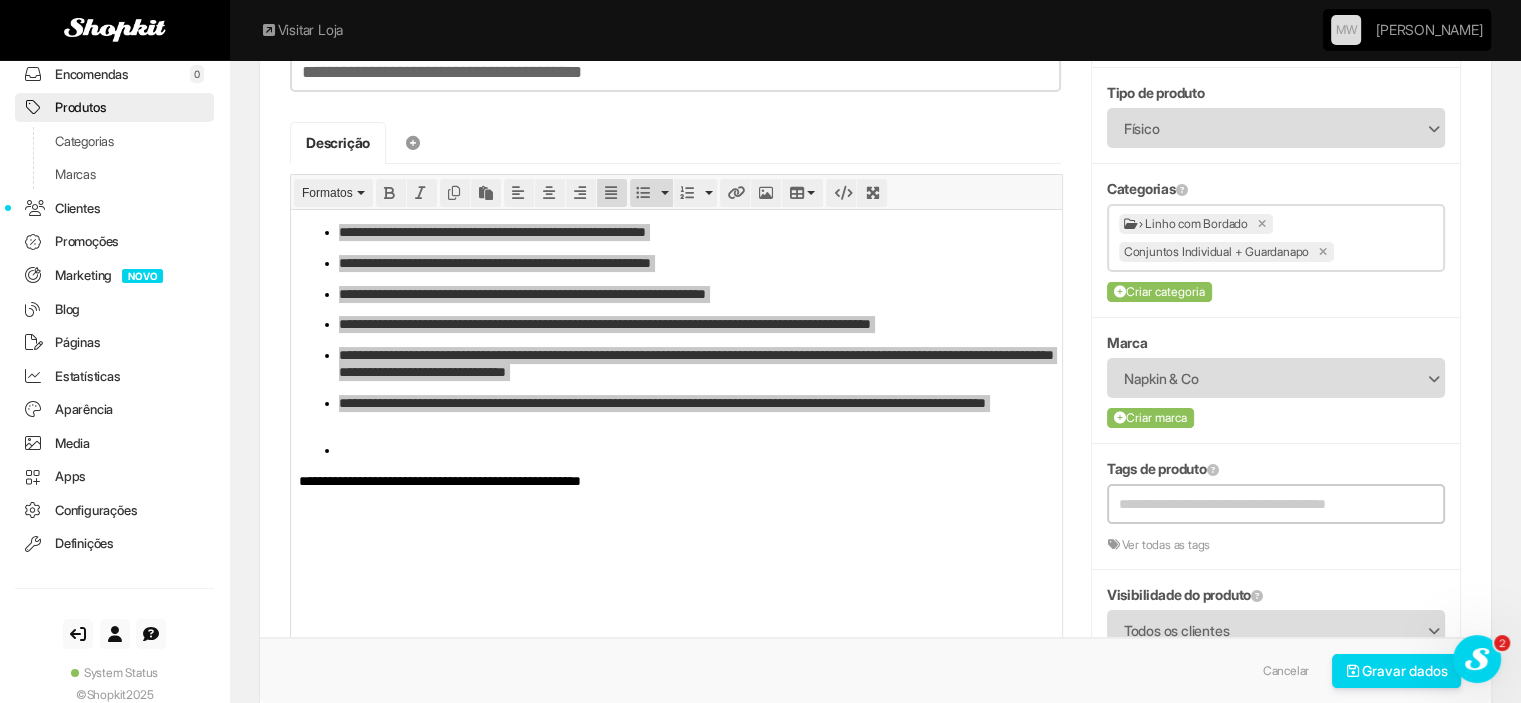 scroll, scrollTop: 200, scrollLeft: 0, axis: vertical 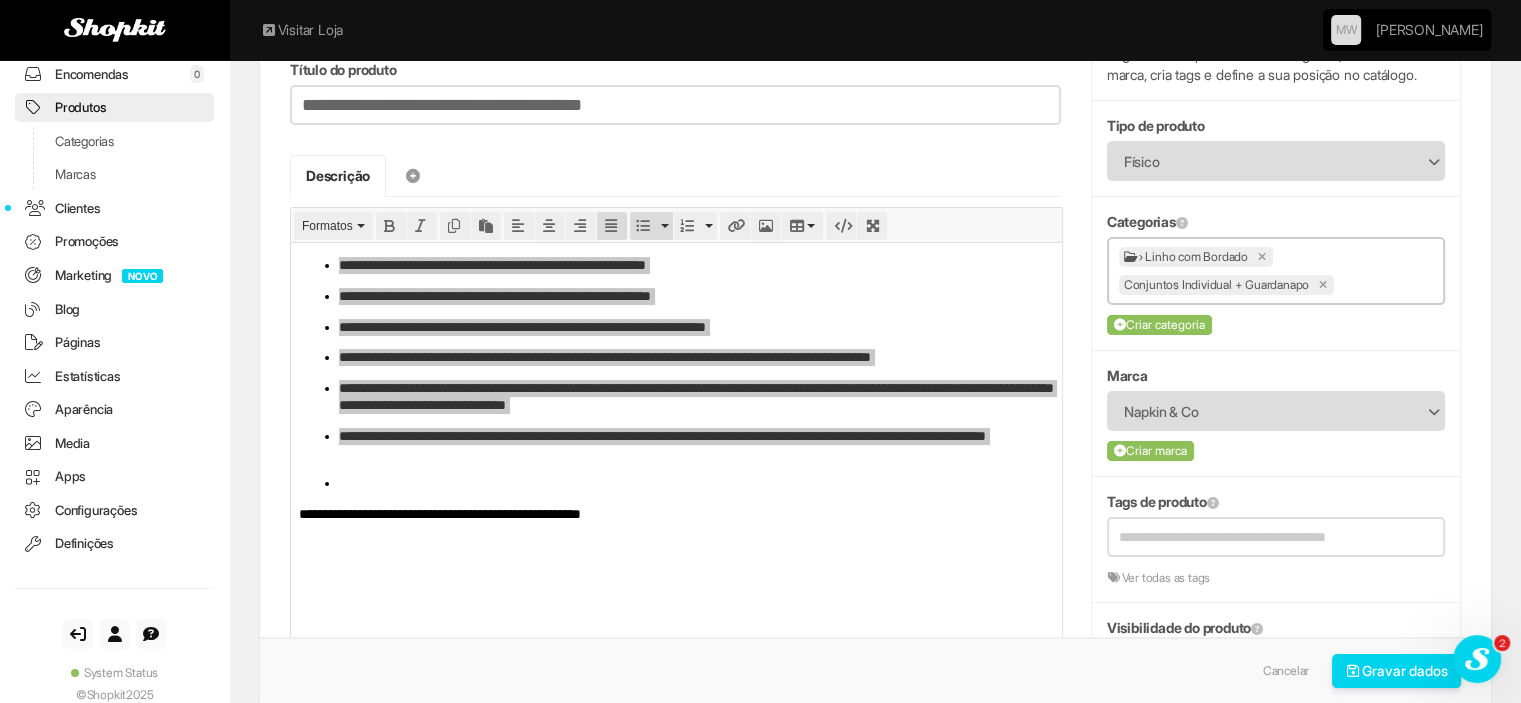 click at bounding box center (1386, 284) 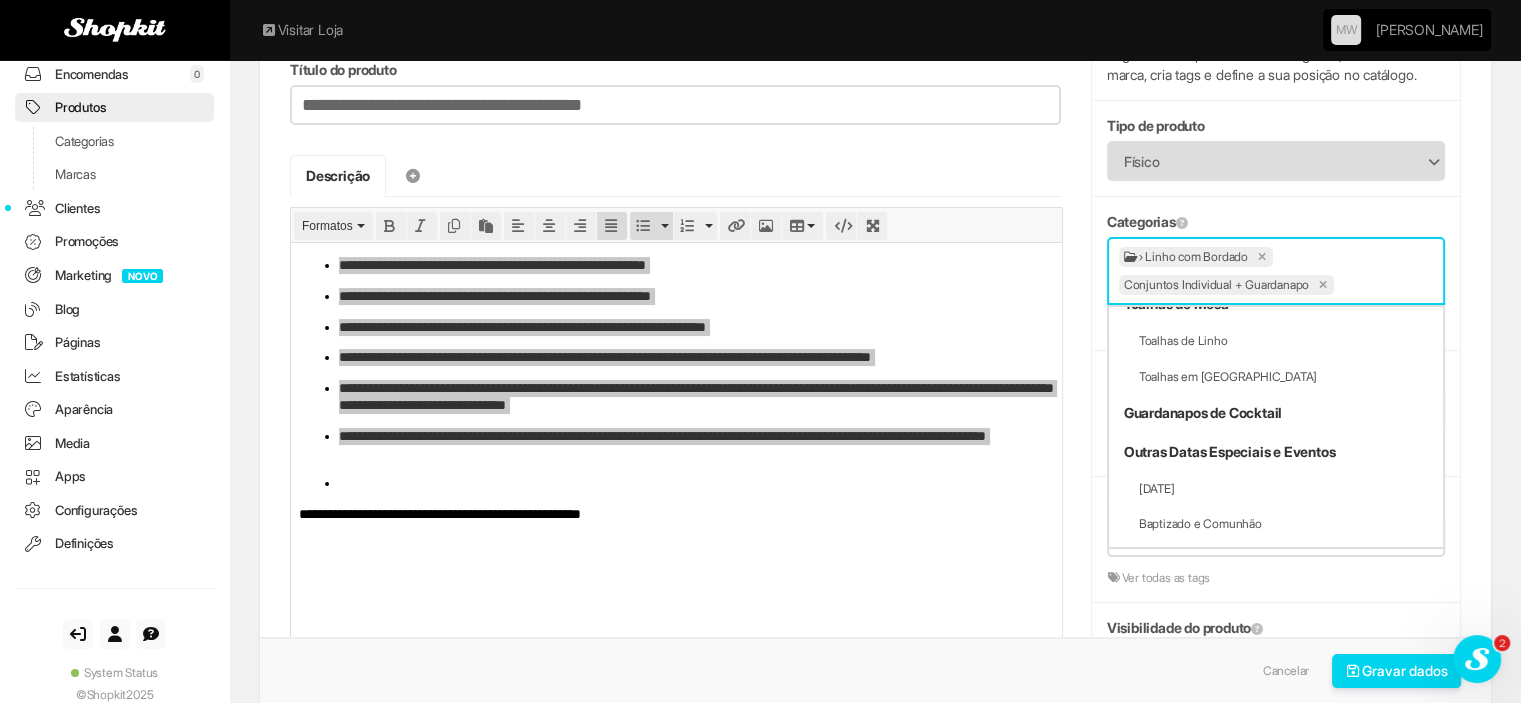 scroll, scrollTop: 900, scrollLeft: 0, axis: vertical 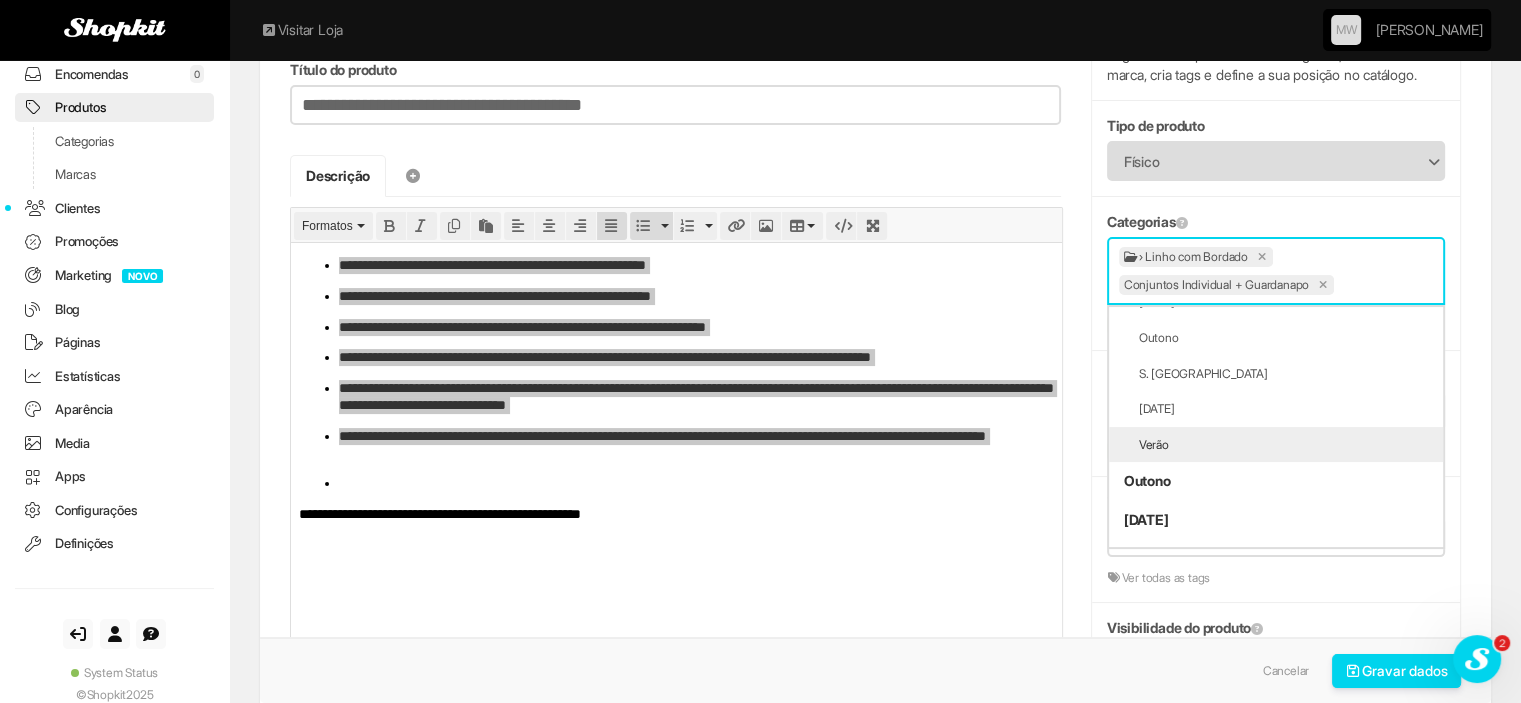 click on "Verão" at bounding box center [1276, 445] 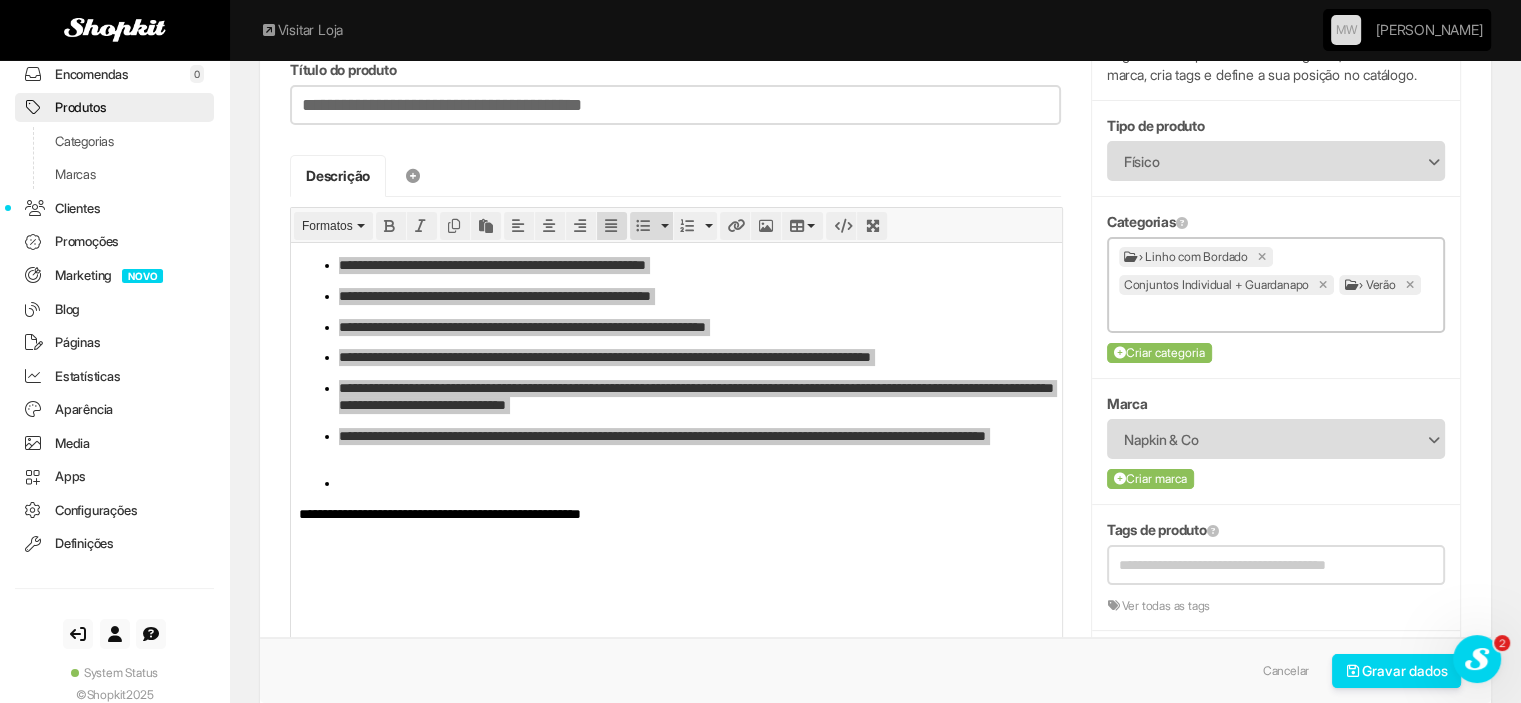 click at bounding box center (1276, 312) 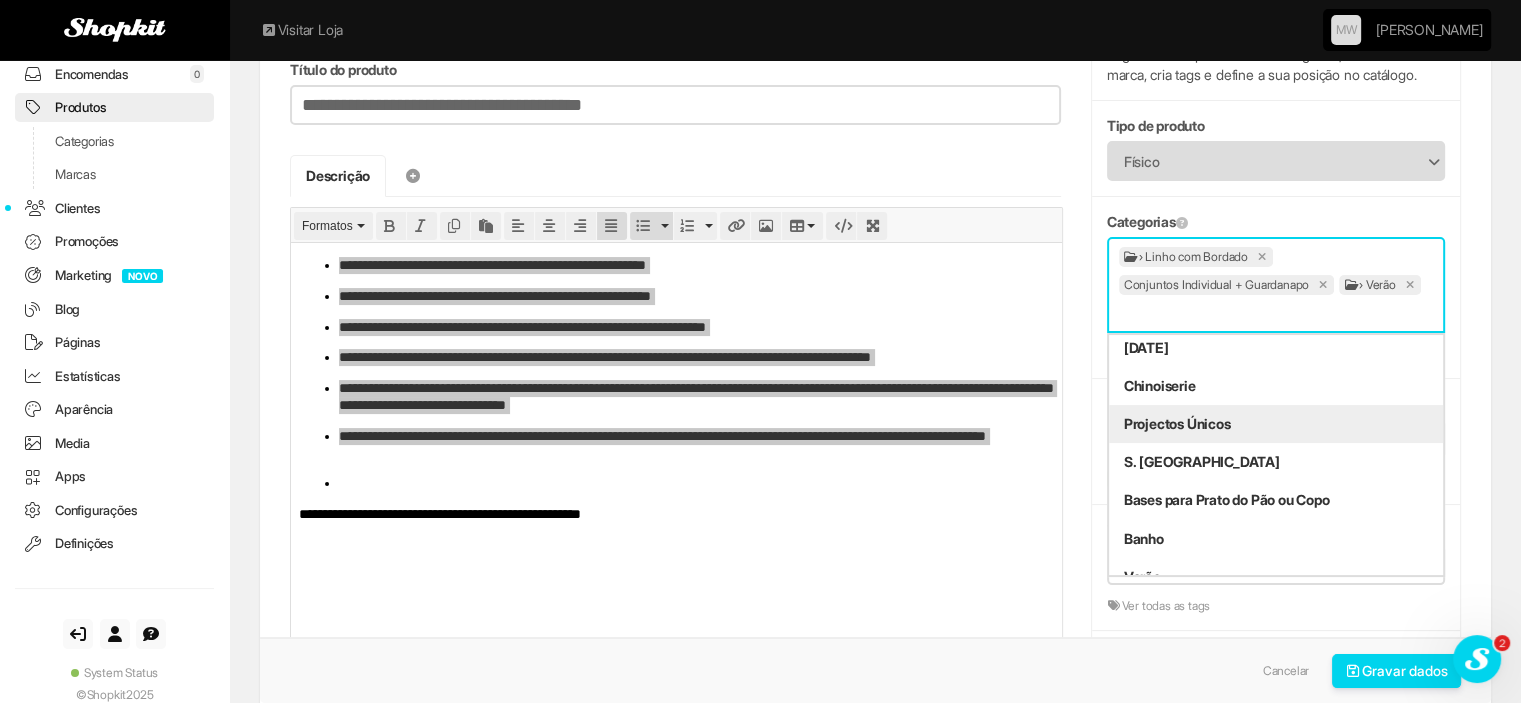 scroll, scrollTop: 1300, scrollLeft: 0, axis: vertical 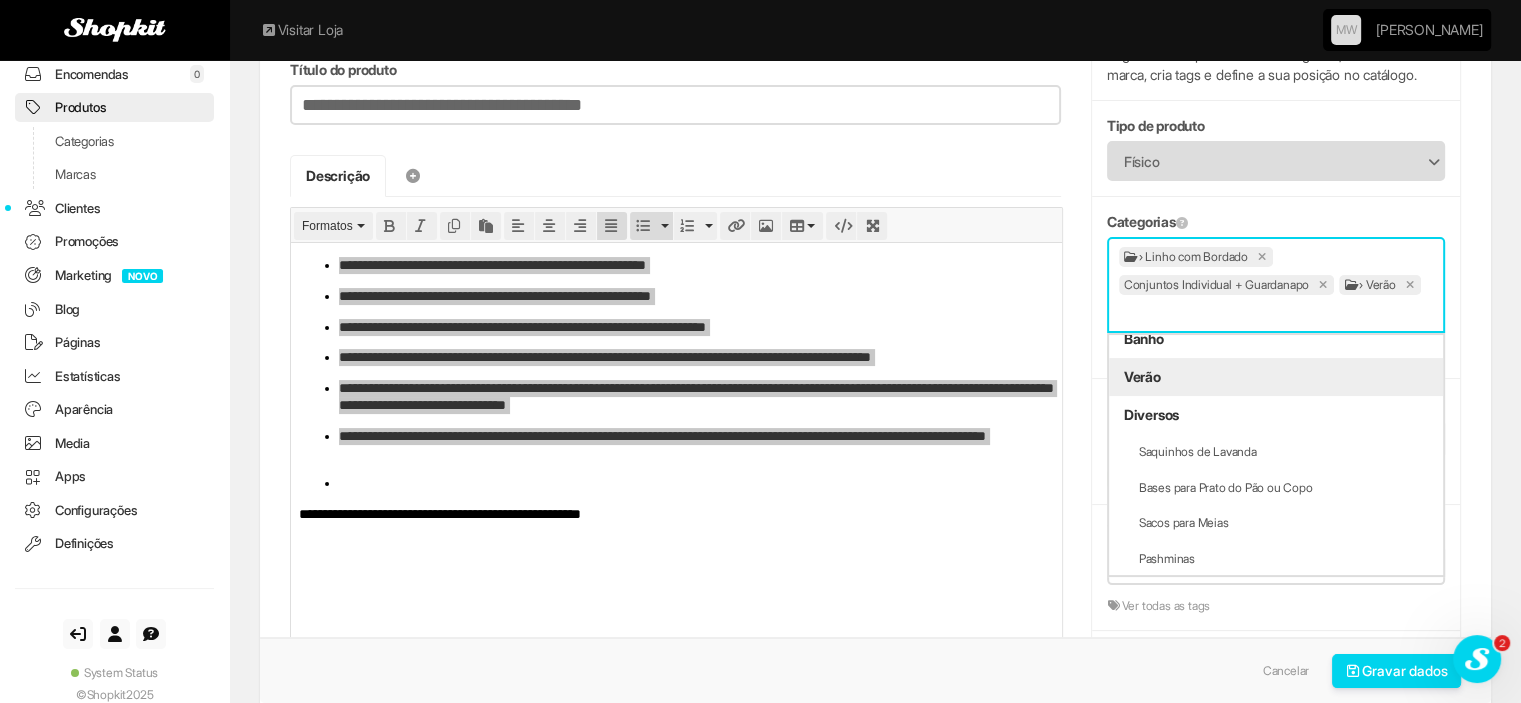 click on "Verão" at bounding box center [1276, 377] 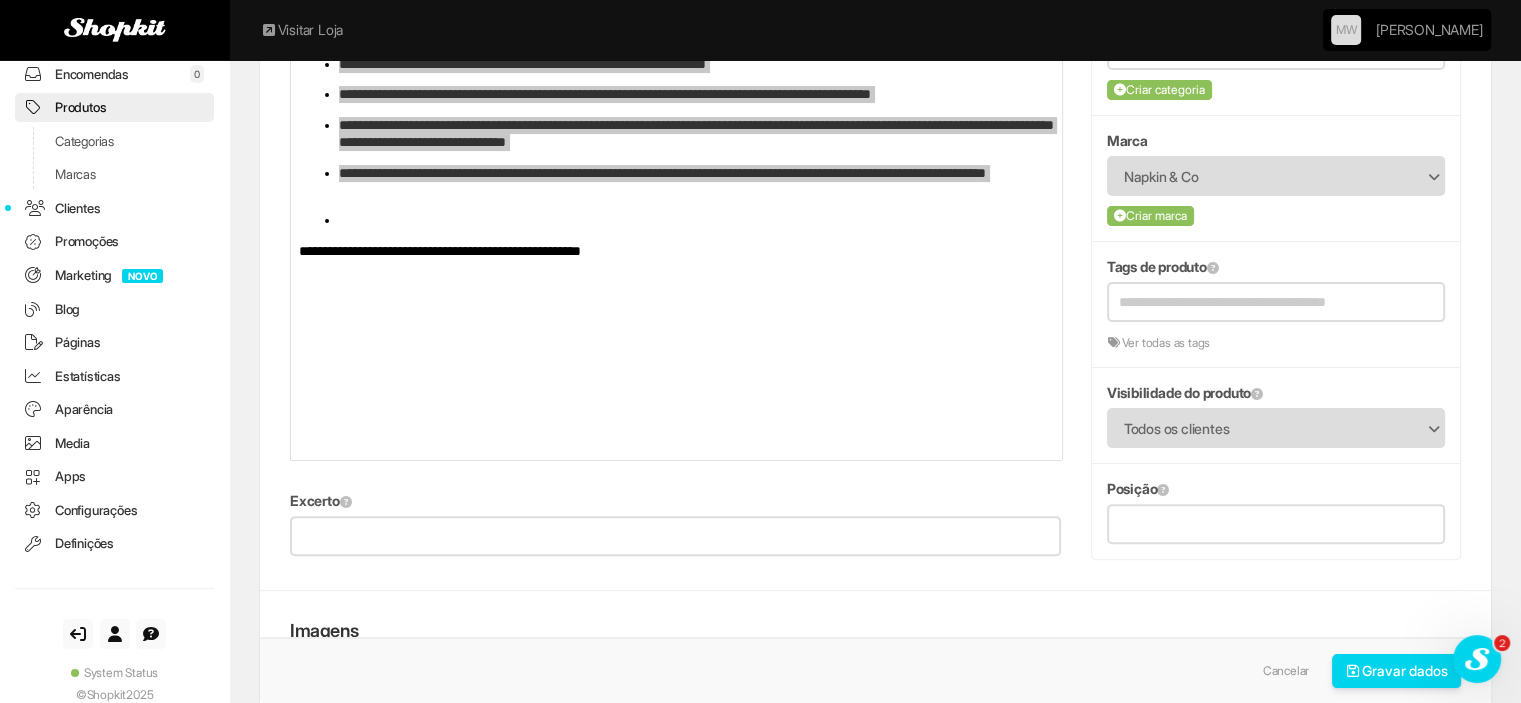 scroll, scrollTop: 800, scrollLeft: 0, axis: vertical 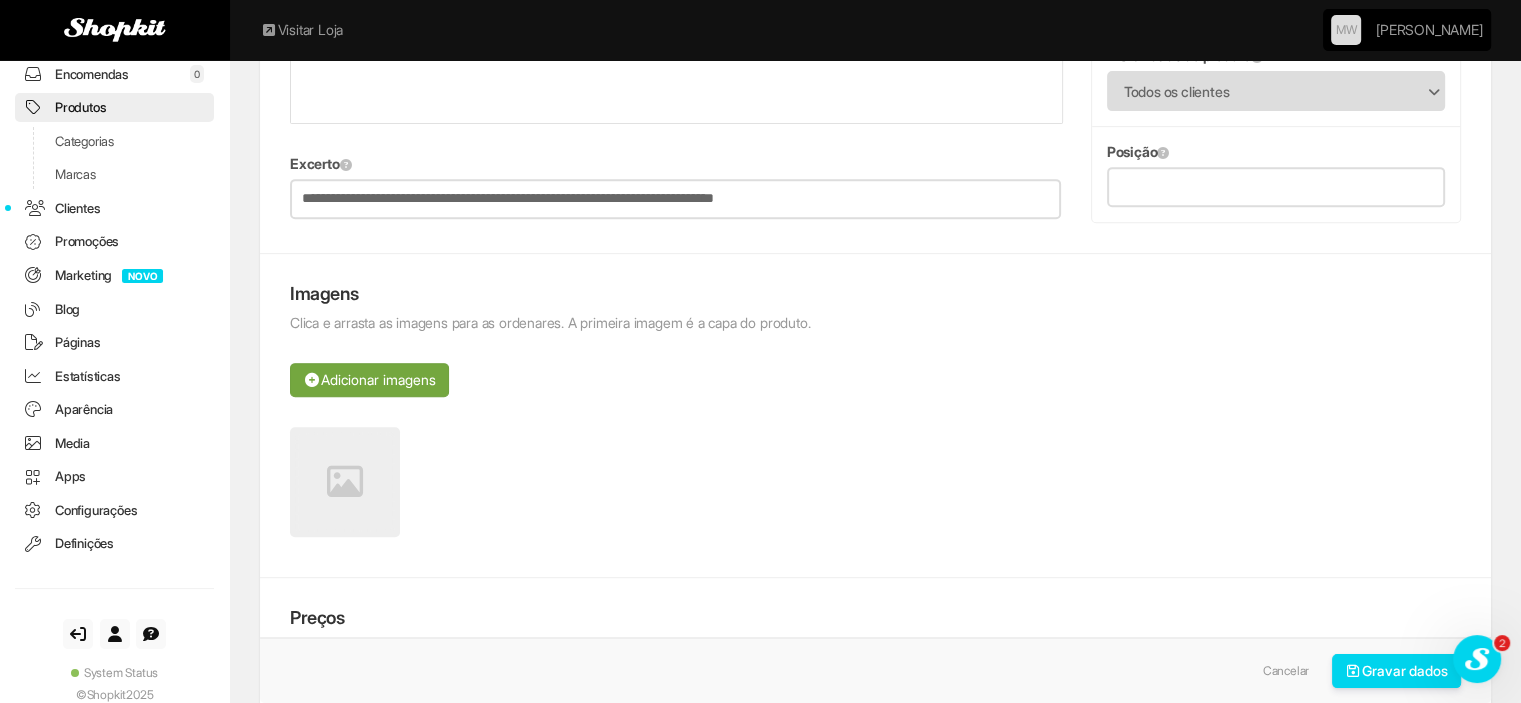 click on "Adicionar imagens" at bounding box center [369, 380] 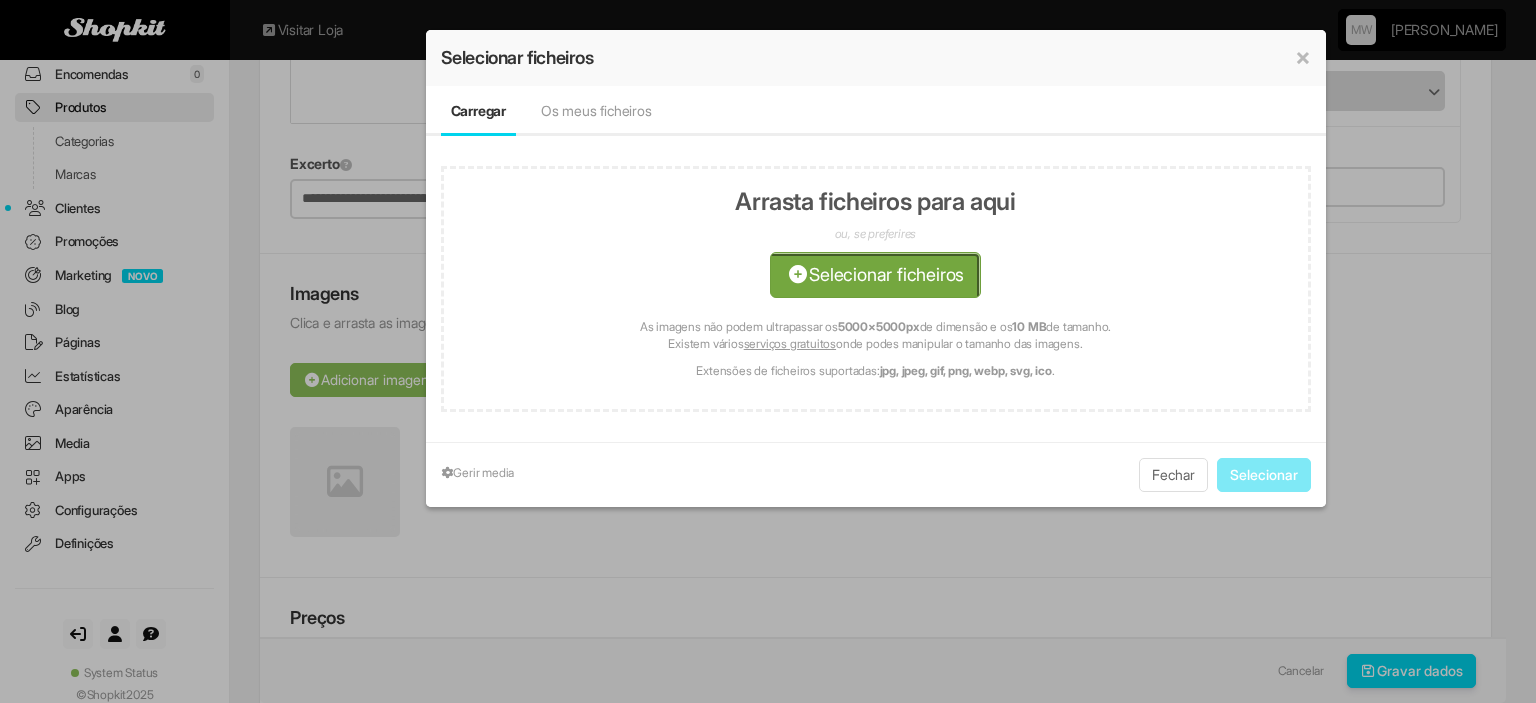 click at bounding box center (-1111, 386) 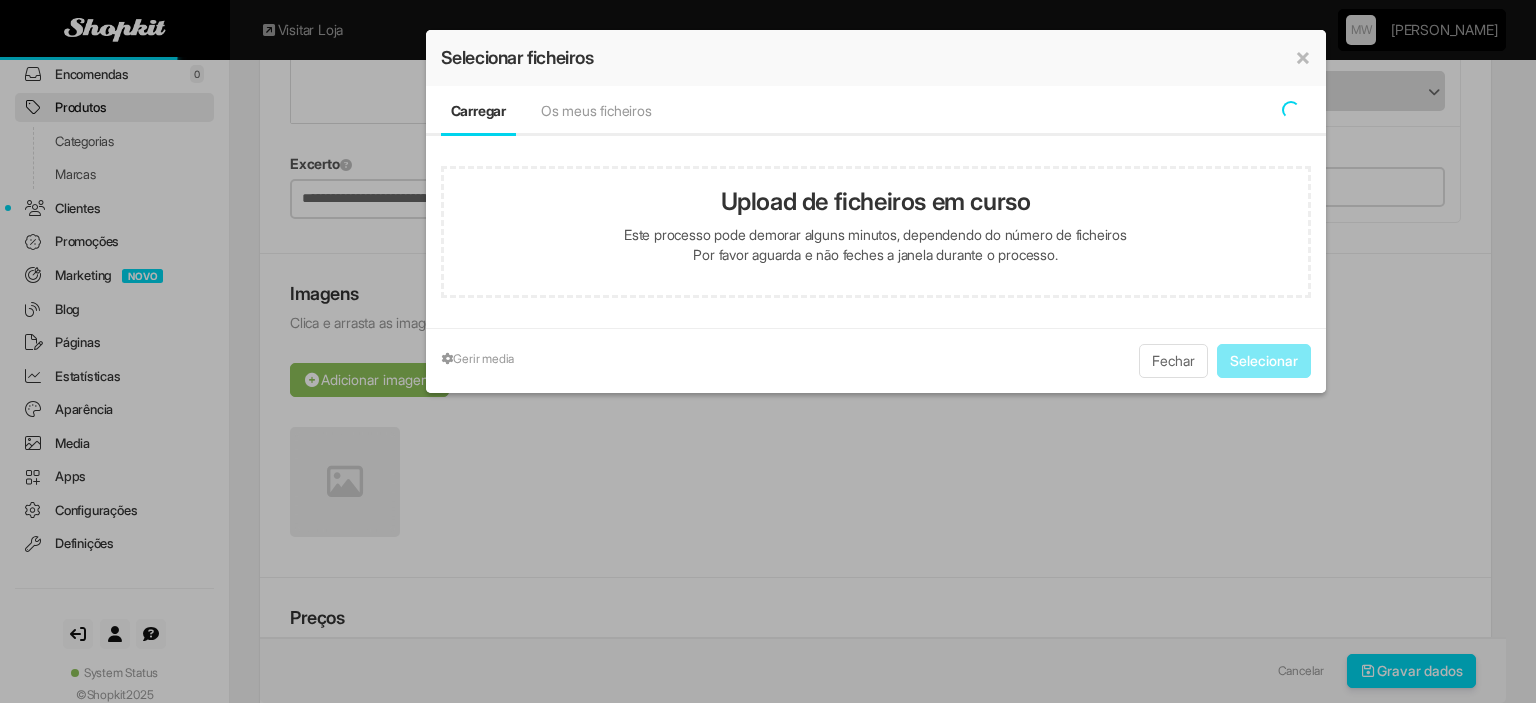 type on "**********" 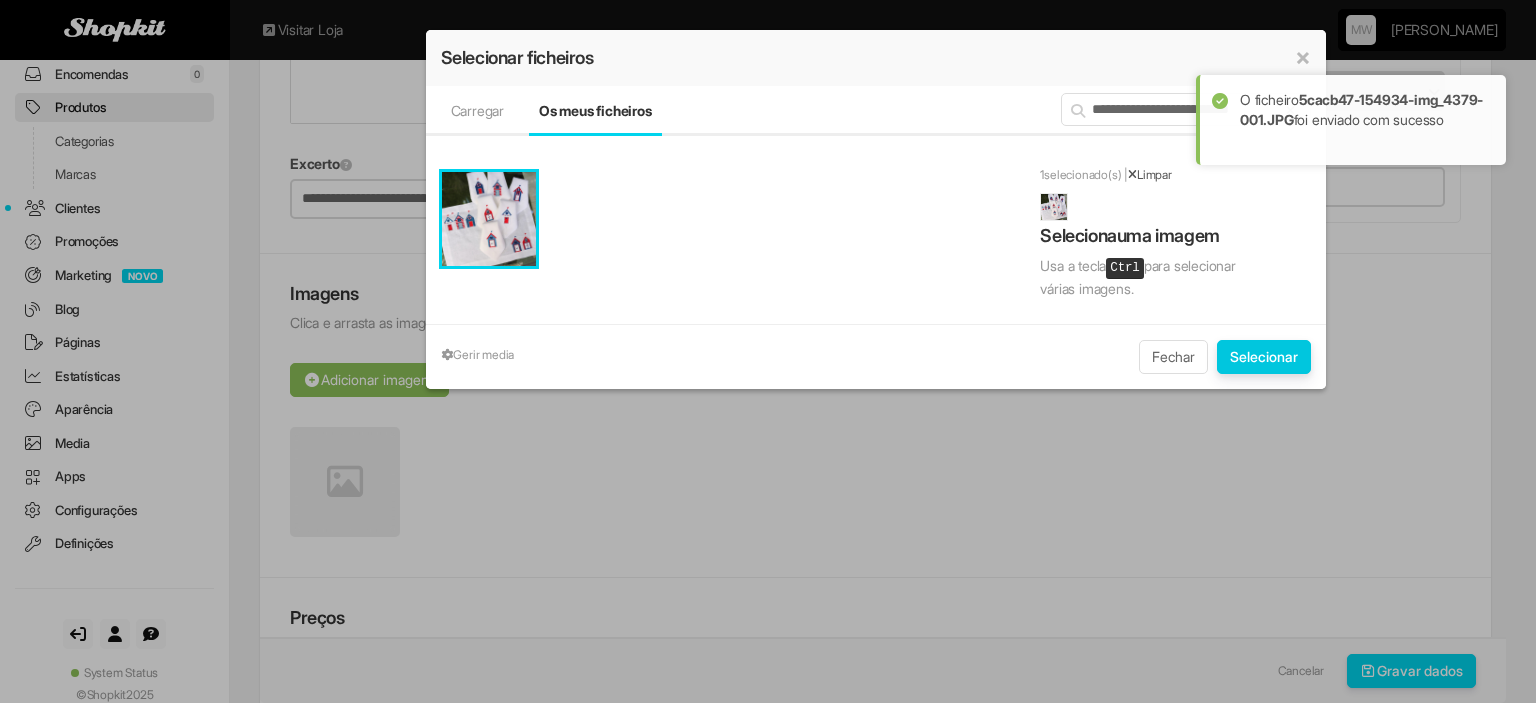 click on "Selecionar" at bounding box center [1264, 357] 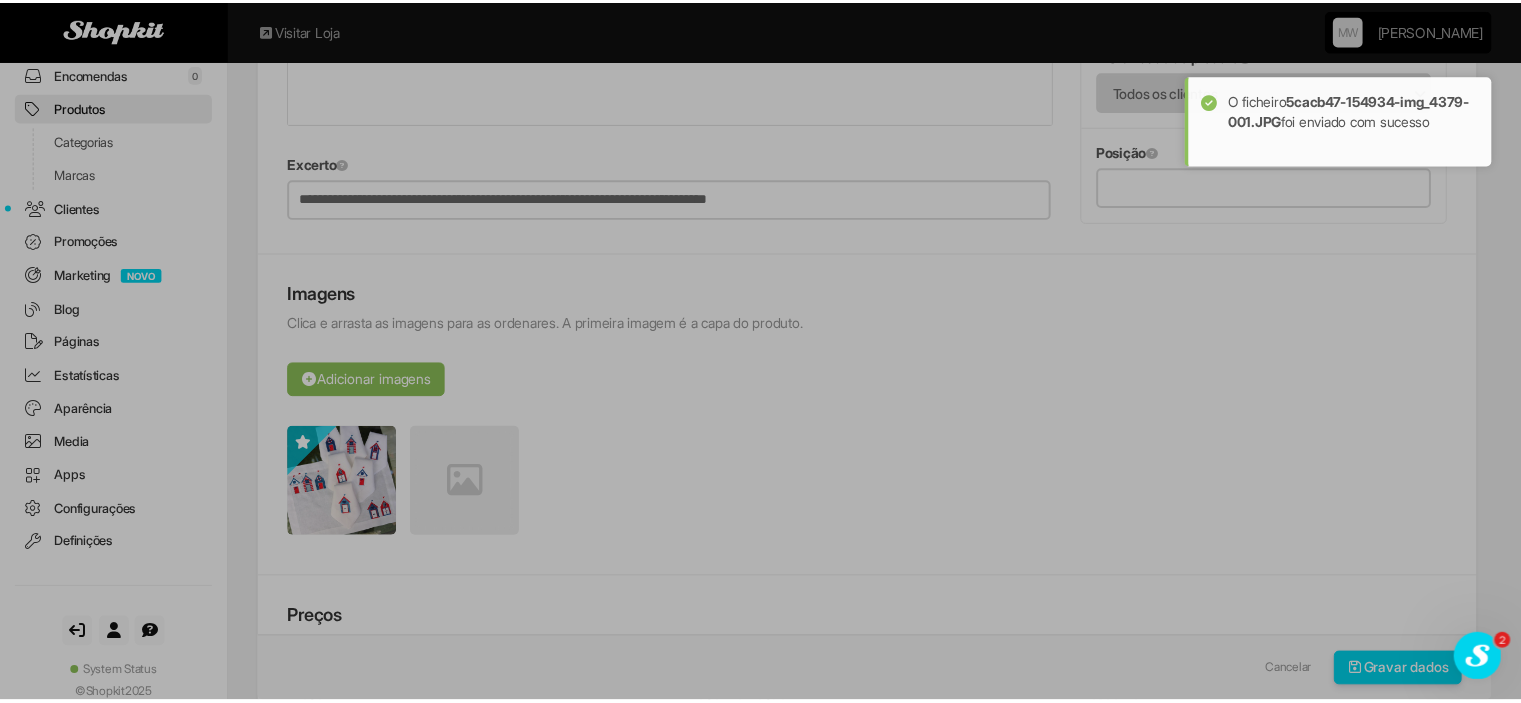scroll, scrollTop: 0, scrollLeft: 0, axis: both 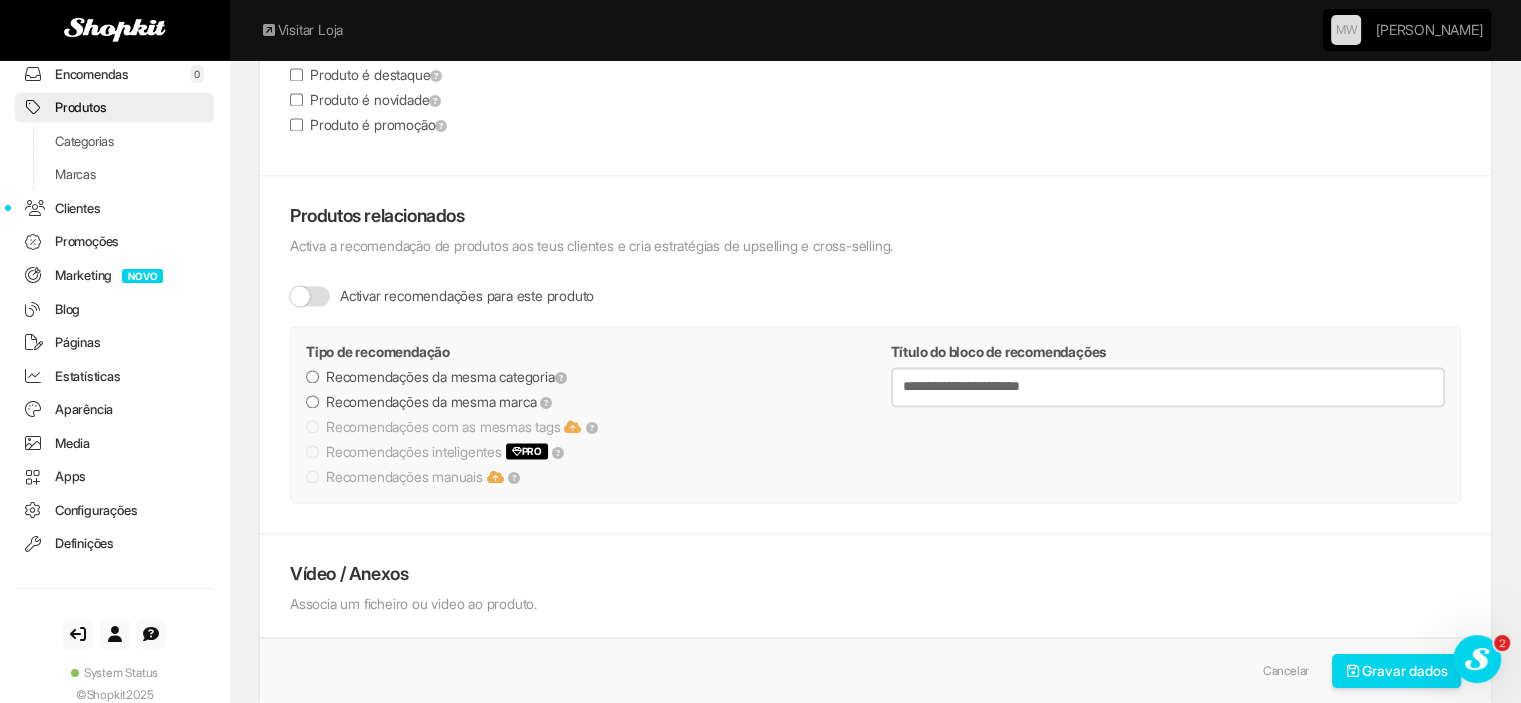 click on "Produto é novidade" at bounding box center [365, 100] 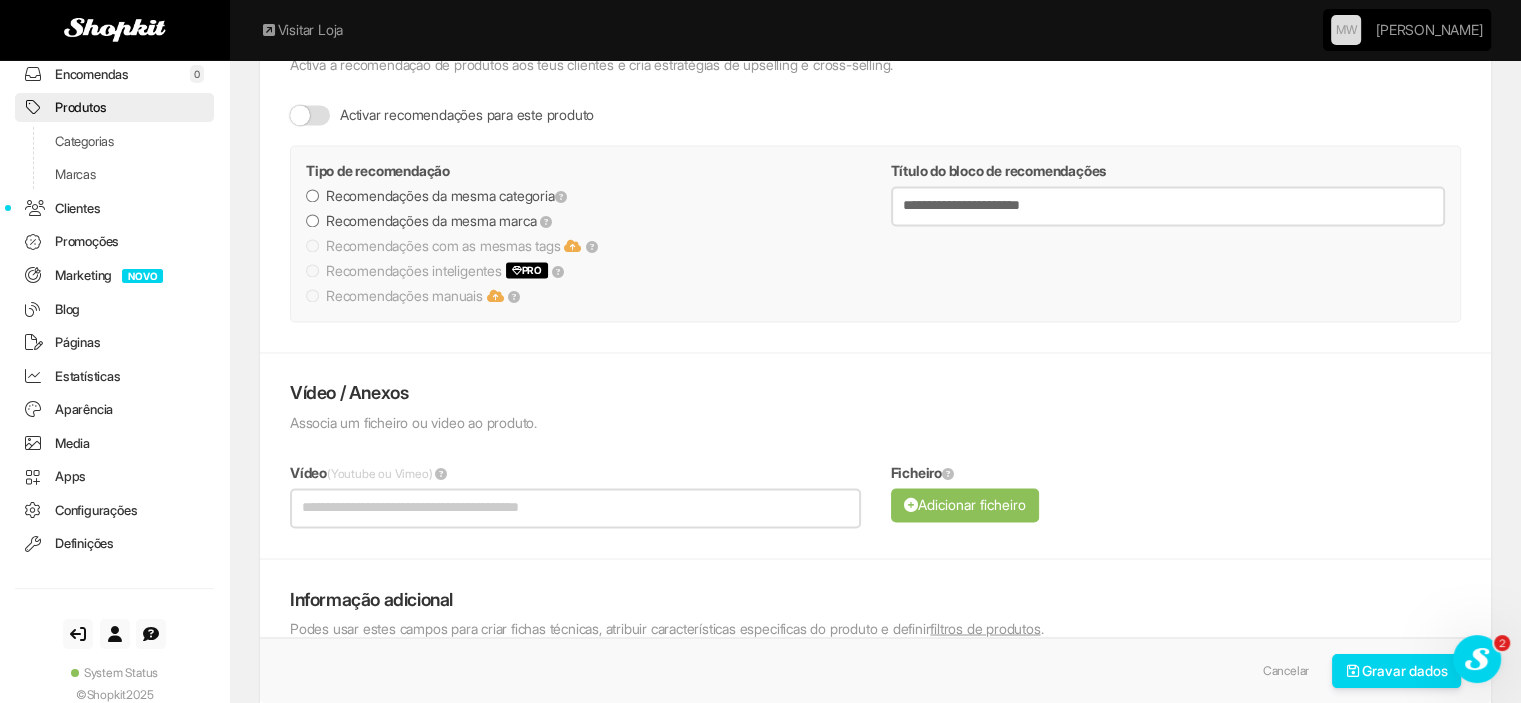 scroll, scrollTop: 3300, scrollLeft: 0, axis: vertical 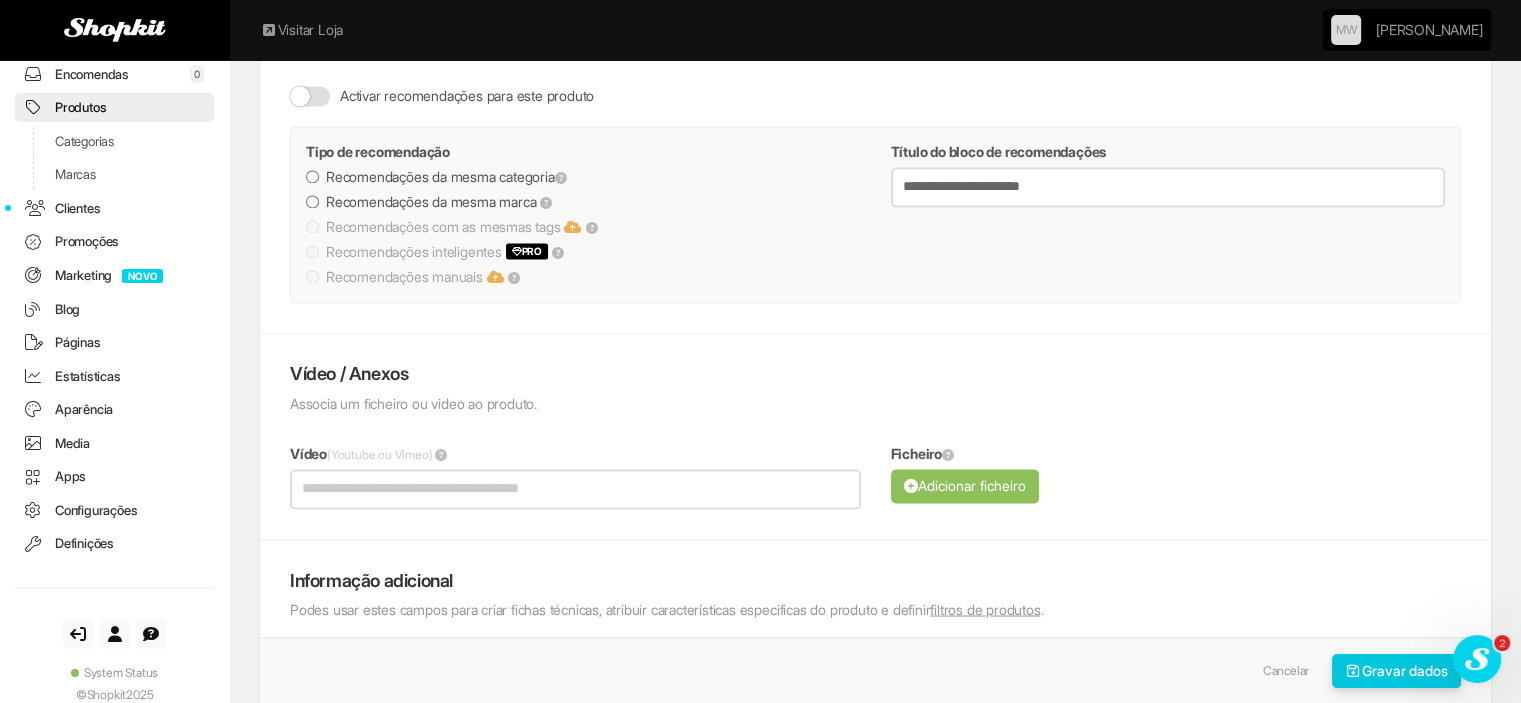 click on "Gravar dados" at bounding box center [1397, 671] 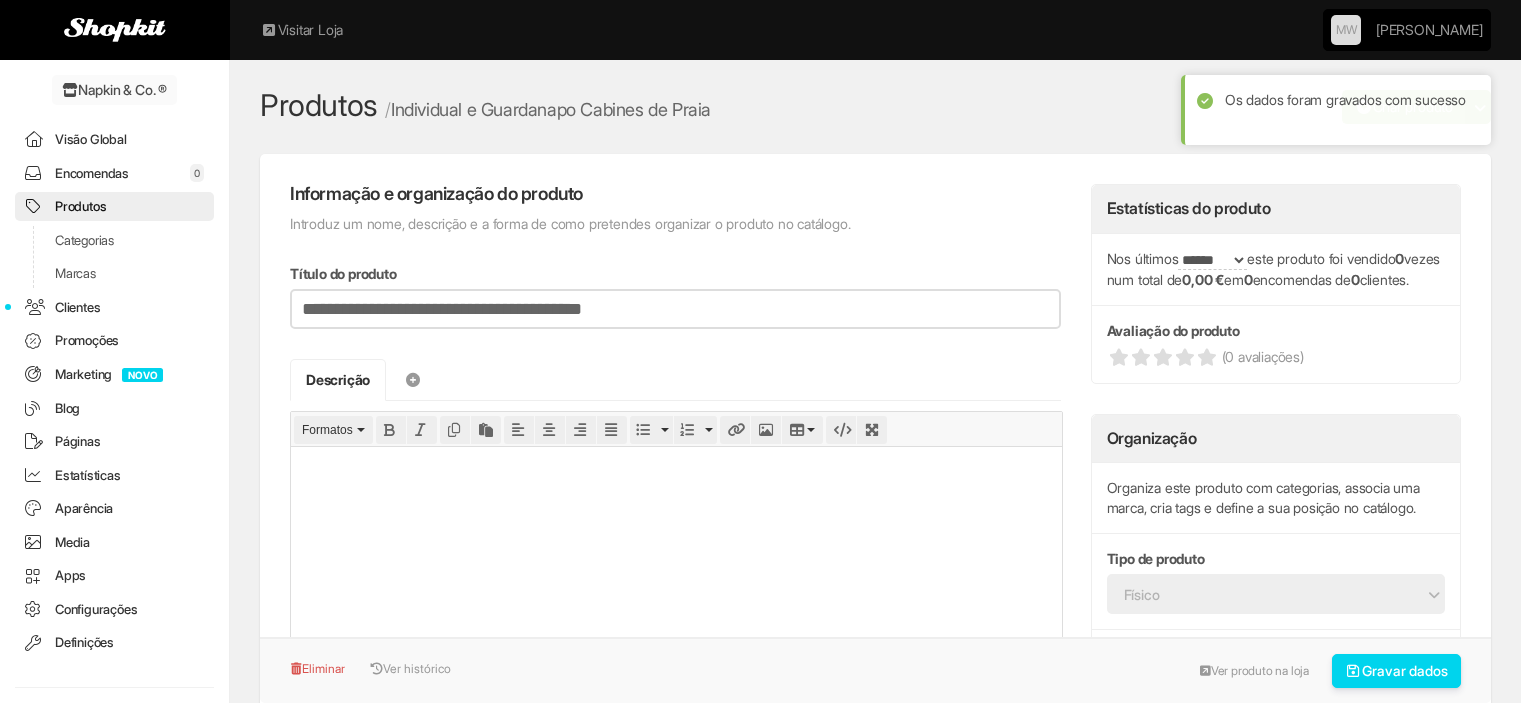 scroll, scrollTop: 0, scrollLeft: 0, axis: both 